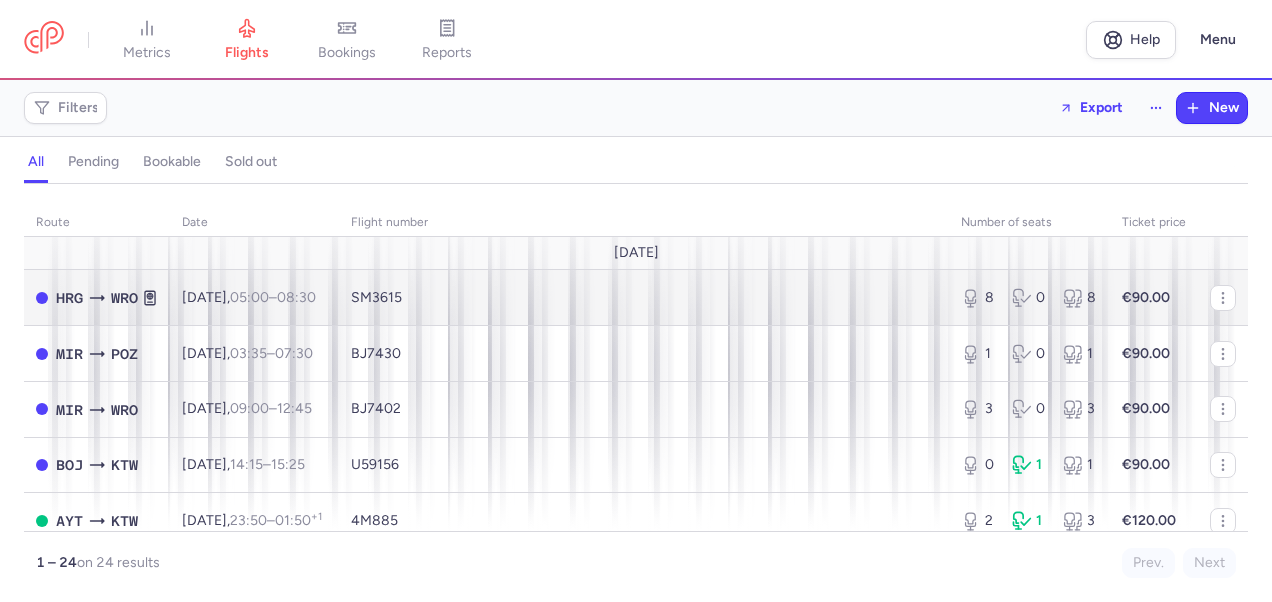 scroll, scrollTop: 0, scrollLeft: 0, axis: both 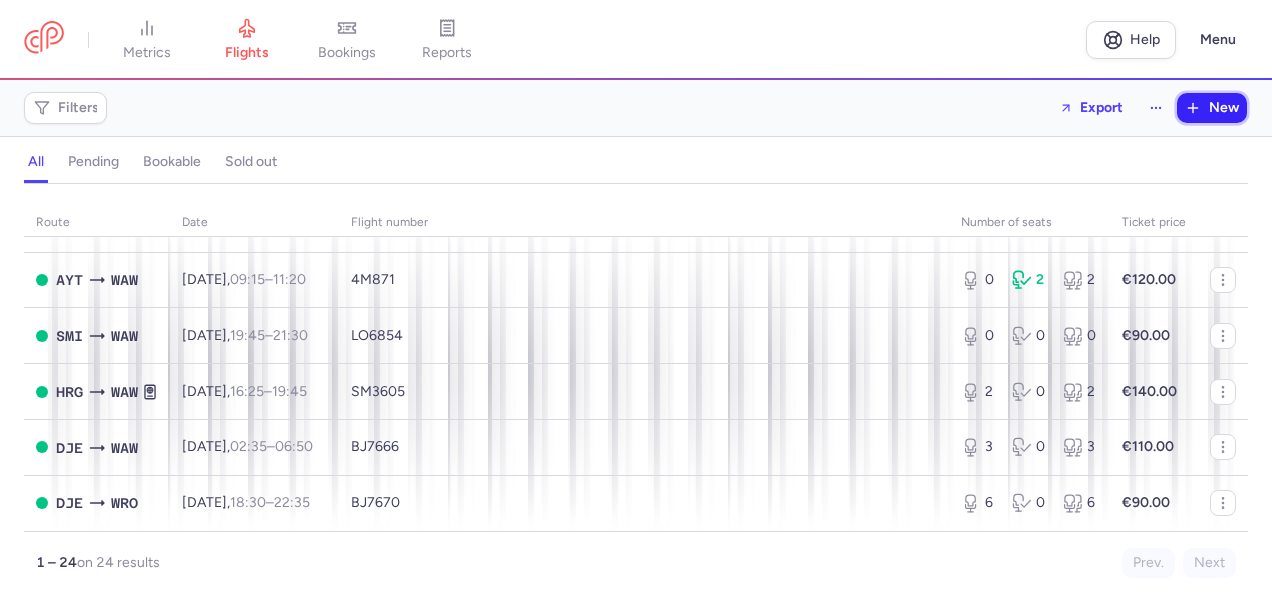click on "New" at bounding box center (1224, 108) 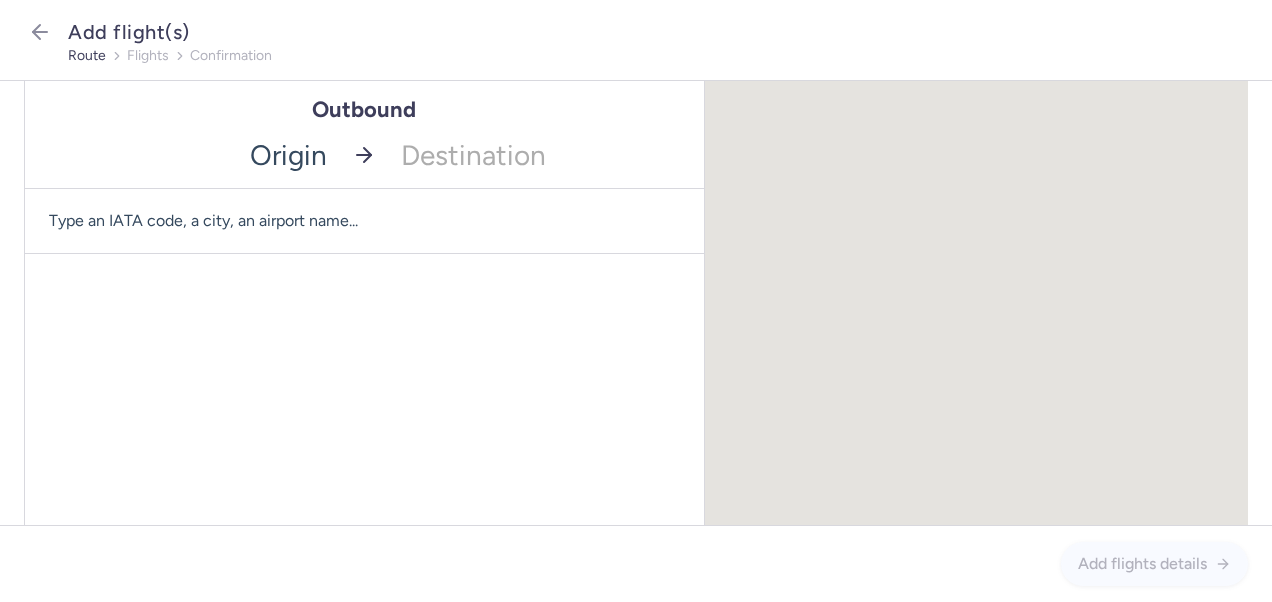 drag, startPoint x: 314, startPoint y: 144, endPoint x: 327, endPoint y: 170, distance: 29.068884 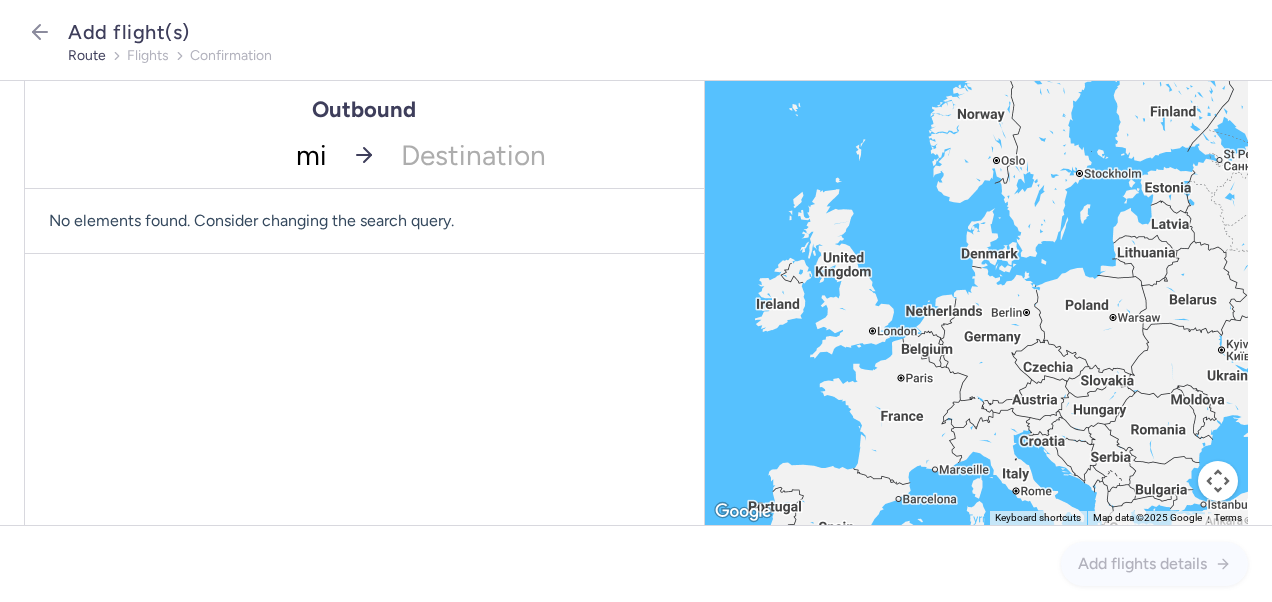 type on "mir" 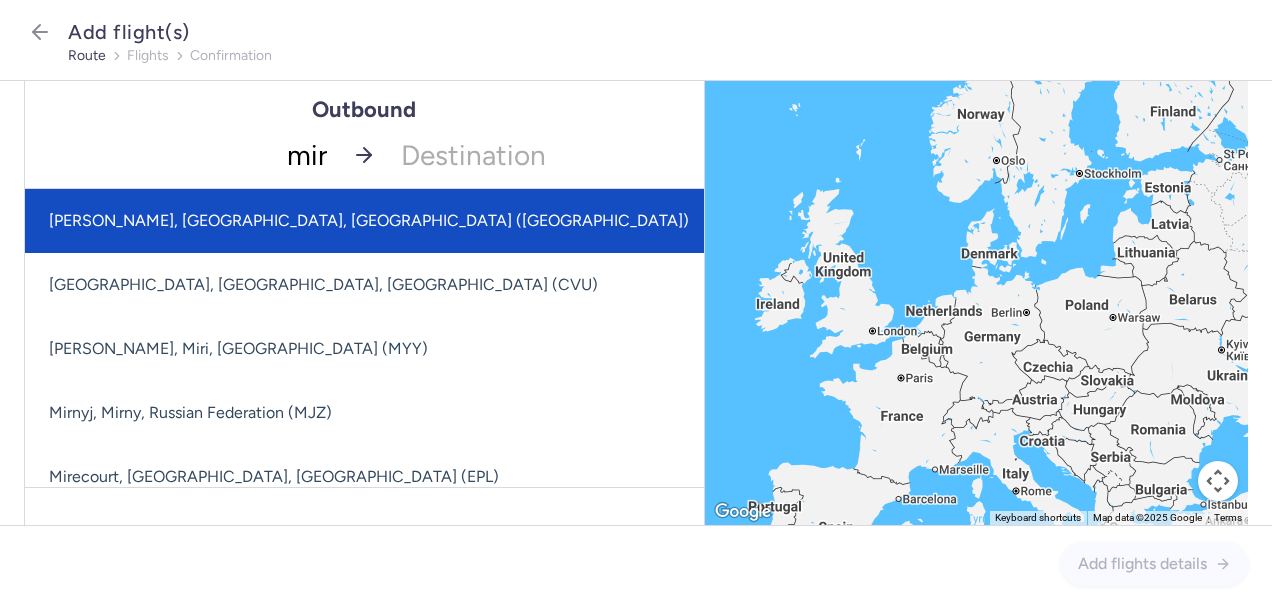 click on "[PERSON_NAME], [GEOGRAPHIC_DATA], [GEOGRAPHIC_DATA] ([GEOGRAPHIC_DATA])" 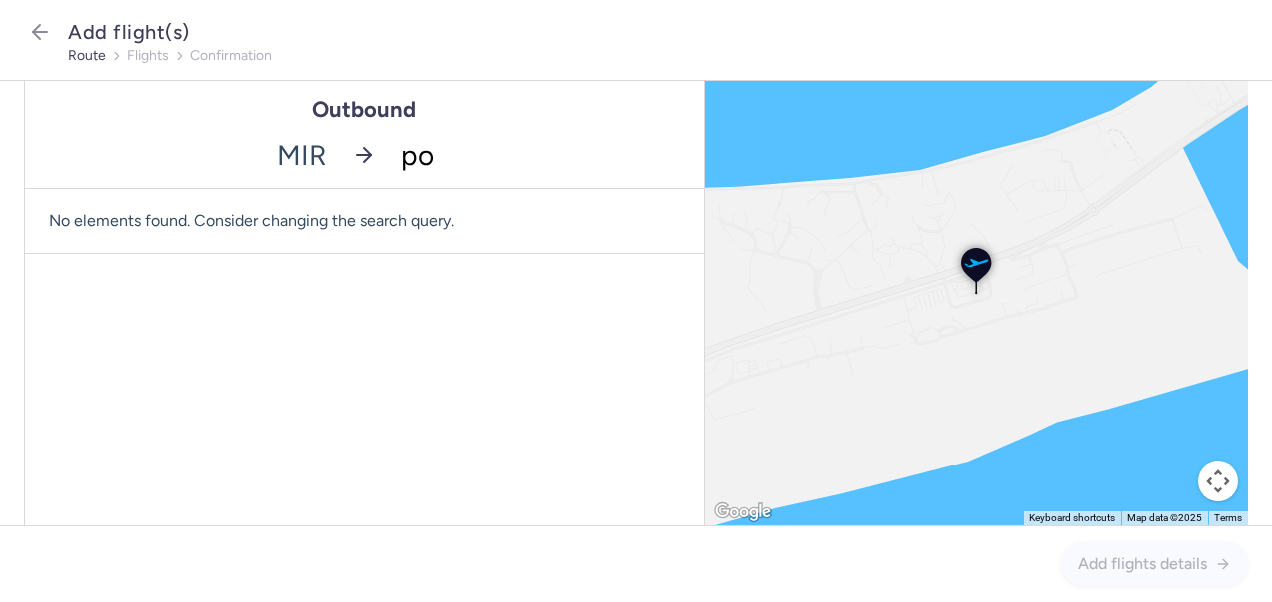 type on "poz" 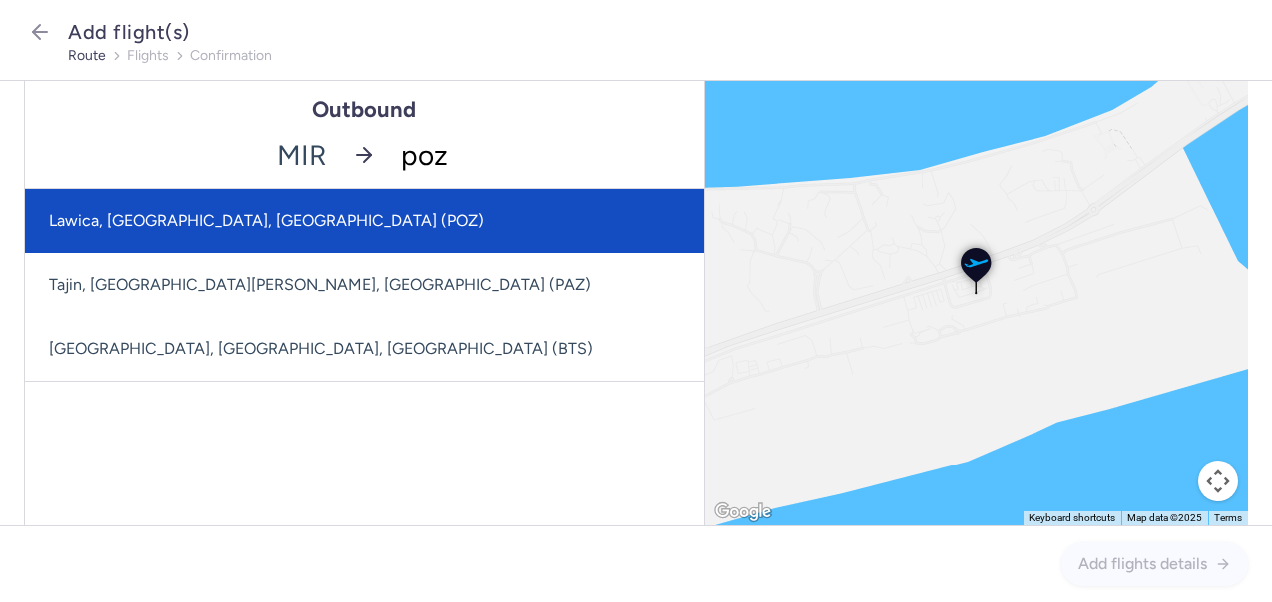 click on "Lawica, [GEOGRAPHIC_DATA], [GEOGRAPHIC_DATA] (POZ)" 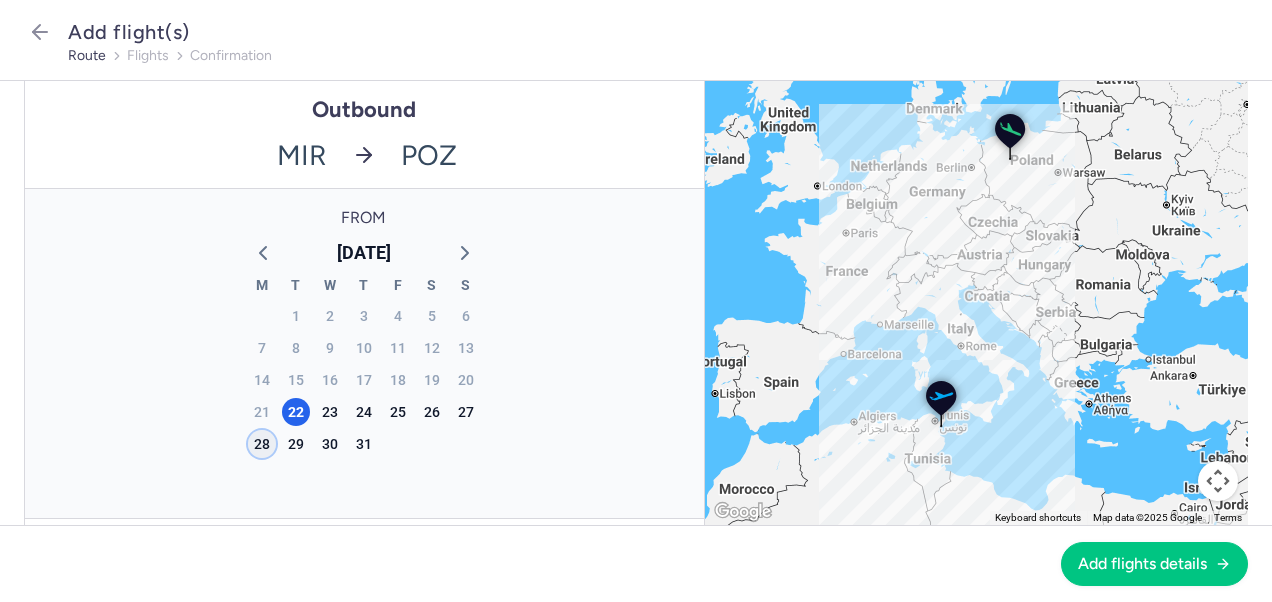 click on "28" 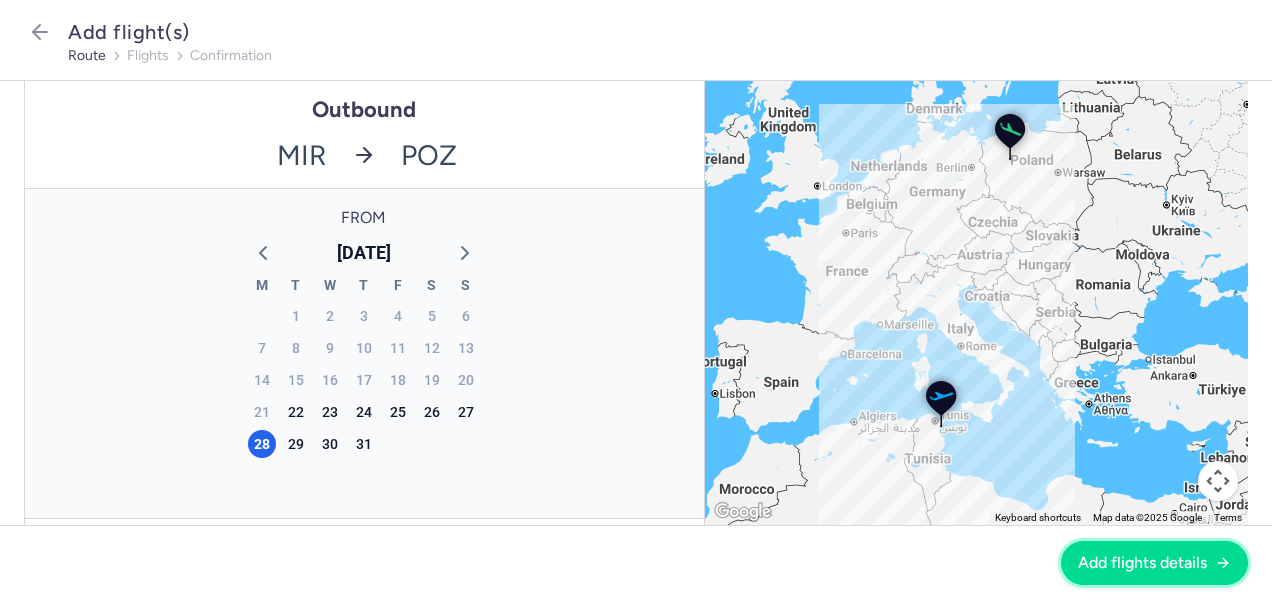 click on "Add flights details" at bounding box center [1142, 563] 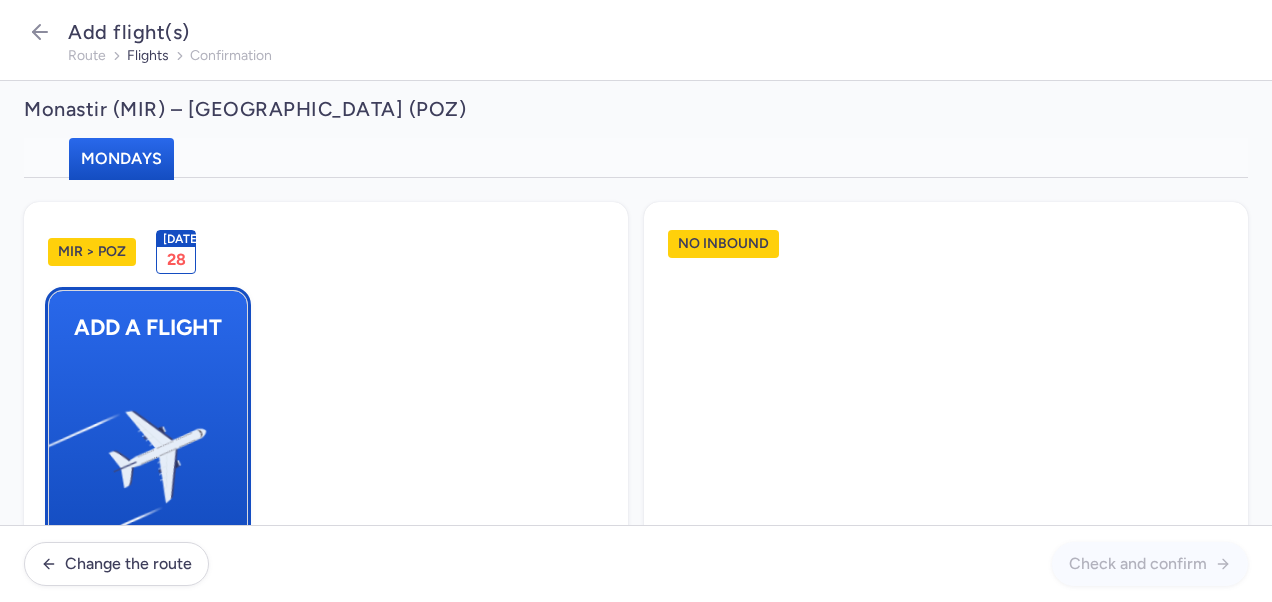click at bounding box center [59, 448] 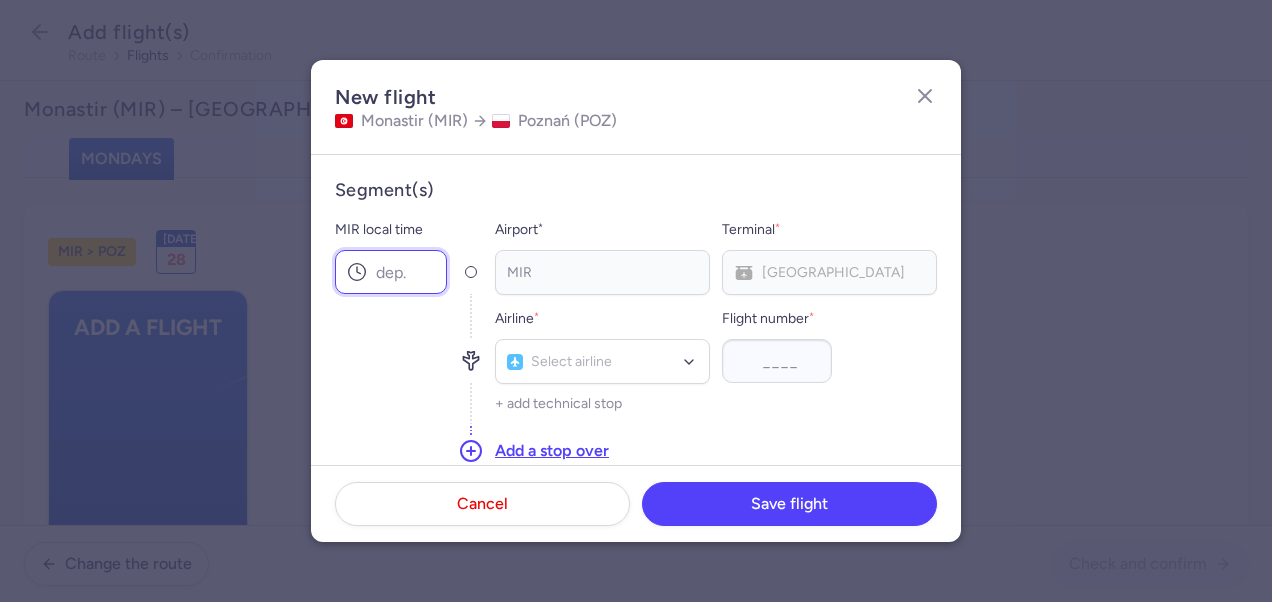 click on "MIR local time" at bounding box center (391, 272) 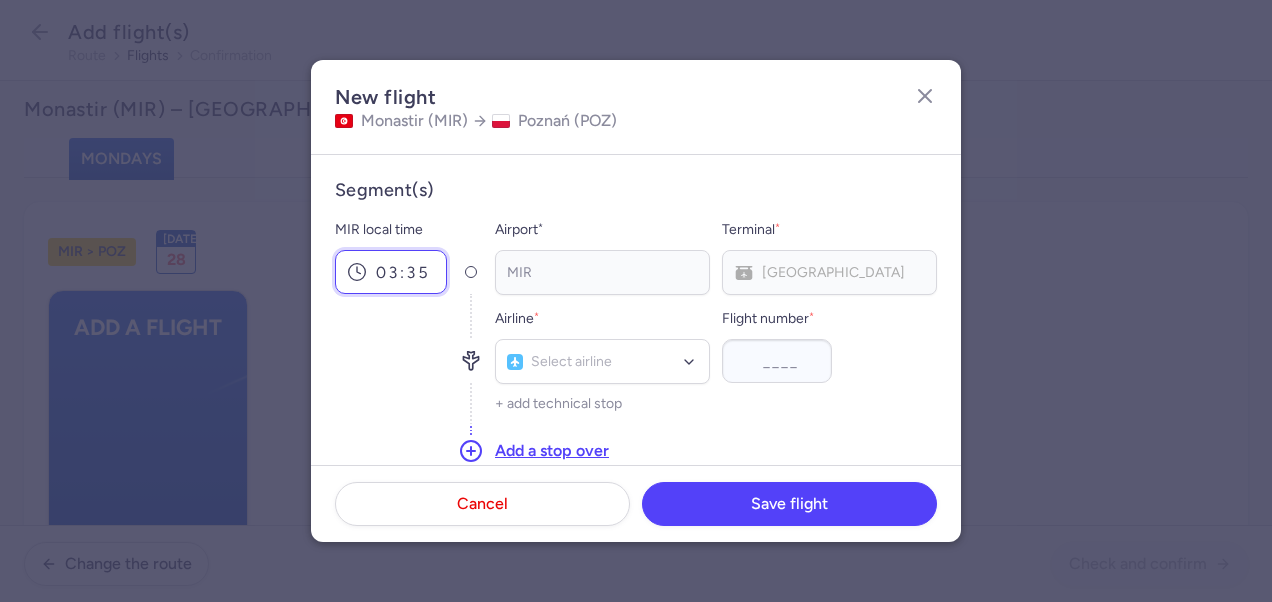 scroll, scrollTop: 200, scrollLeft: 0, axis: vertical 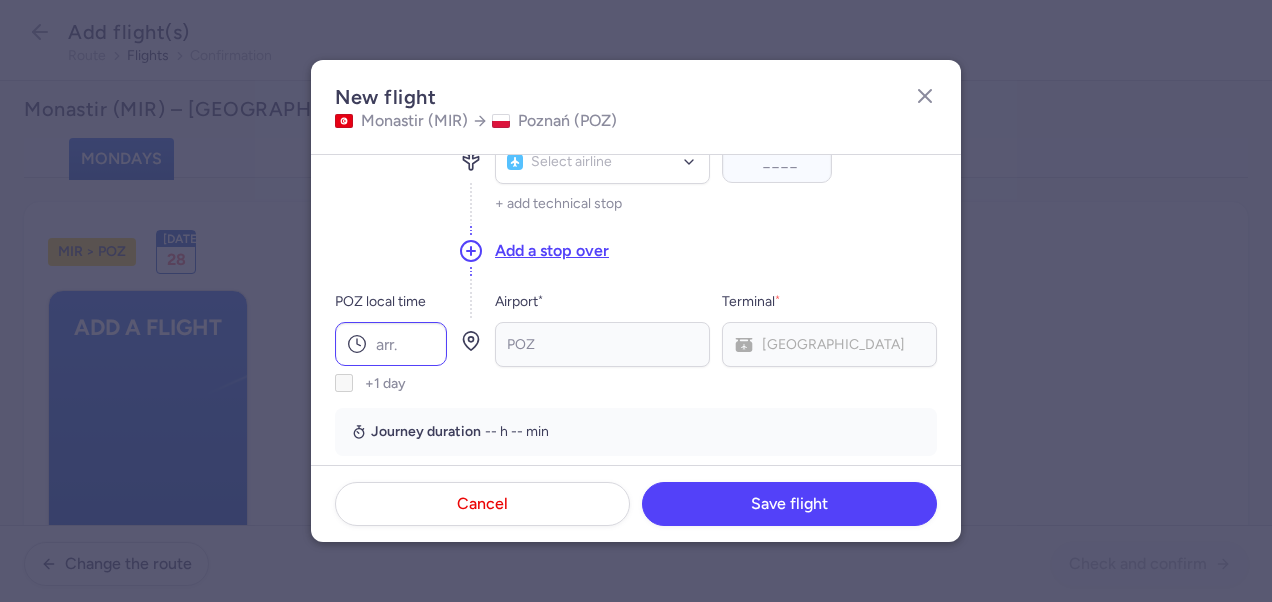 type on "03:35" 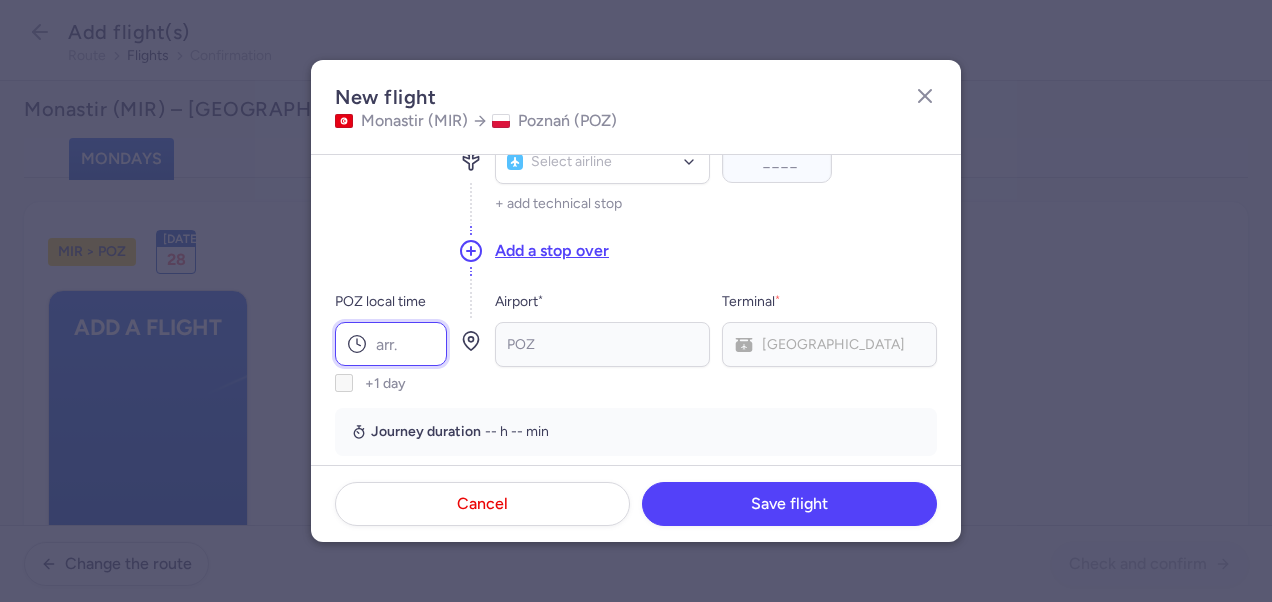 click on "POZ local time" at bounding box center (391, 344) 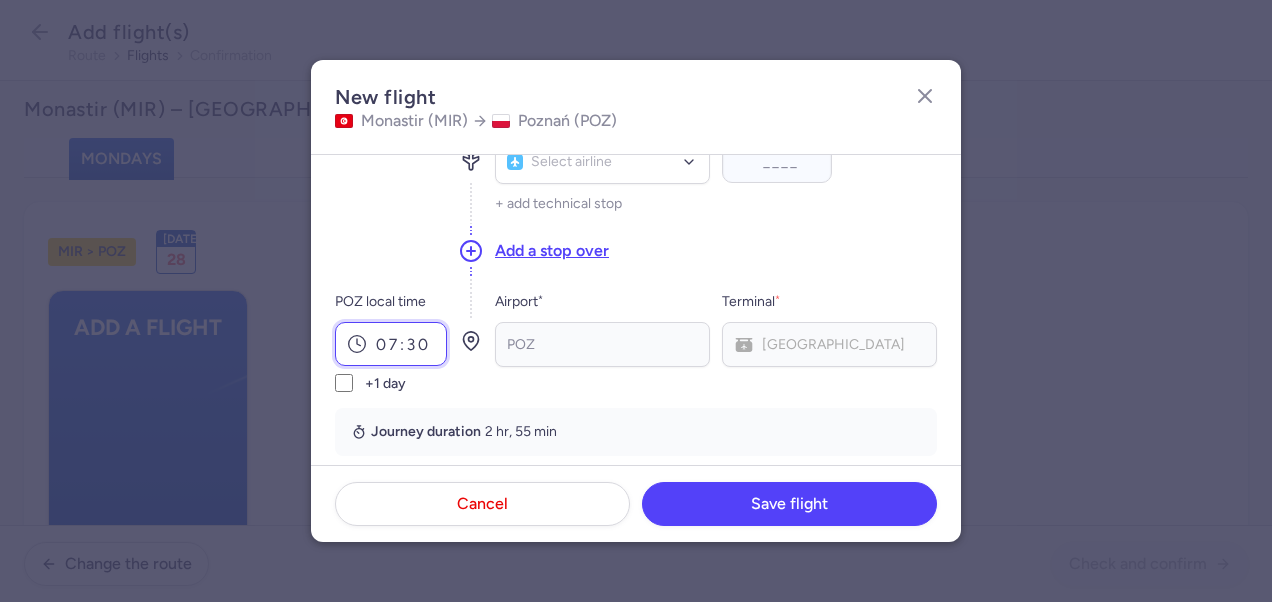 scroll, scrollTop: 100, scrollLeft: 0, axis: vertical 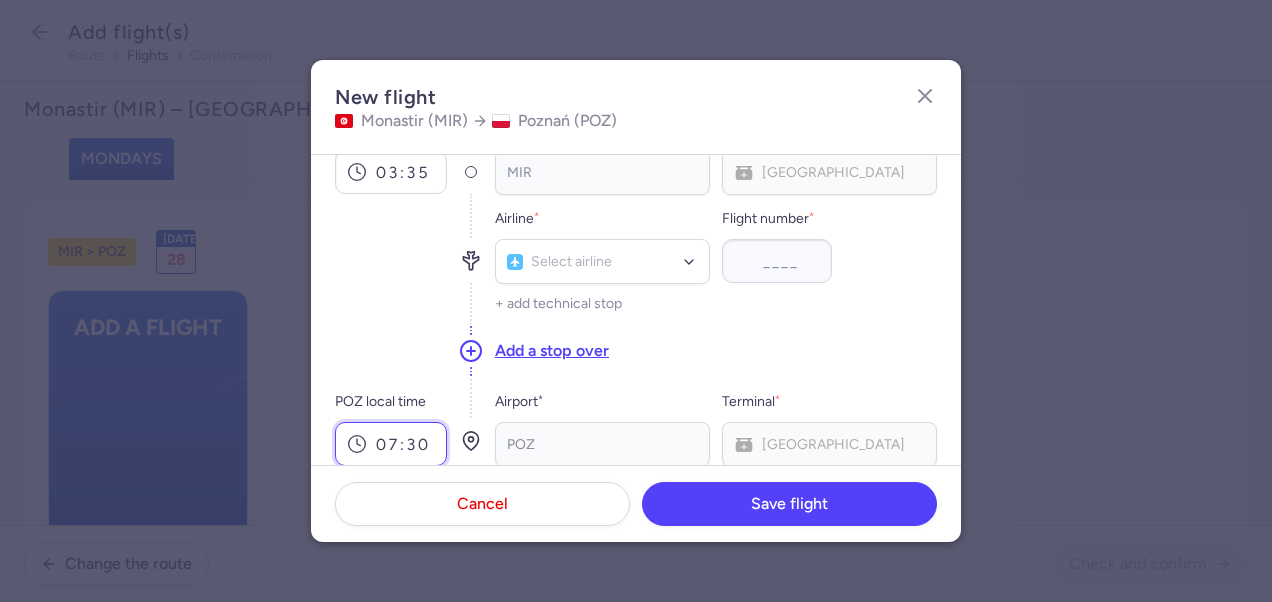 type on "07:30" 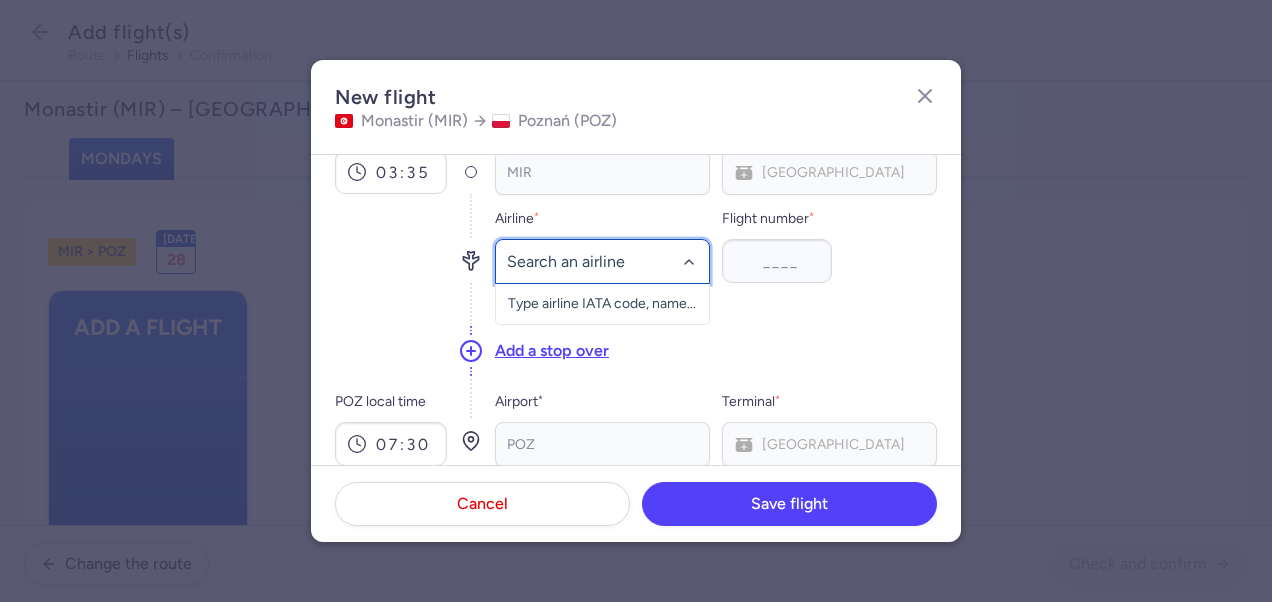 click 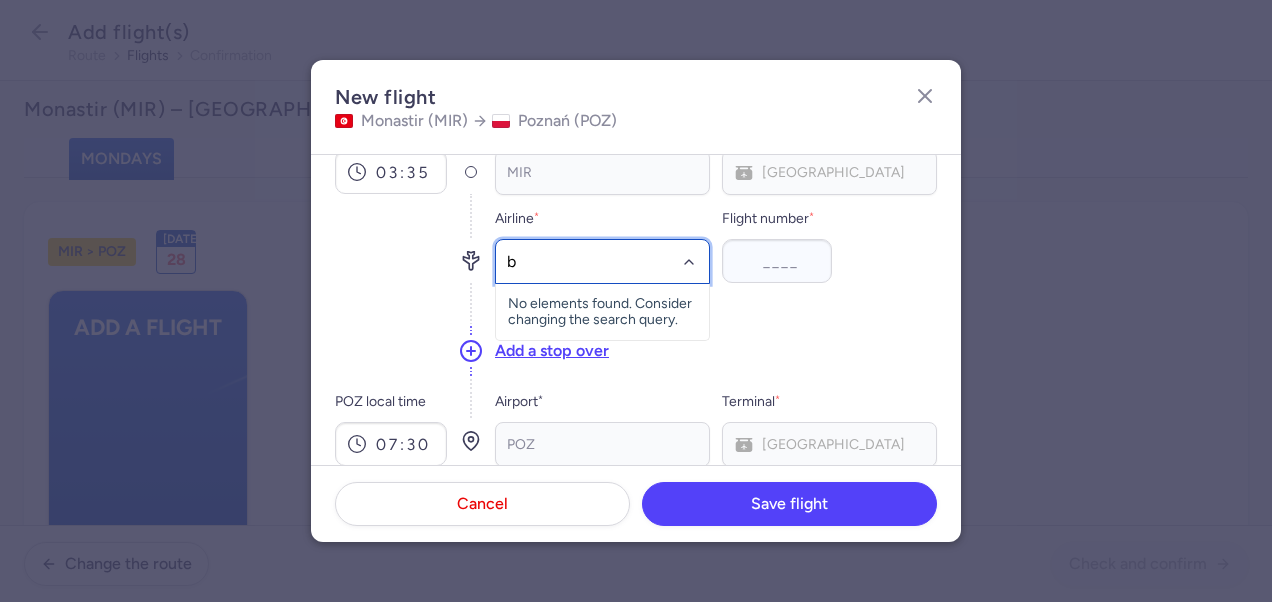 type on "bj" 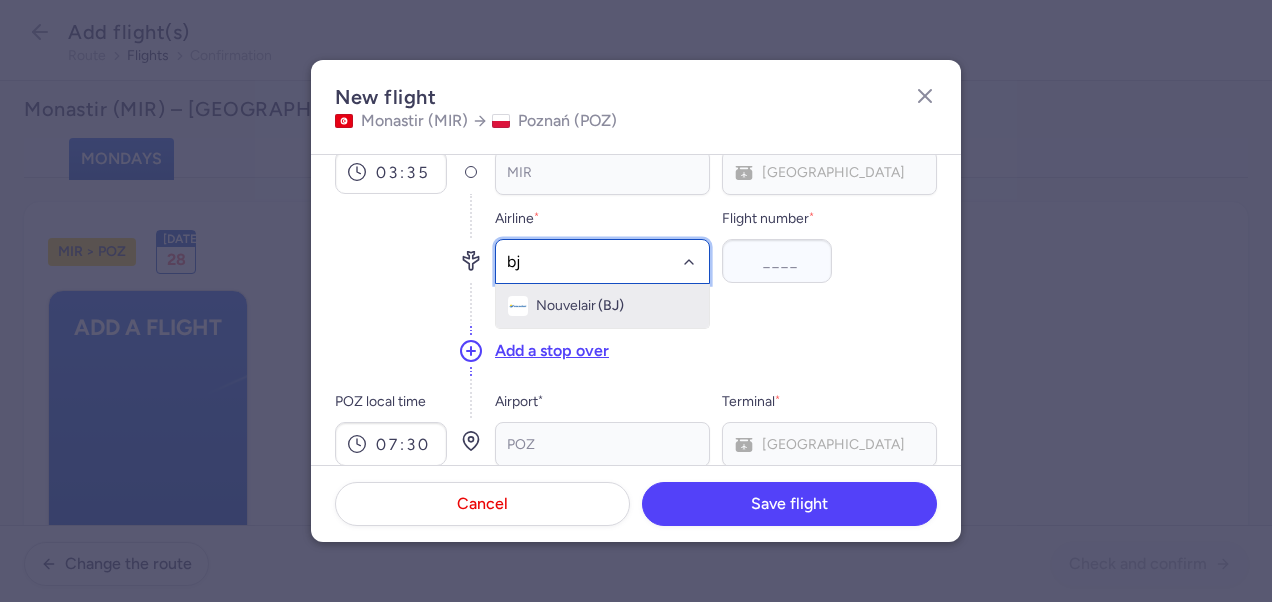 click on "Nouvelair" at bounding box center (566, 306) 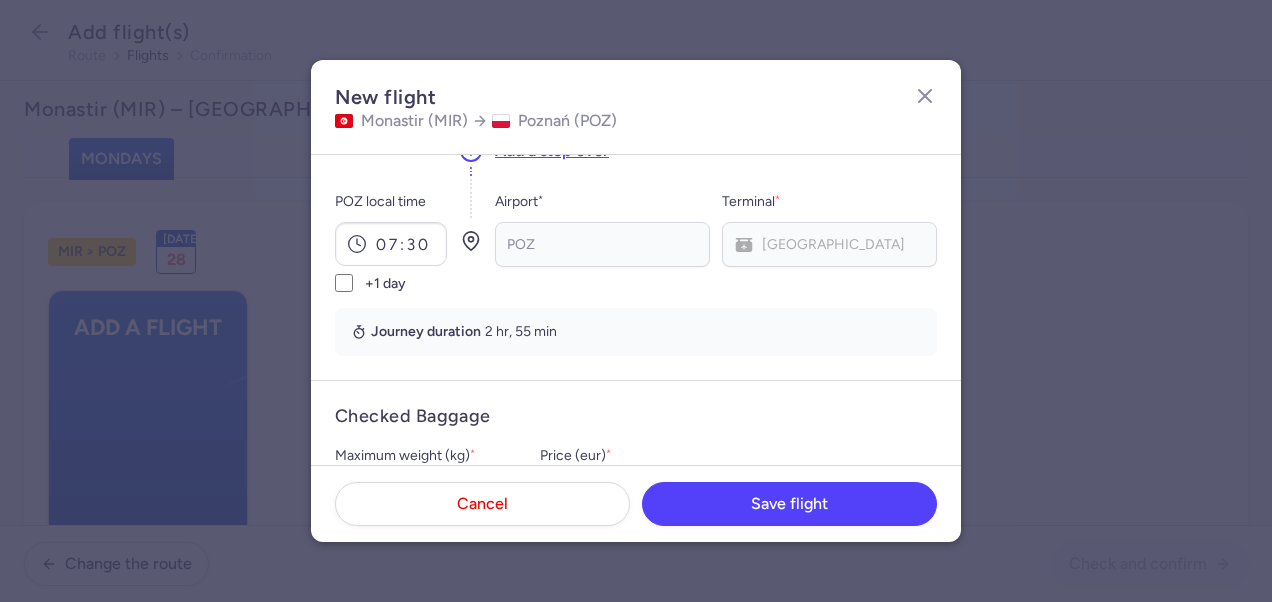 scroll, scrollTop: 600, scrollLeft: 0, axis: vertical 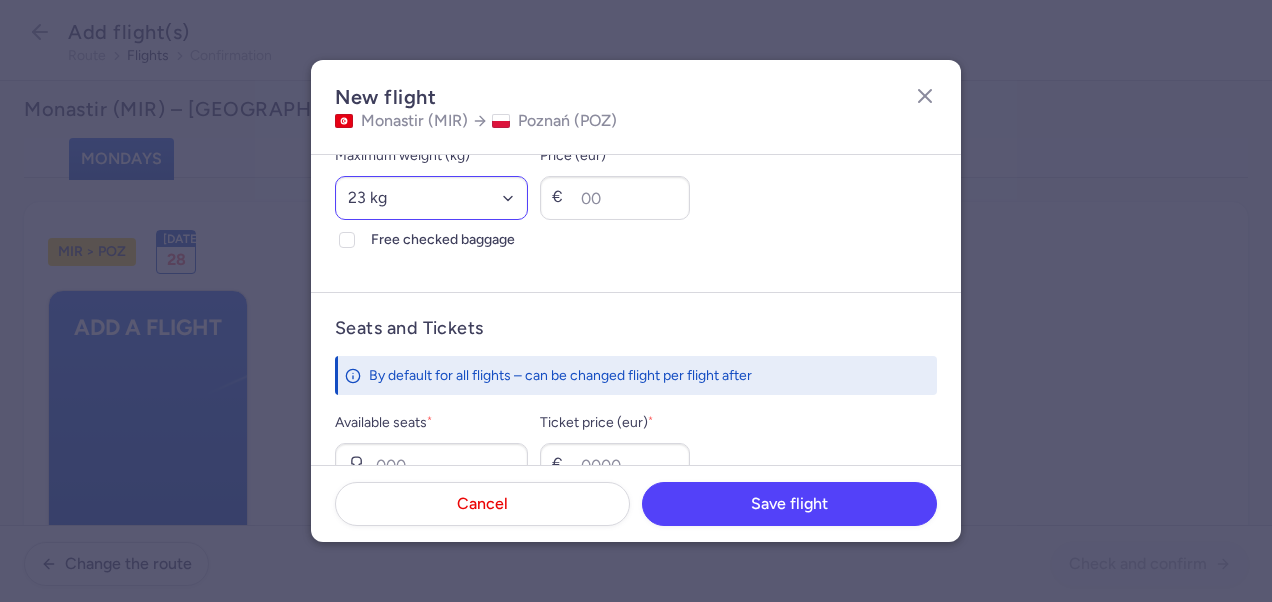 type on "7430" 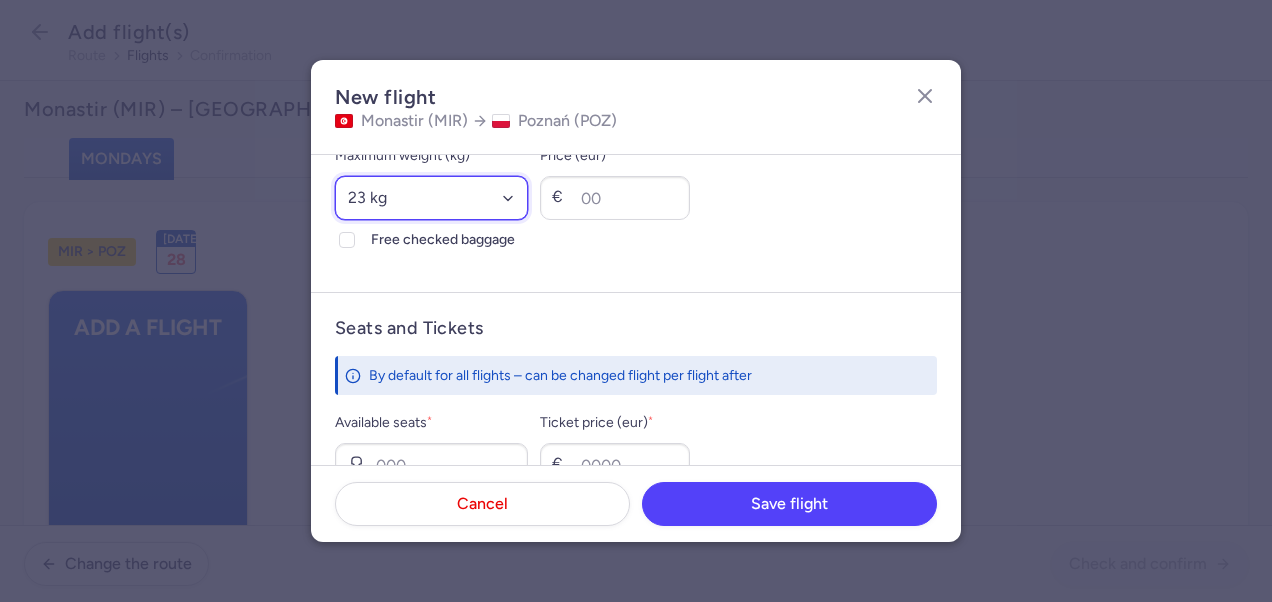 click on "Select an option 15 kg 16 kg 17 kg 18 kg 19 kg 20 kg 21 kg 22 kg 23 kg 24 kg 25 kg 26 kg 27 kg 28 kg 29 kg 30 kg 31 kg 32 kg 33 kg 34 kg 35 kg" at bounding box center [431, 198] 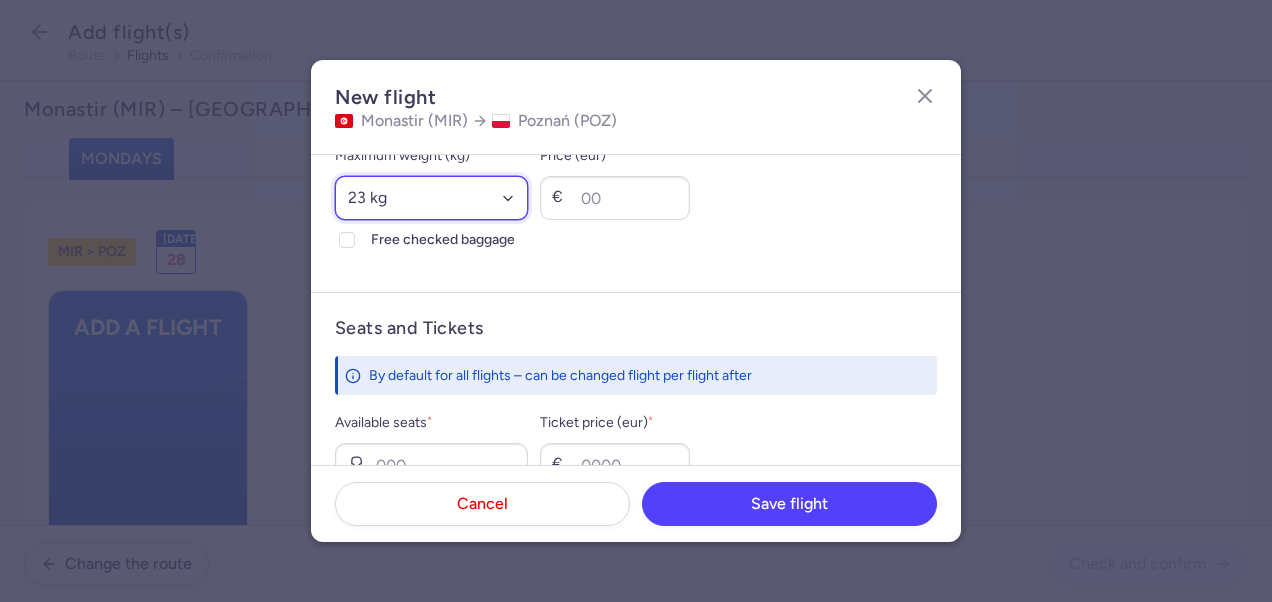select on "20" 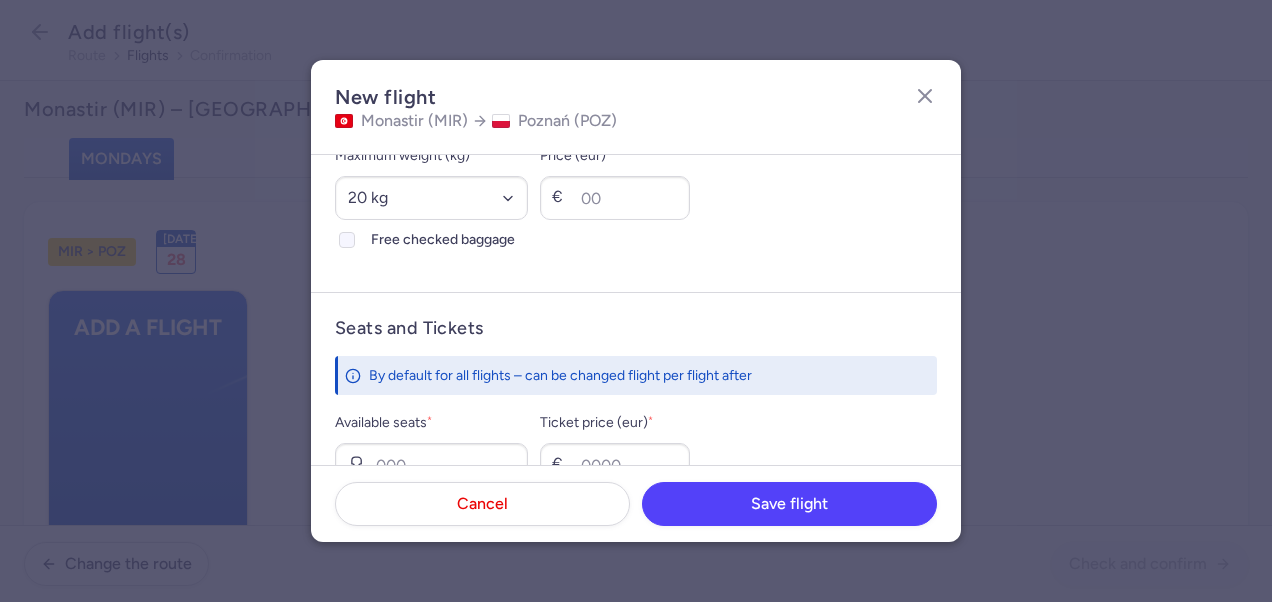 click on "Free checked baggage" 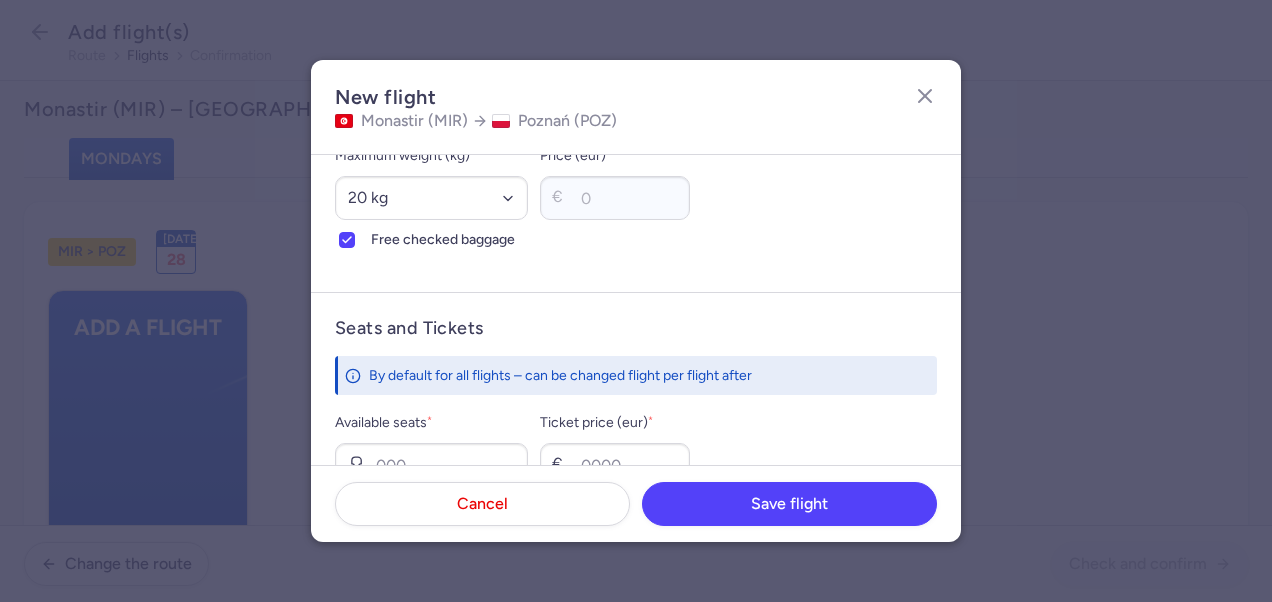 scroll, scrollTop: 800, scrollLeft: 0, axis: vertical 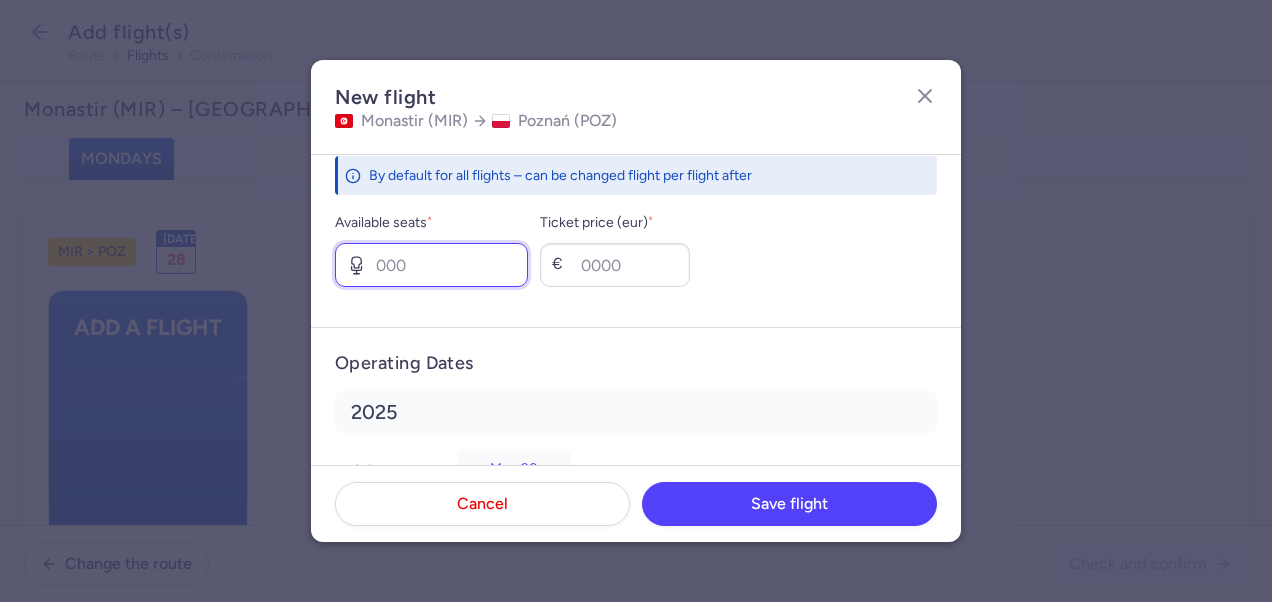 click on "Available seats  *" at bounding box center [431, 265] 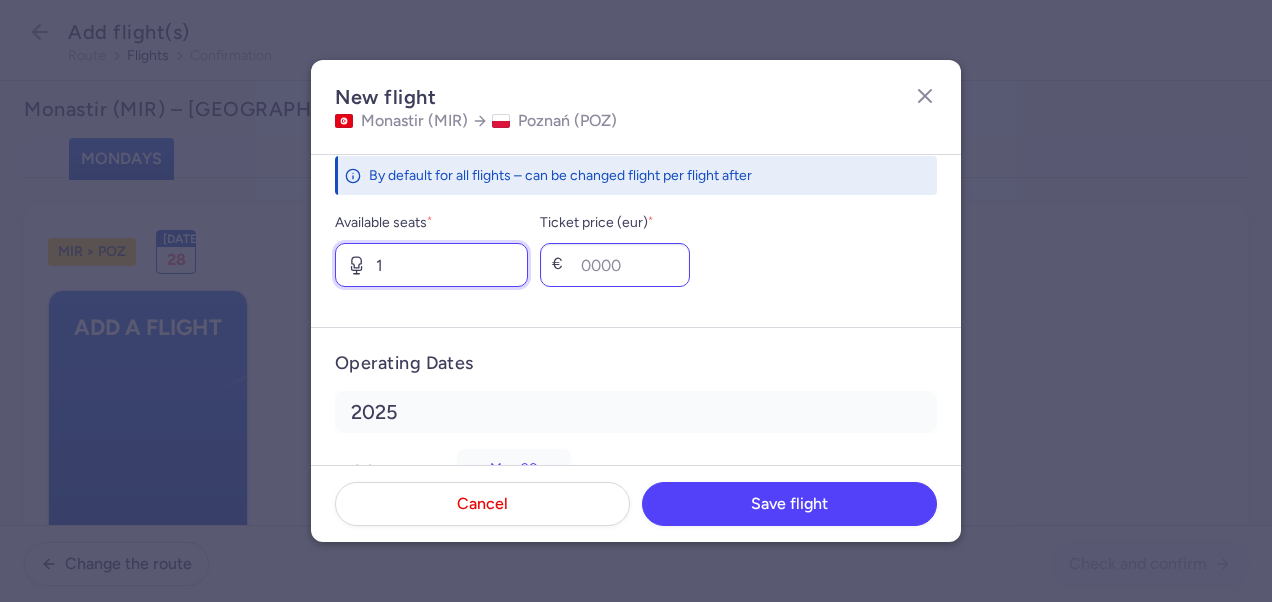 type on "1" 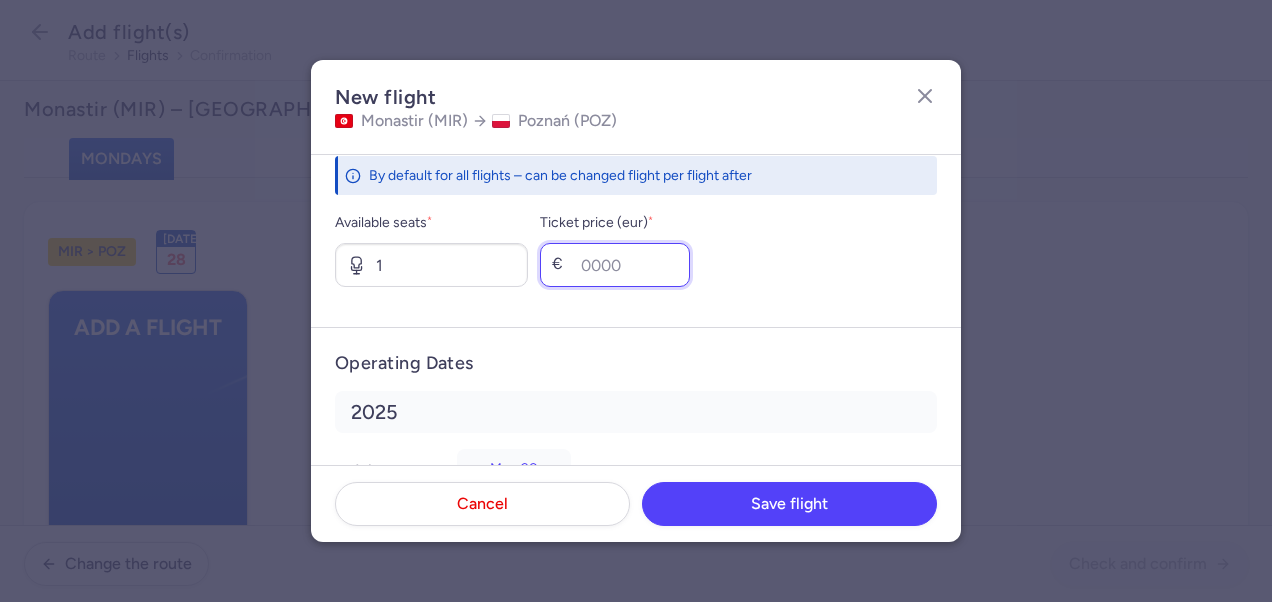 click on "Ticket price (eur)  *" at bounding box center [615, 265] 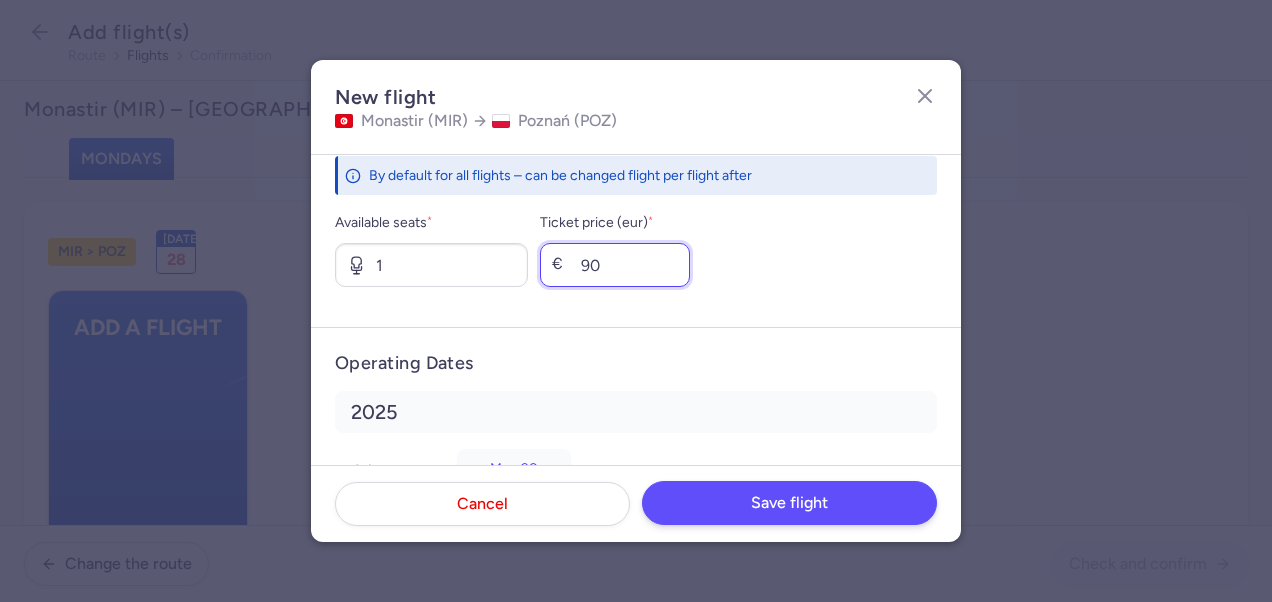 type on "90" 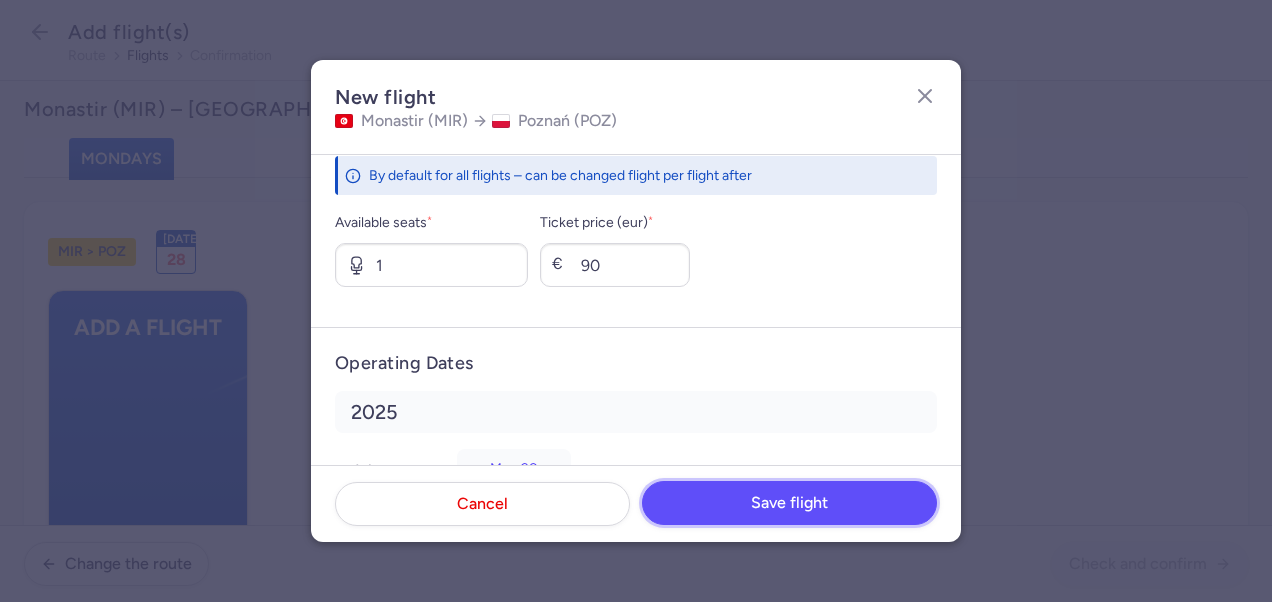 click on "Save flight" at bounding box center [789, 503] 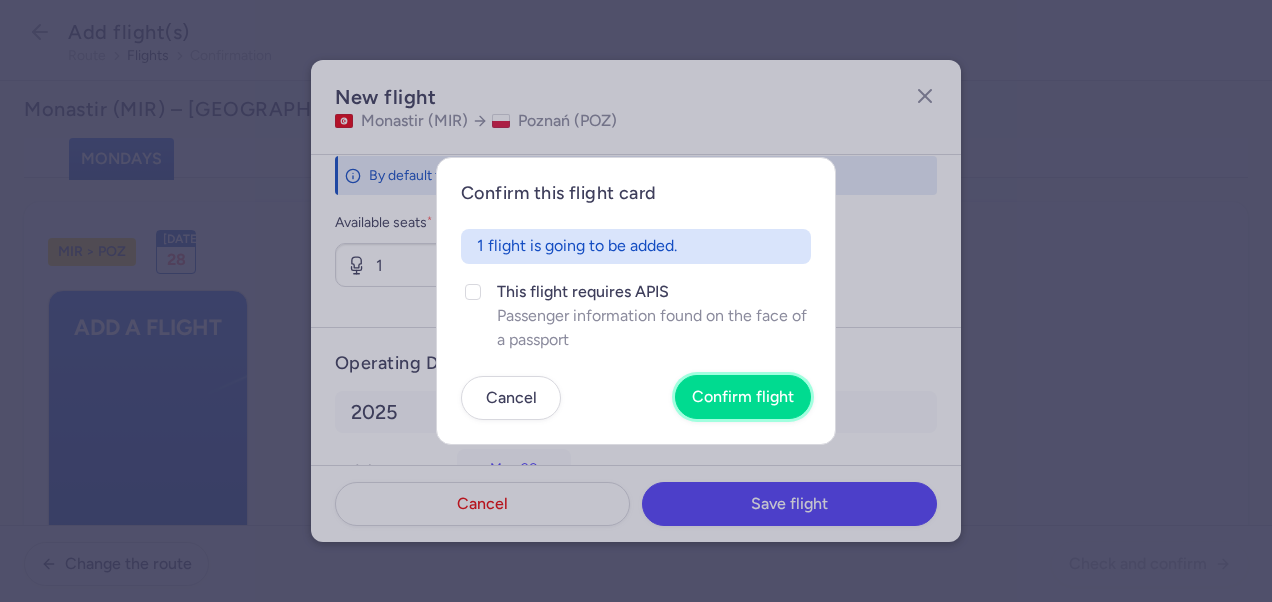 click on "Confirm flight" at bounding box center [743, 397] 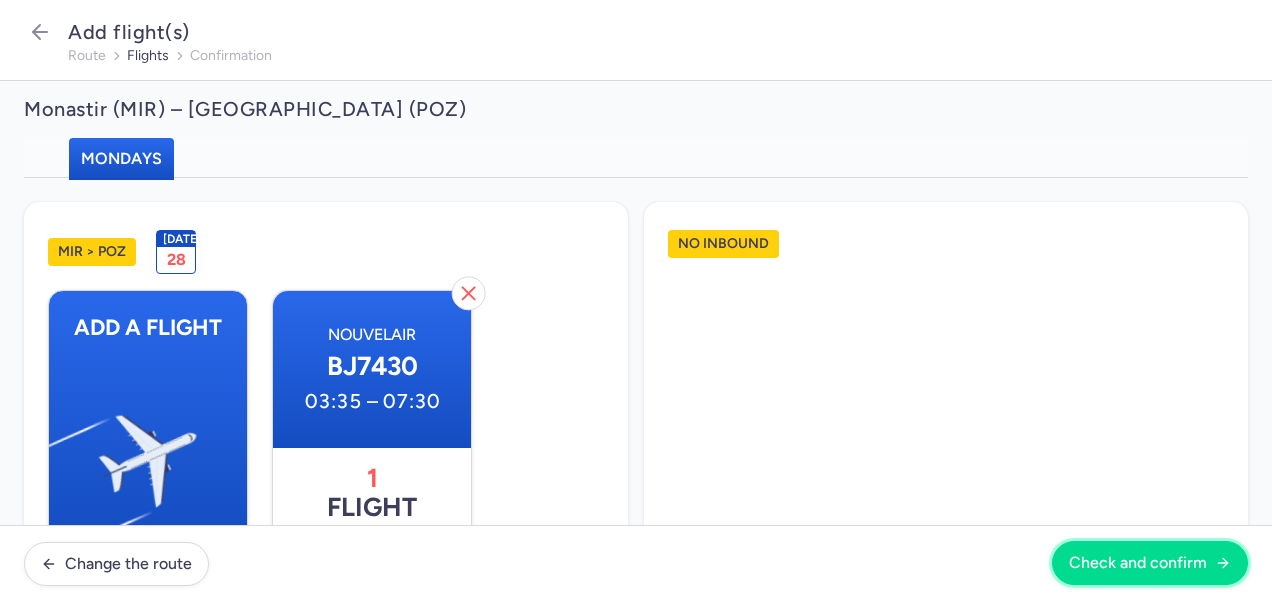 click on "Check and confirm" at bounding box center [1138, 563] 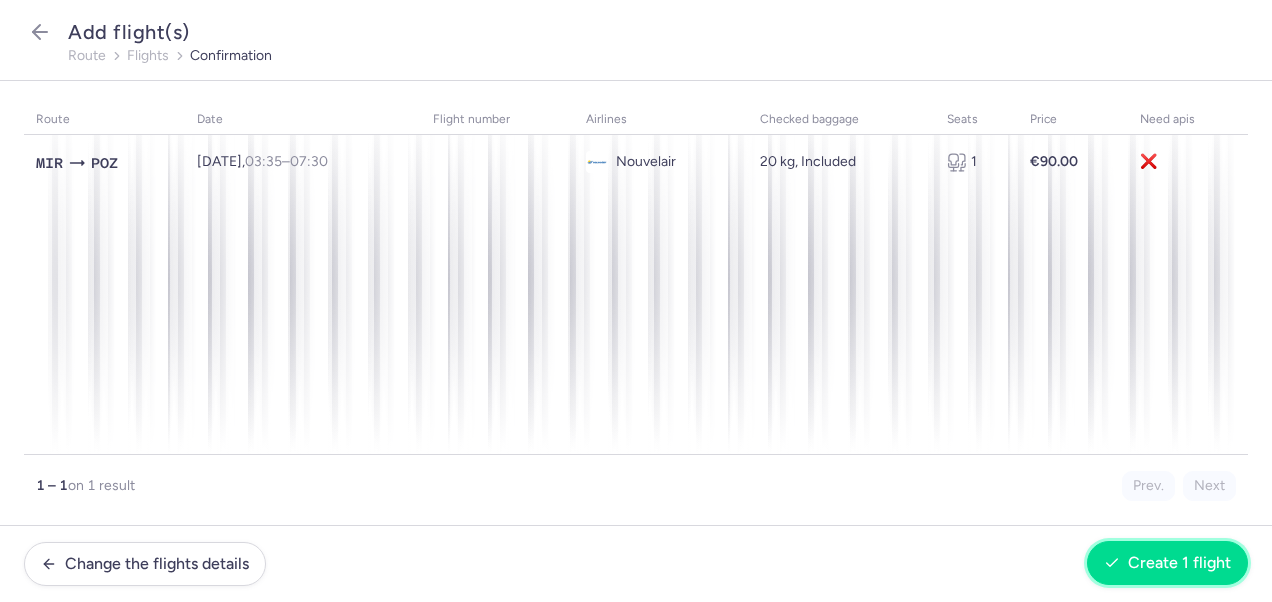 click on "Create 1 flight" at bounding box center [1179, 563] 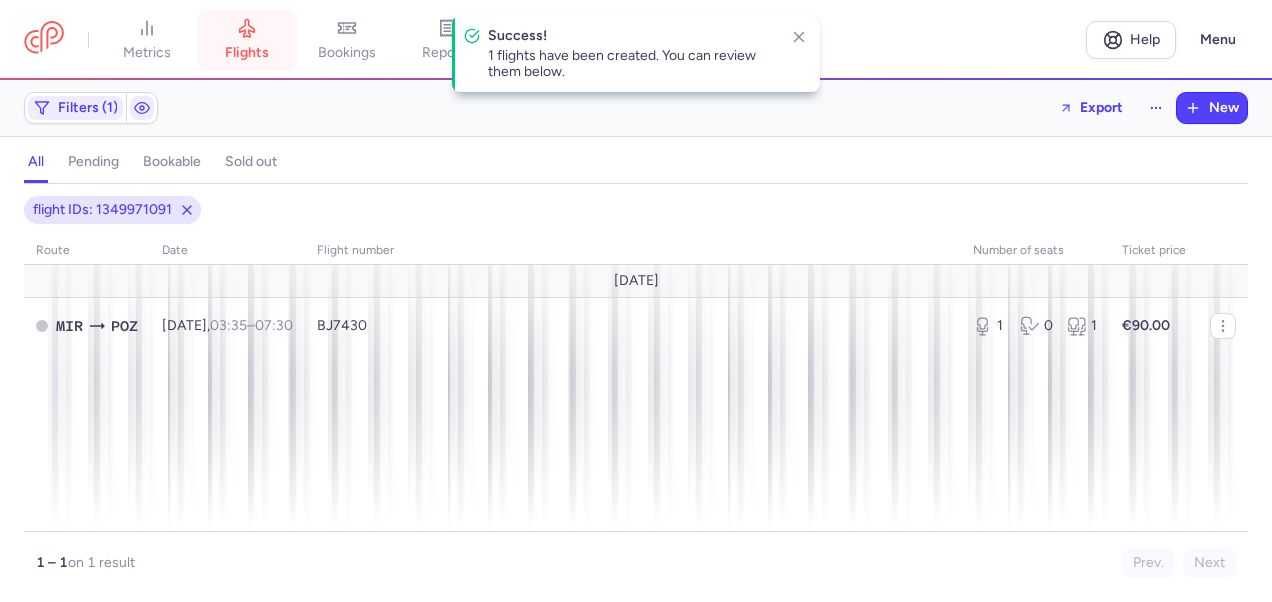 click on "flights" at bounding box center (247, 40) 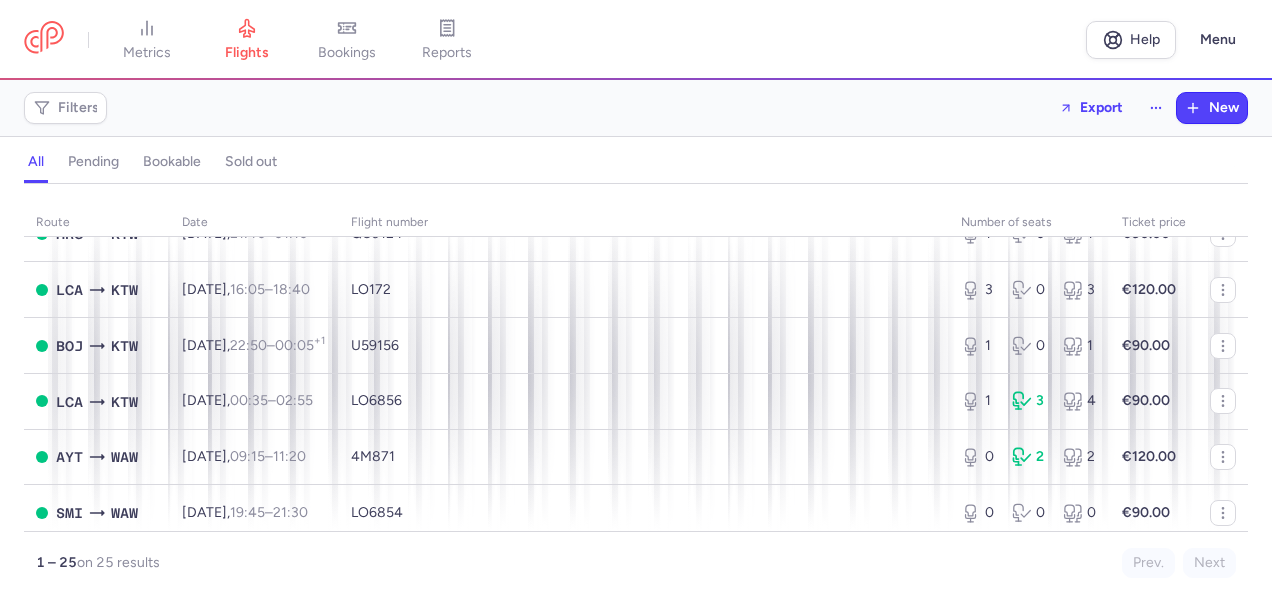 scroll, scrollTop: 1159, scrollLeft: 0, axis: vertical 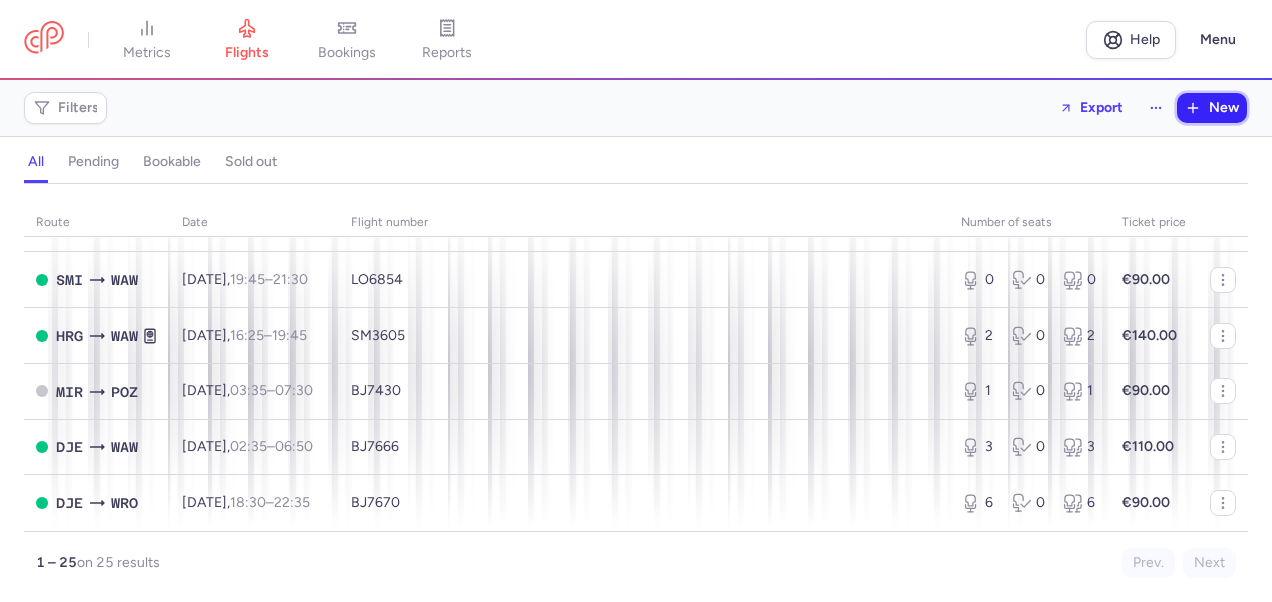 click on "New" at bounding box center [1224, 108] 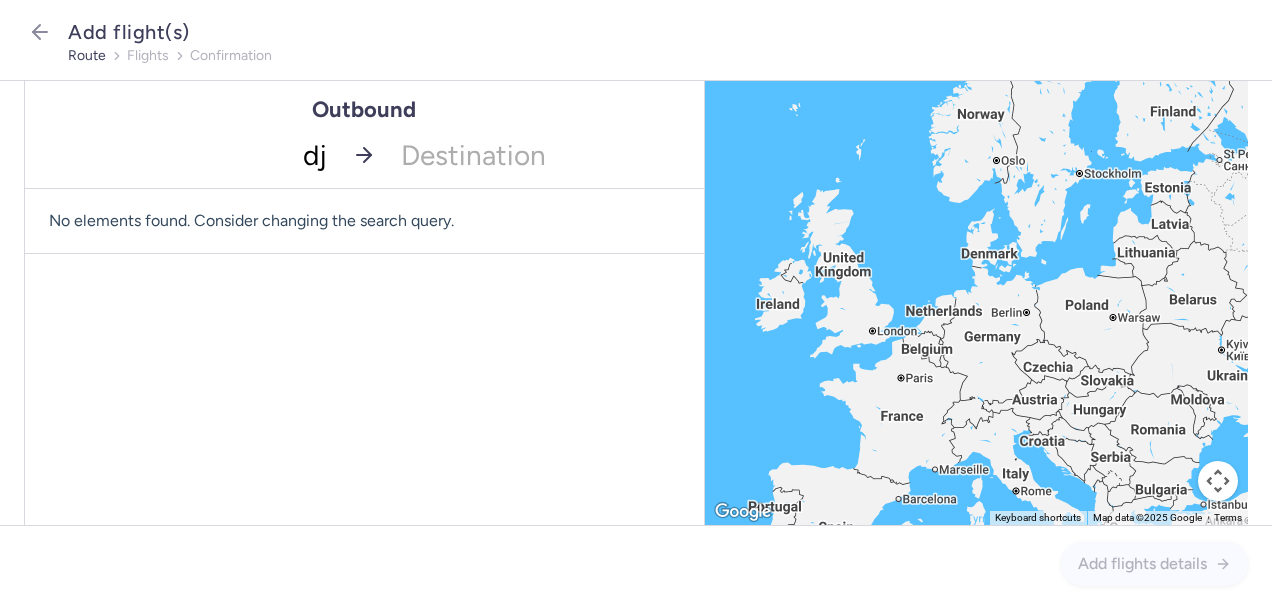 type on "dje" 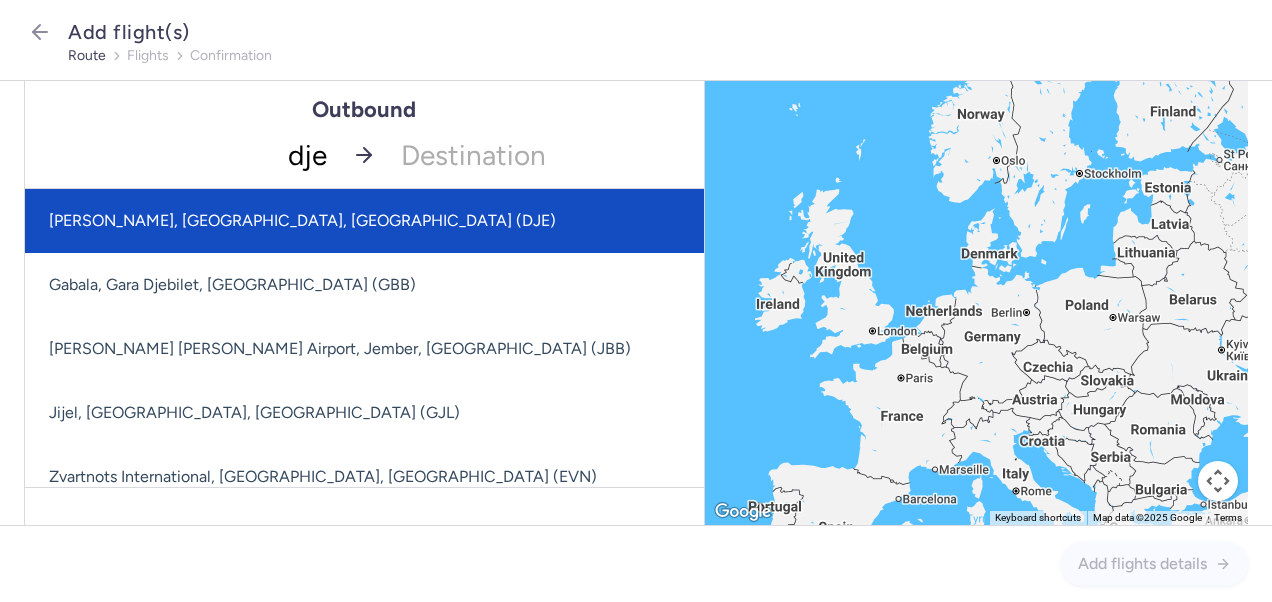 click on "[PERSON_NAME], [GEOGRAPHIC_DATA], [GEOGRAPHIC_DATA] (DJE)" at bounding box center [398, 221] 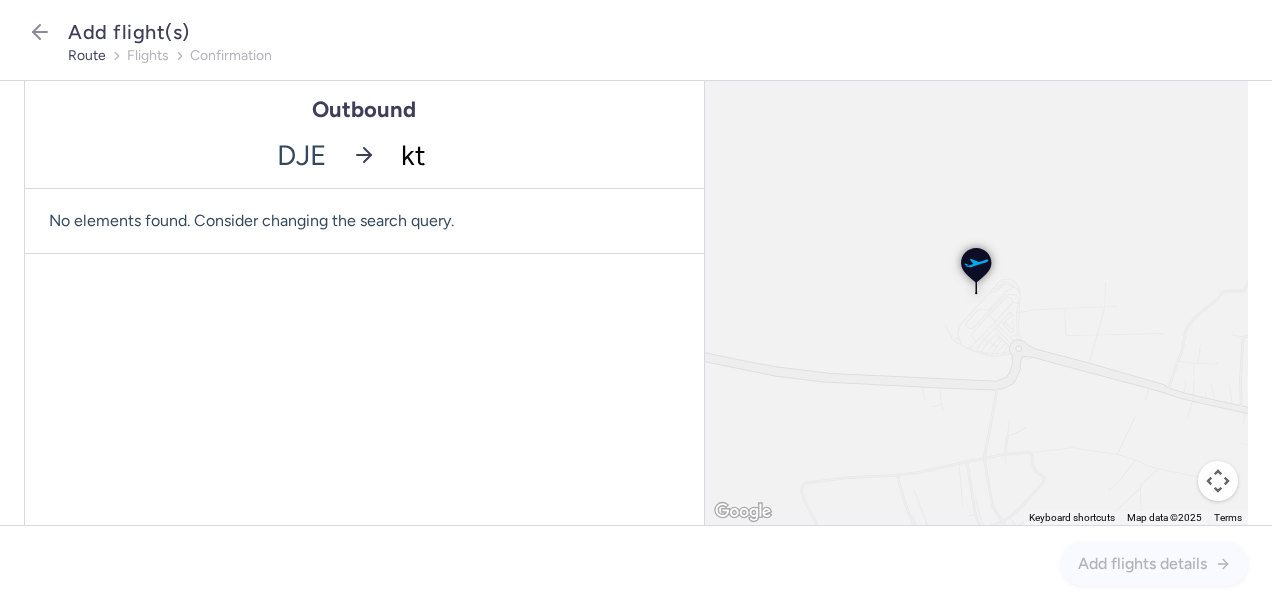 type on "ktw" 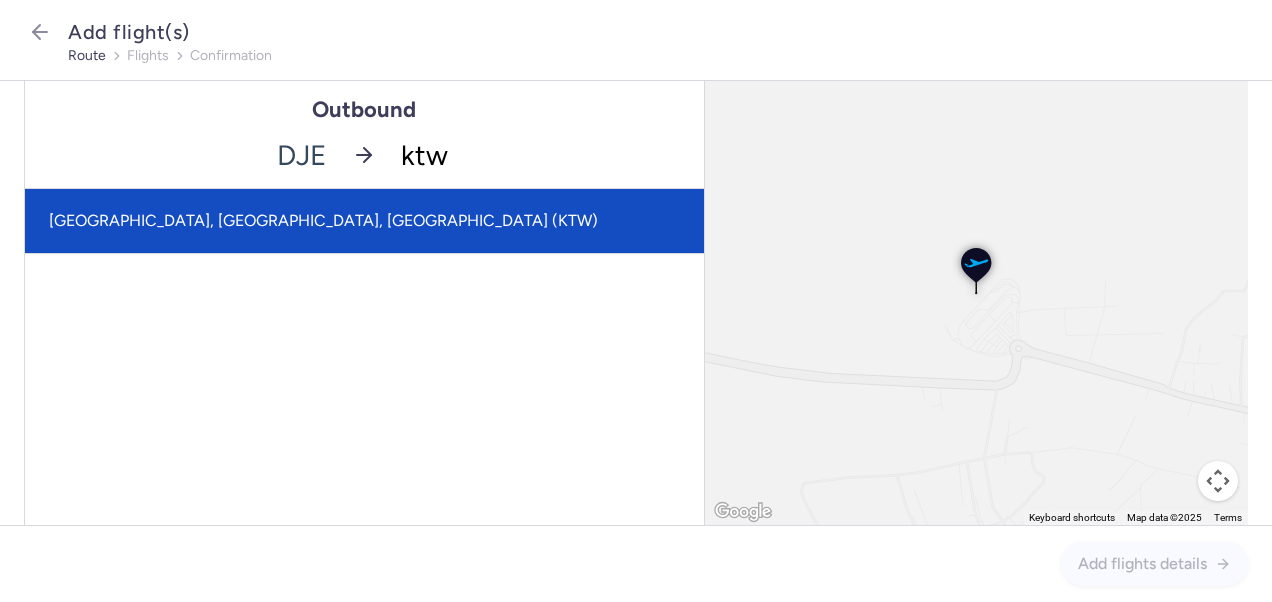 click on "[GEOGRAPHIC_DATA], [GEOGRAPHIC_DATA], [GEOGRAPHIC_DATA] (KTW)" at bounding box center (364, 221) 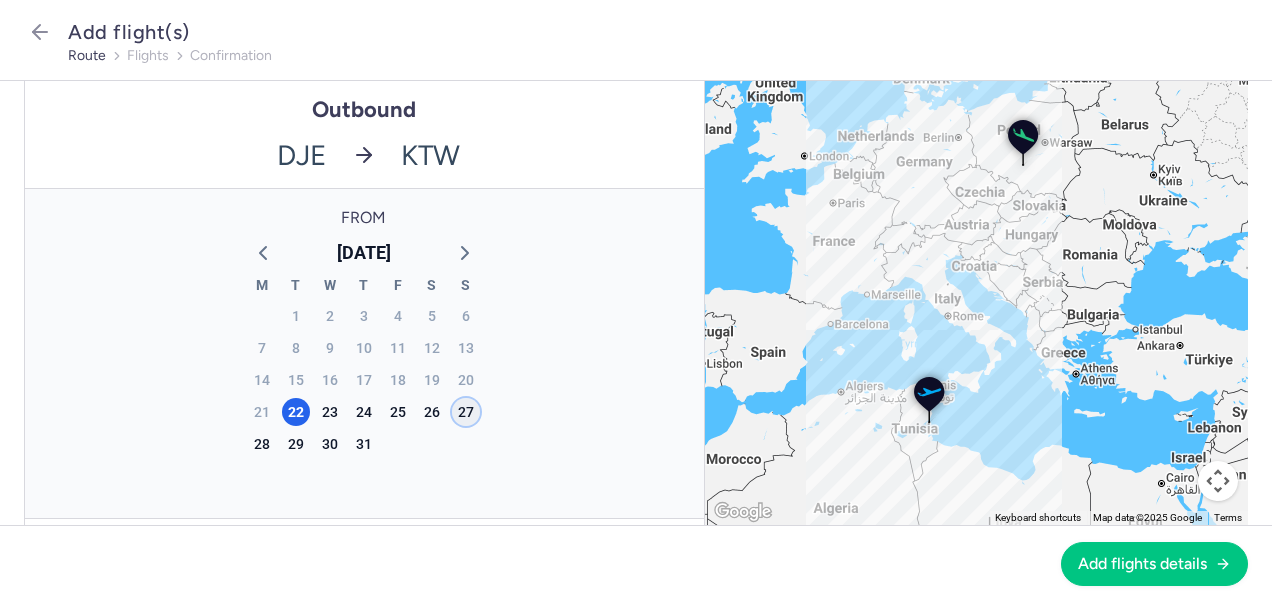 click on "27" 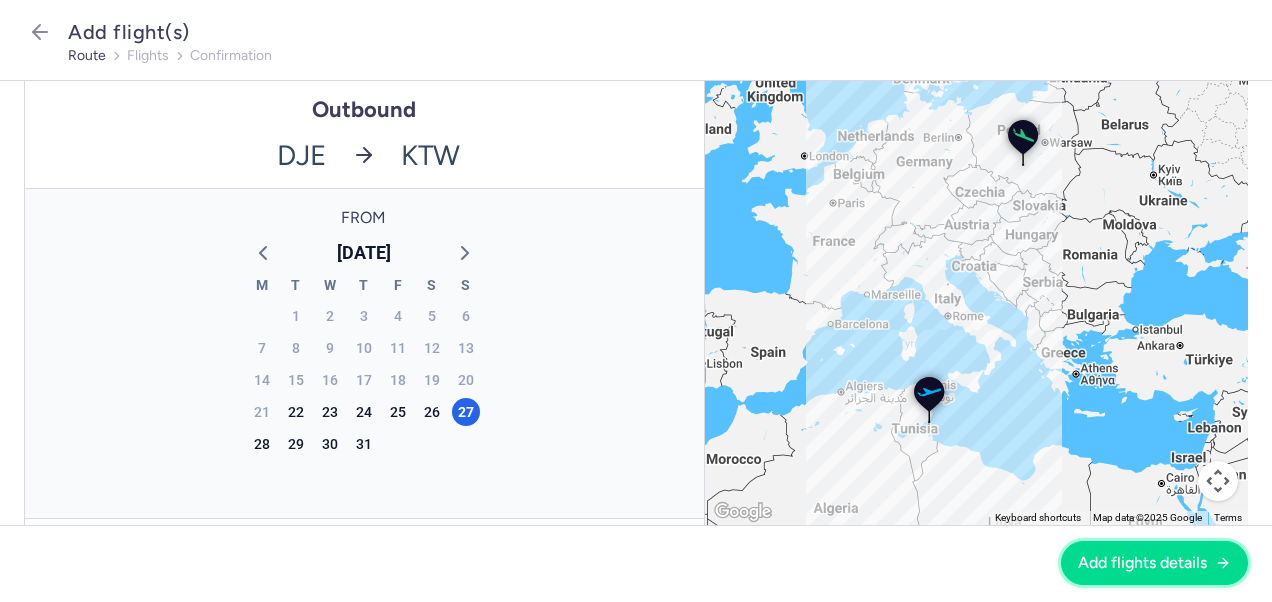 click on "Add flights details" at bounding box center [1142, 563] 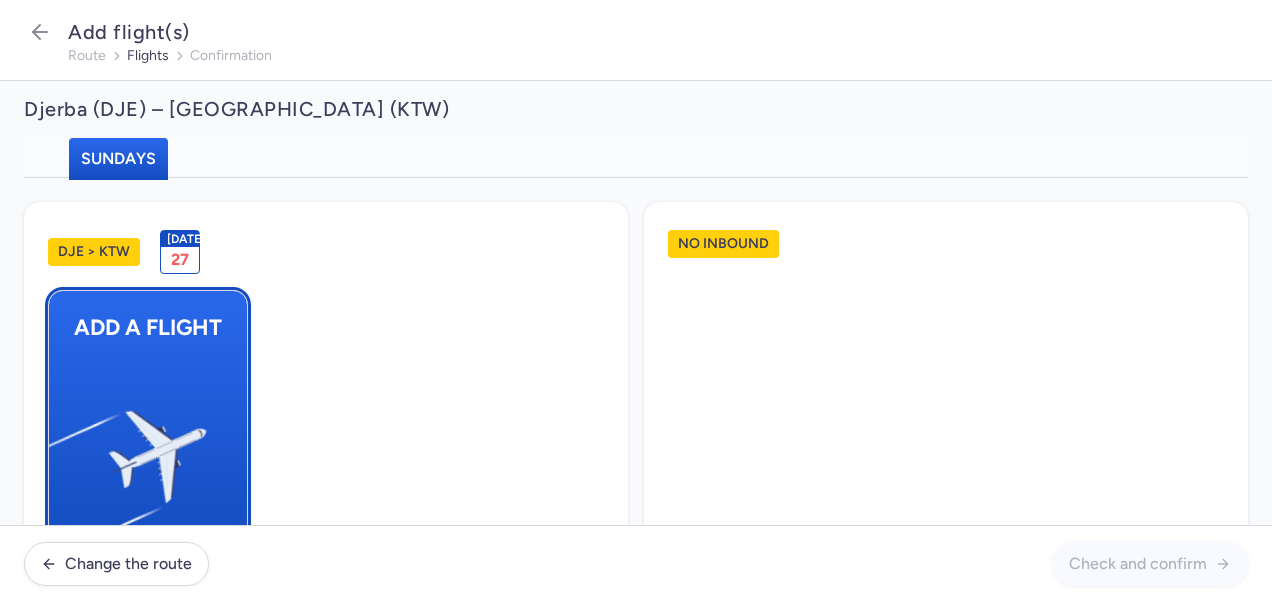 click at bounding box center (59, 448) 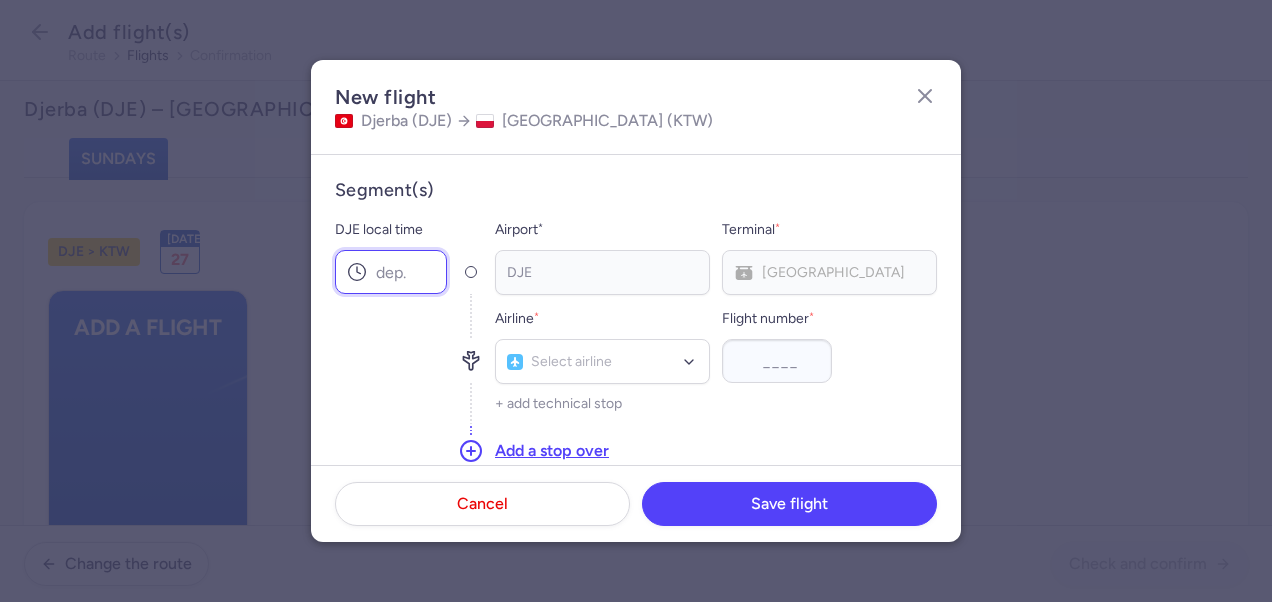 click on "DJE local time" at bounding box center (391, 272) 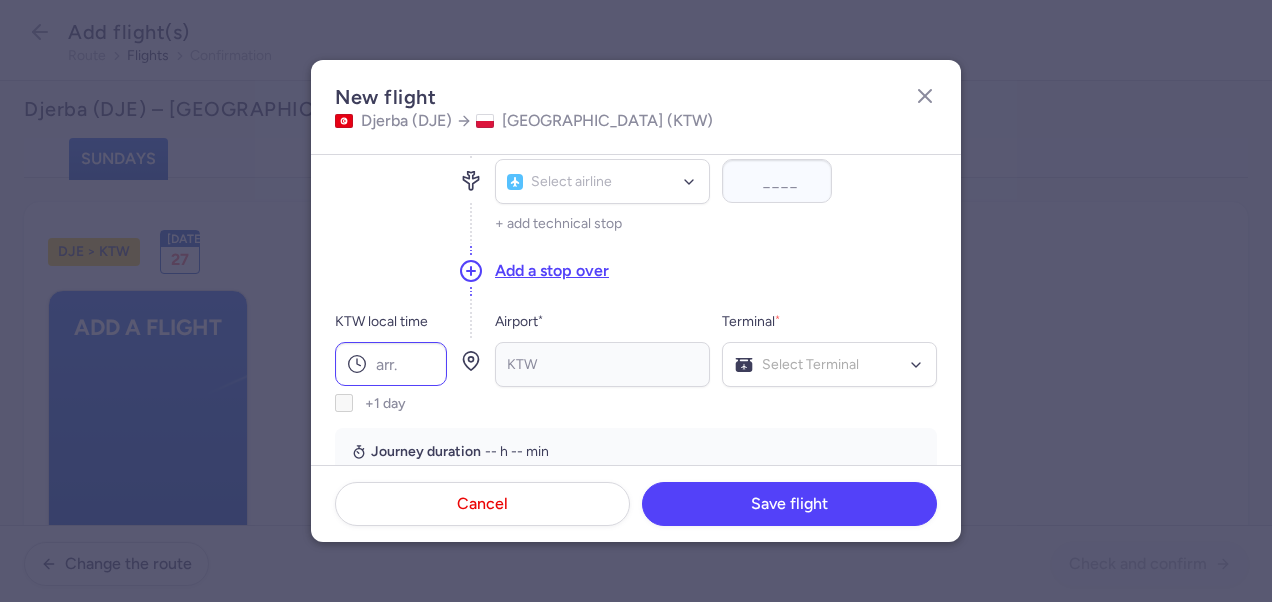 scroll, scrollTop: 200, scrollLeft: 0, axis: vertical 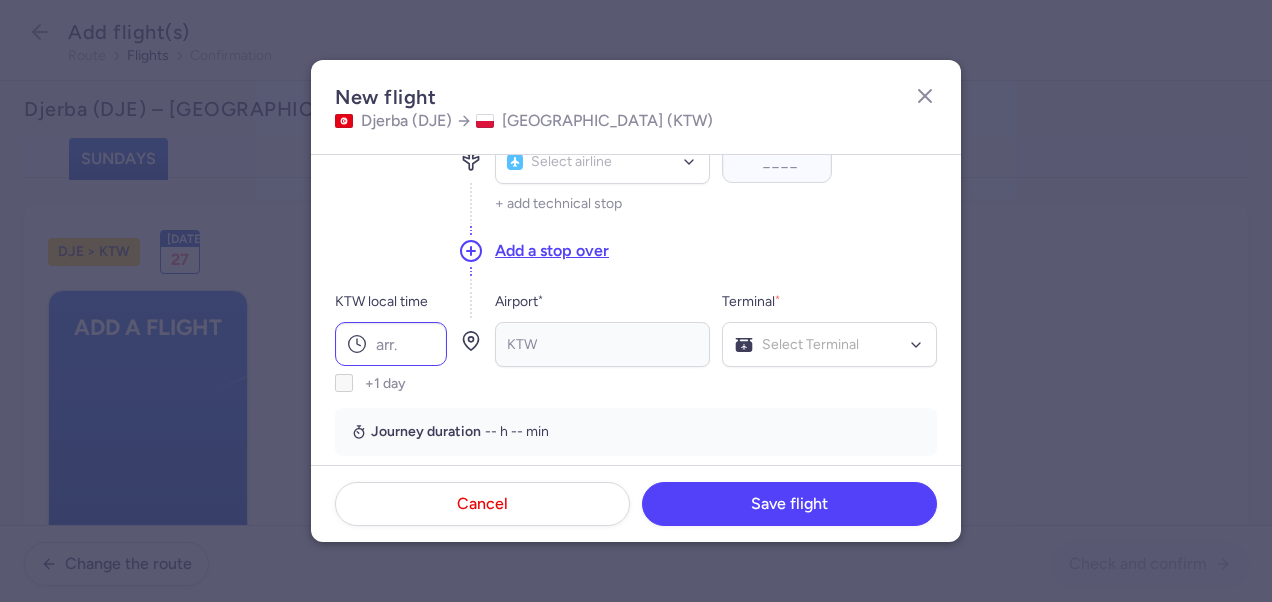 type on "03:00" 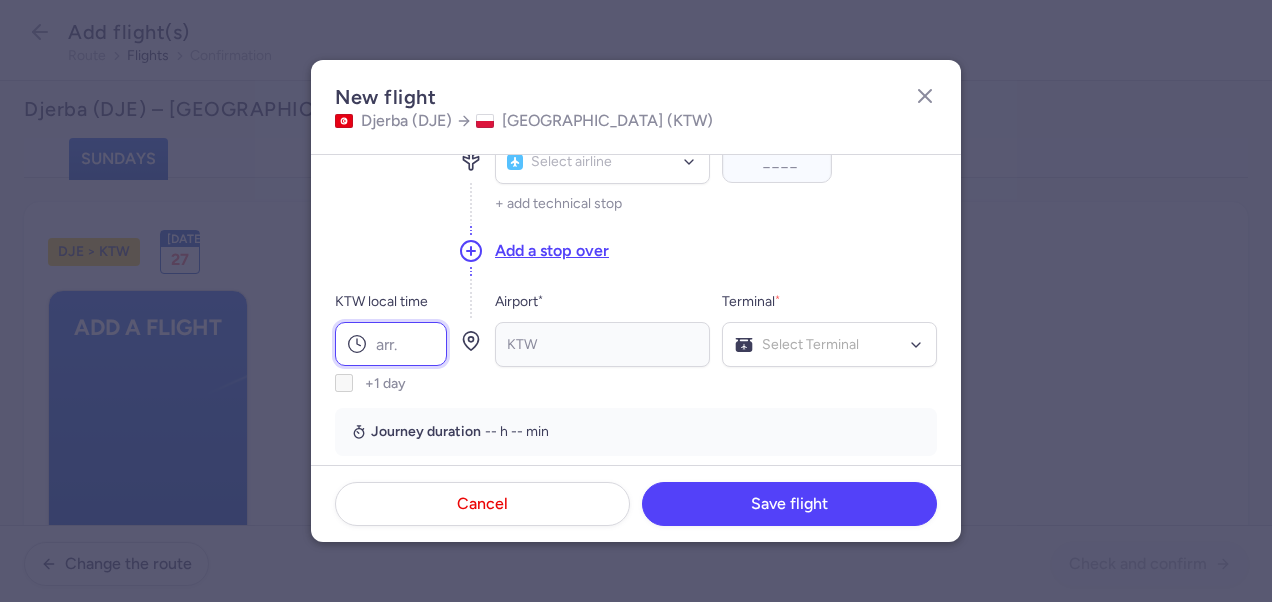 click on "KTW local time" at bounding box center (391, 344) 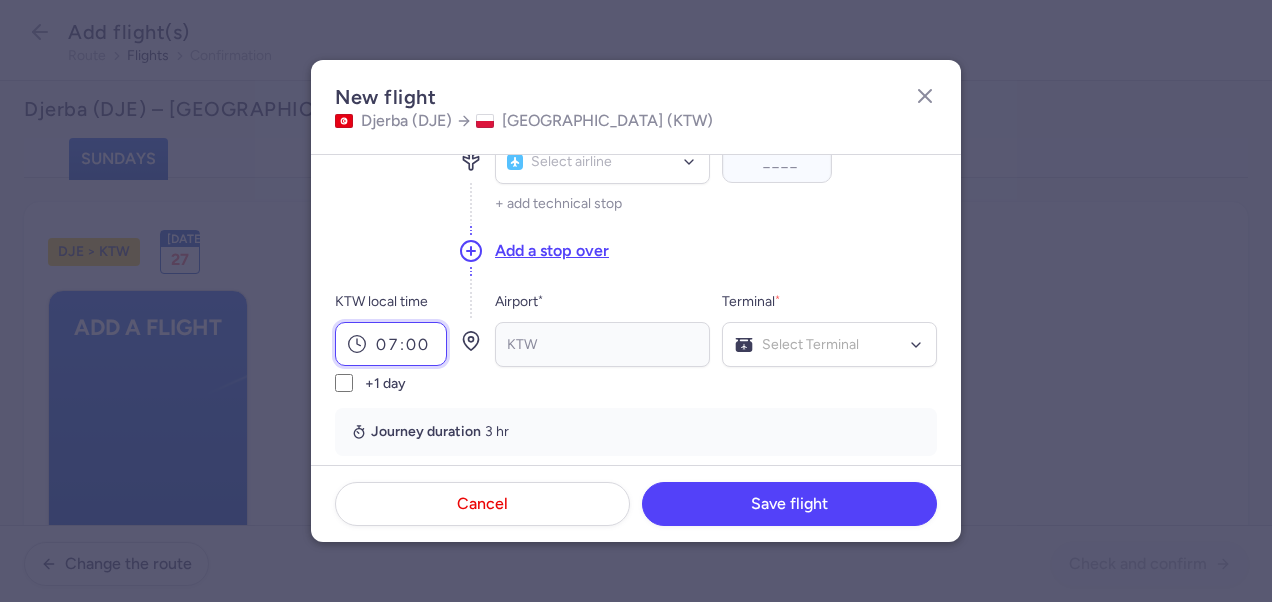 scroll, scrollTop: 100, scrollLeft: 0, axis: vertical 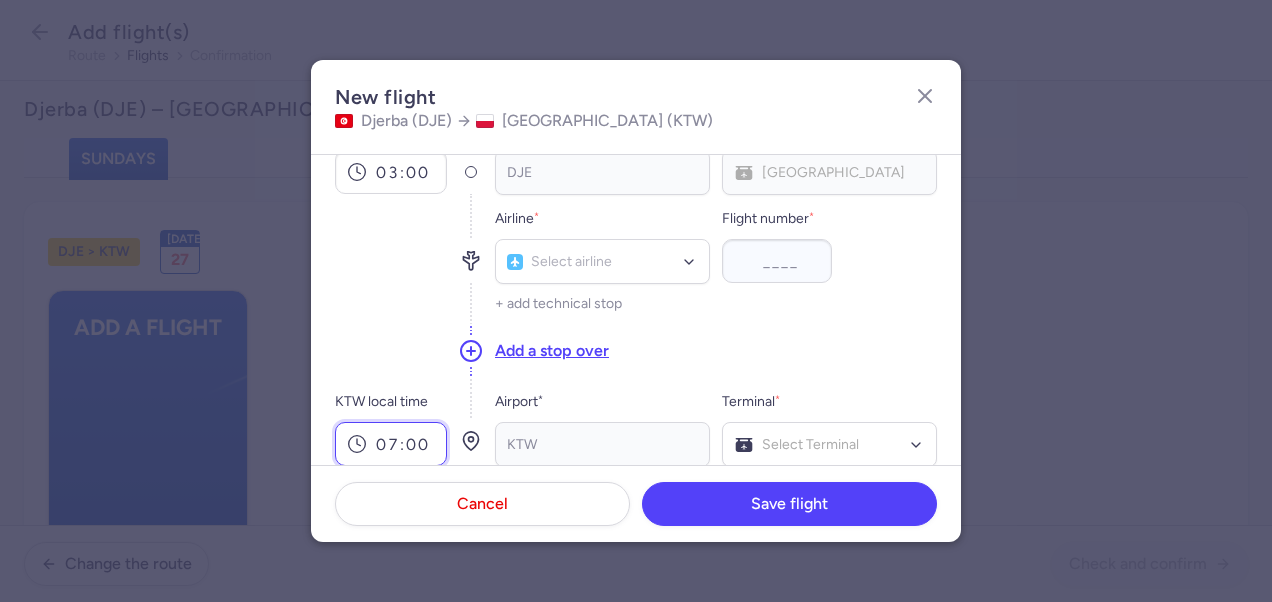 type on "07:00" 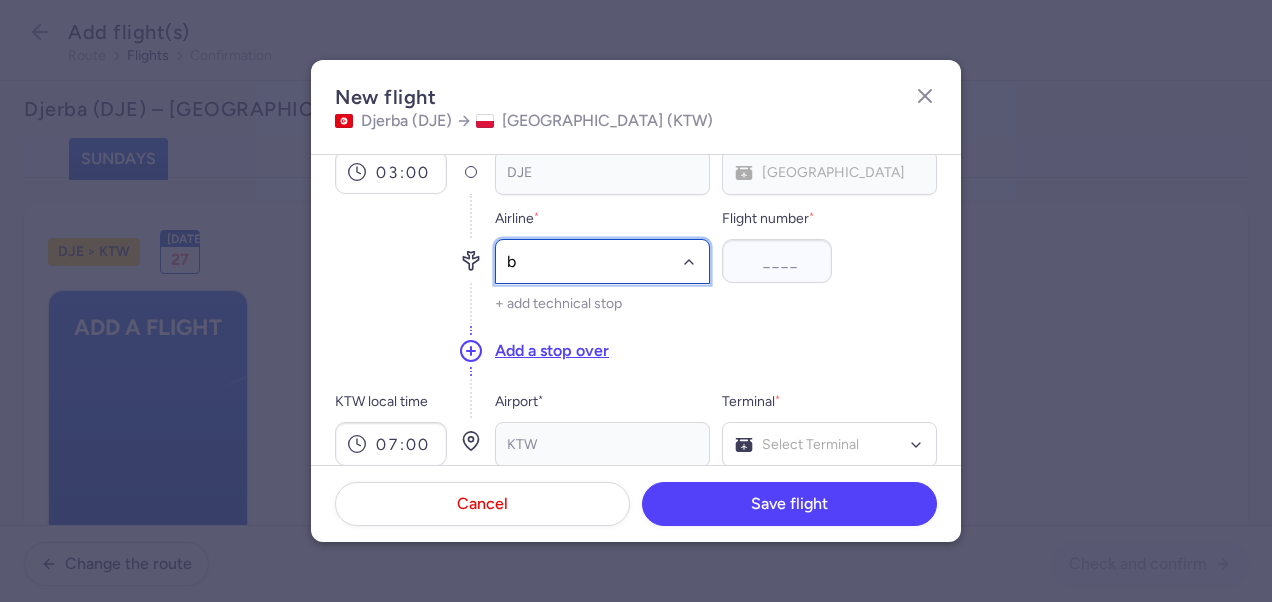 type on "bj" 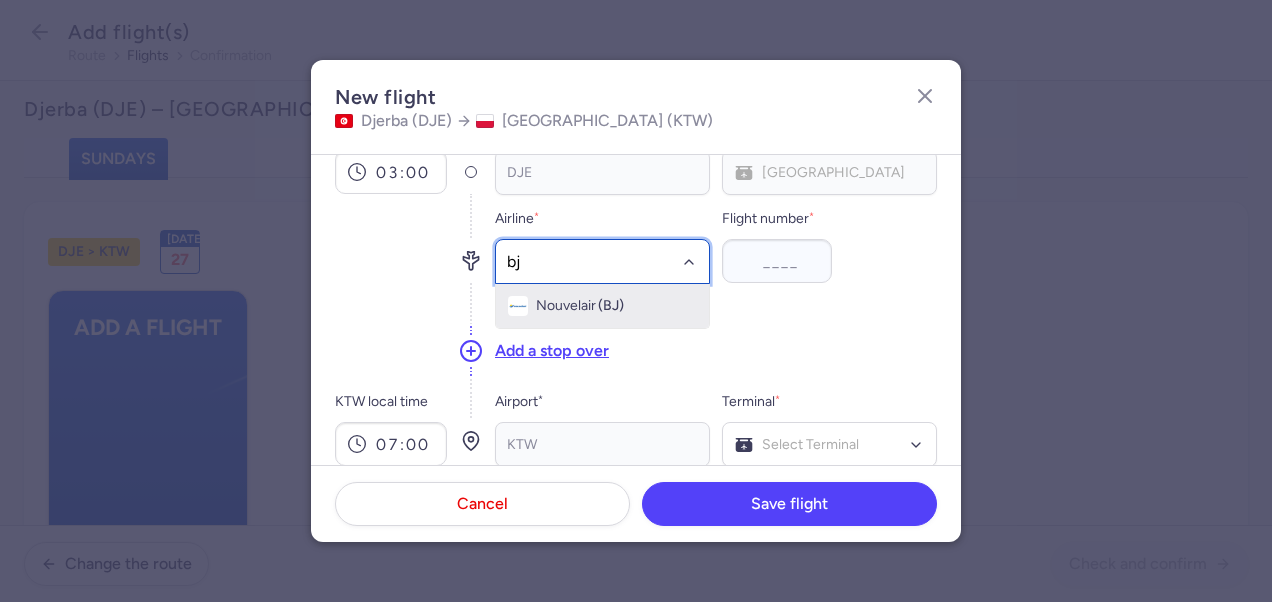click on "Nouvelair" at bounding box center [566, 306] 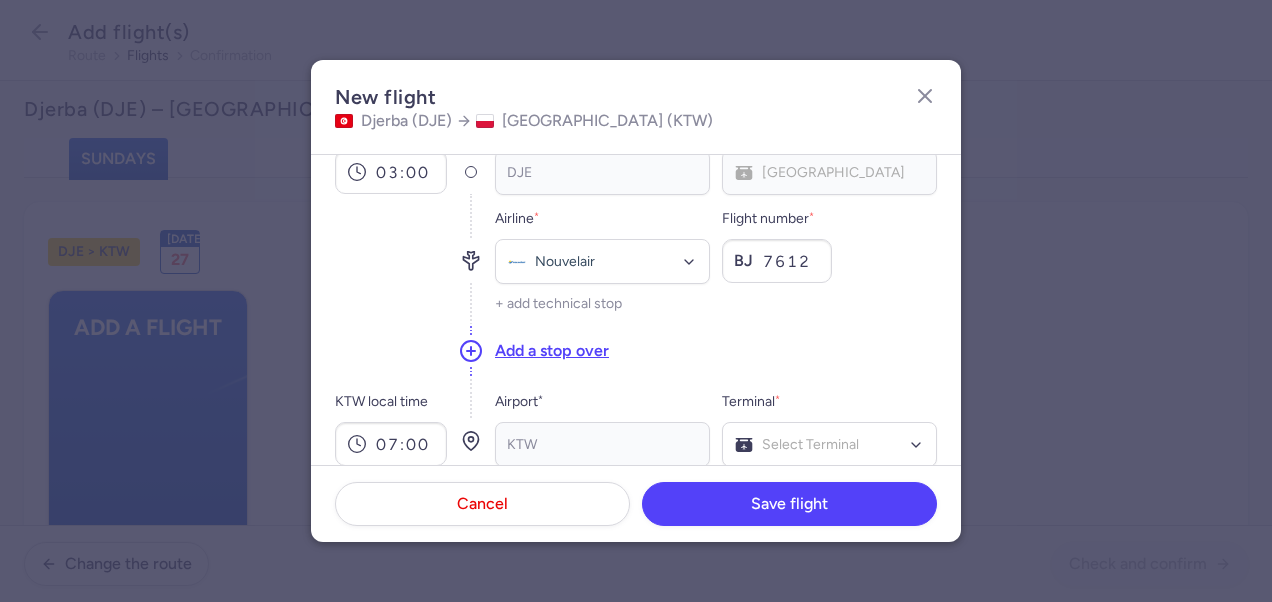 type on "7612" 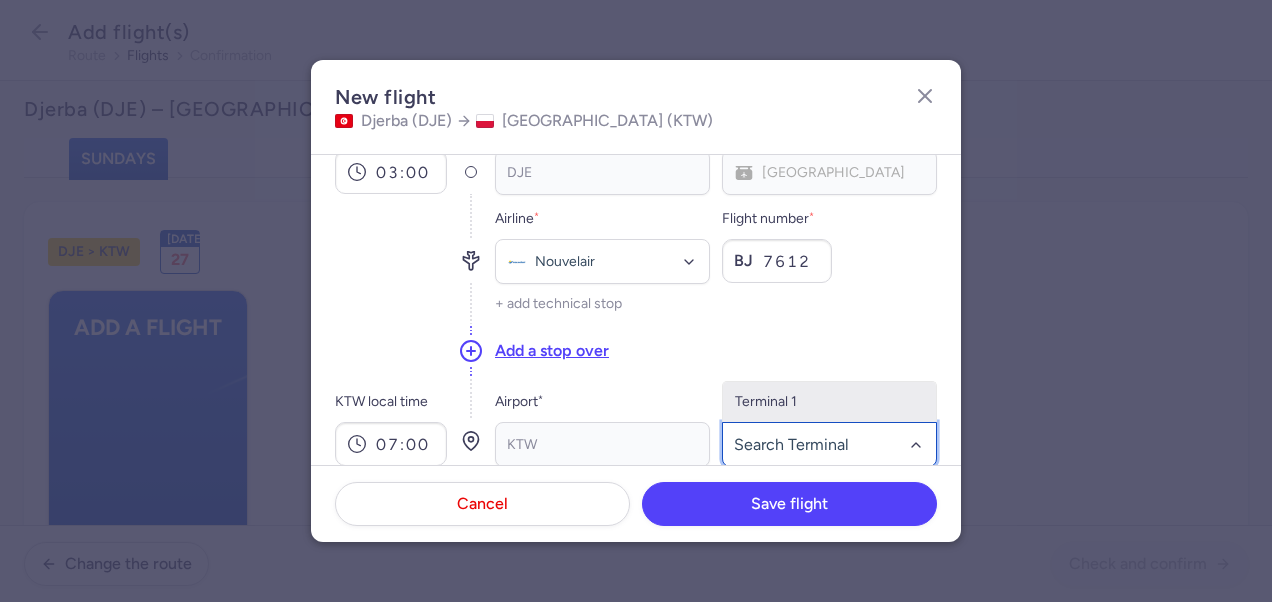 click on "Terminal 1" 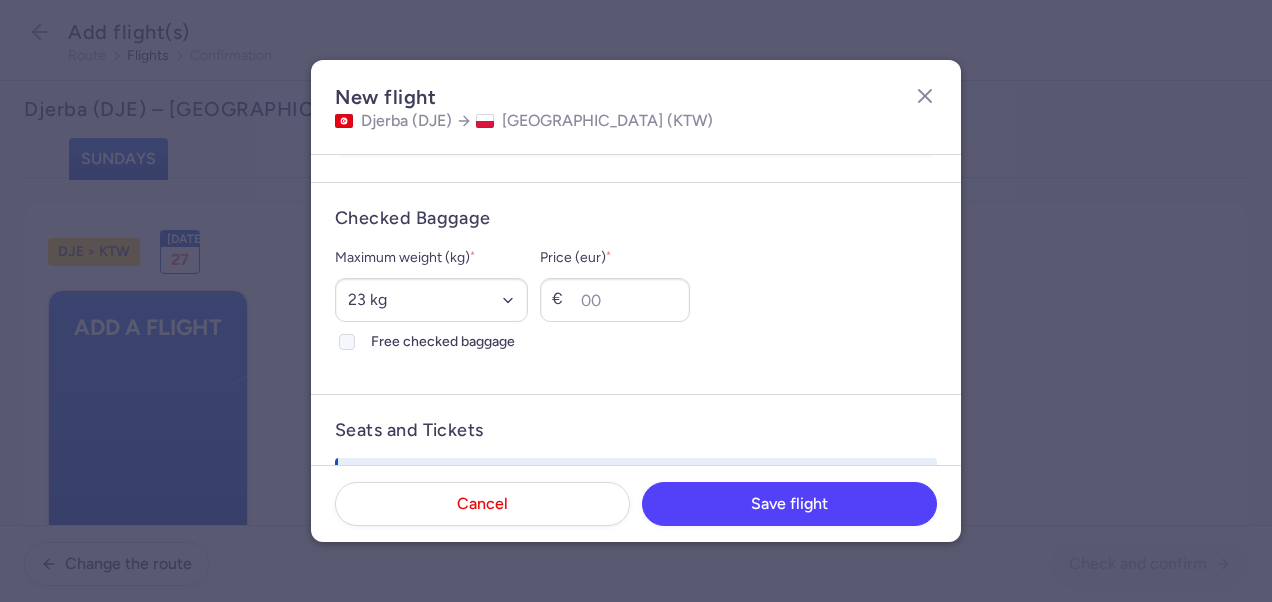 scroll, scrollTop: 500, scrollLeft: 0, axis: vertical 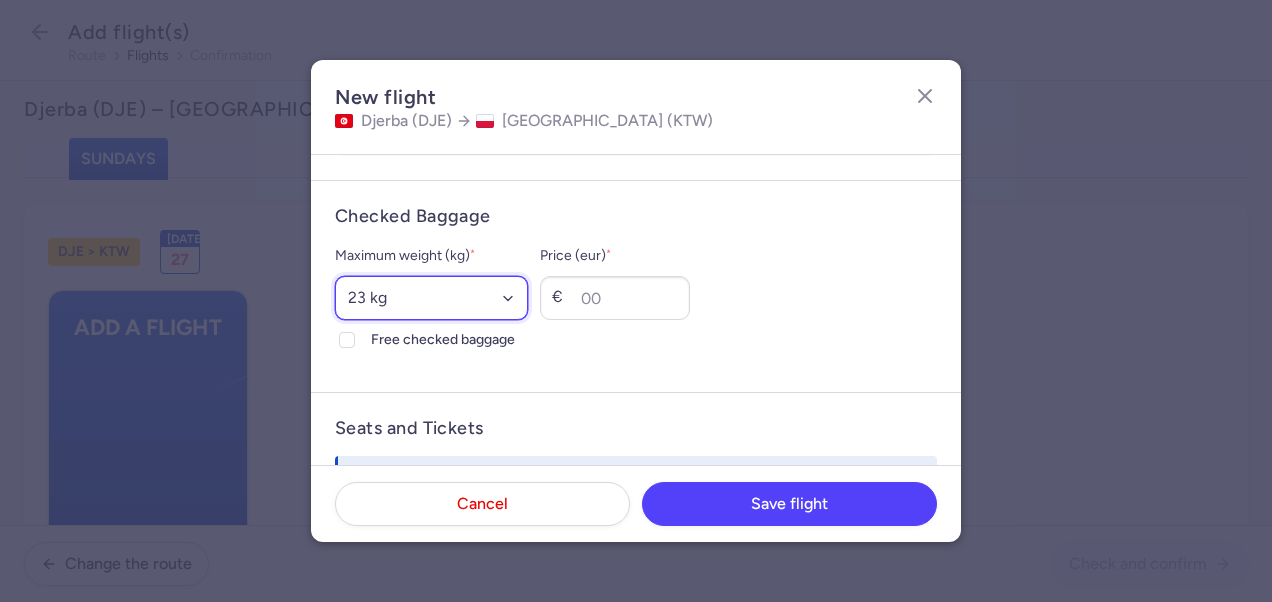 click on "Select an option 15 kg 16 kg 17 kg 18 kg 19 kg 20 kg 21 kg 22 kg 23 kg 24 kg 25 kg 26 kg 27 kg 28 kg 29 kg 30 kg 31 kg 32 kg 33 kg 34 kg 35 kg" at bounding box center [431, 298] 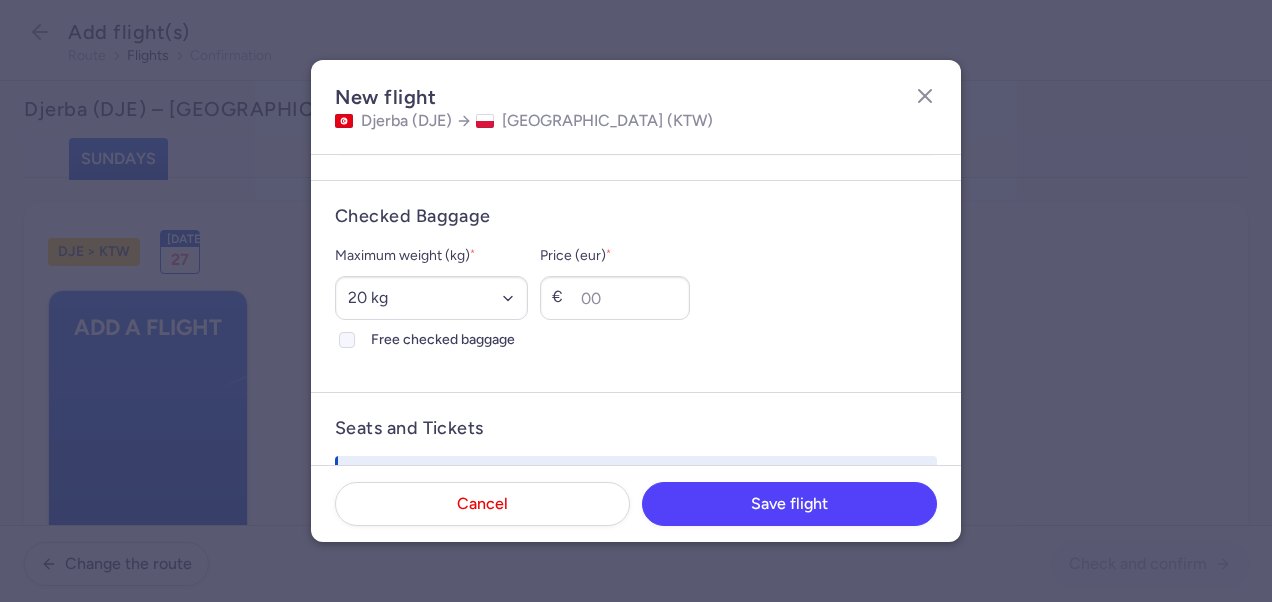 click on "Free checked baggage" 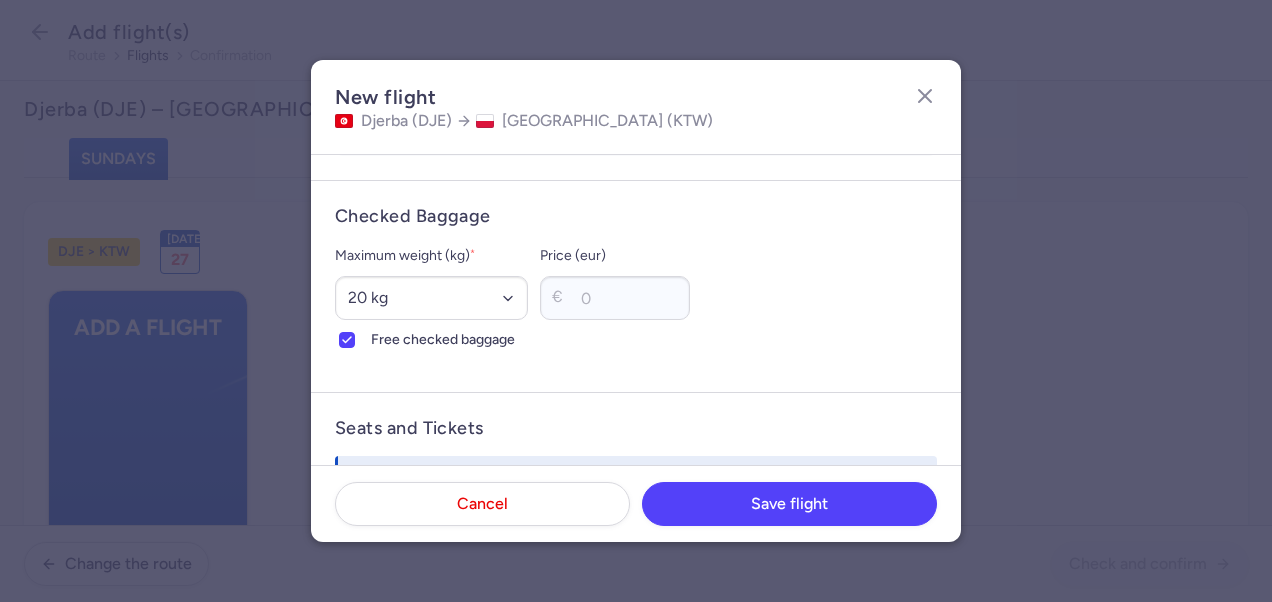 scroll, scrollTop: 700, scrollLeft: 0, axis: vertical 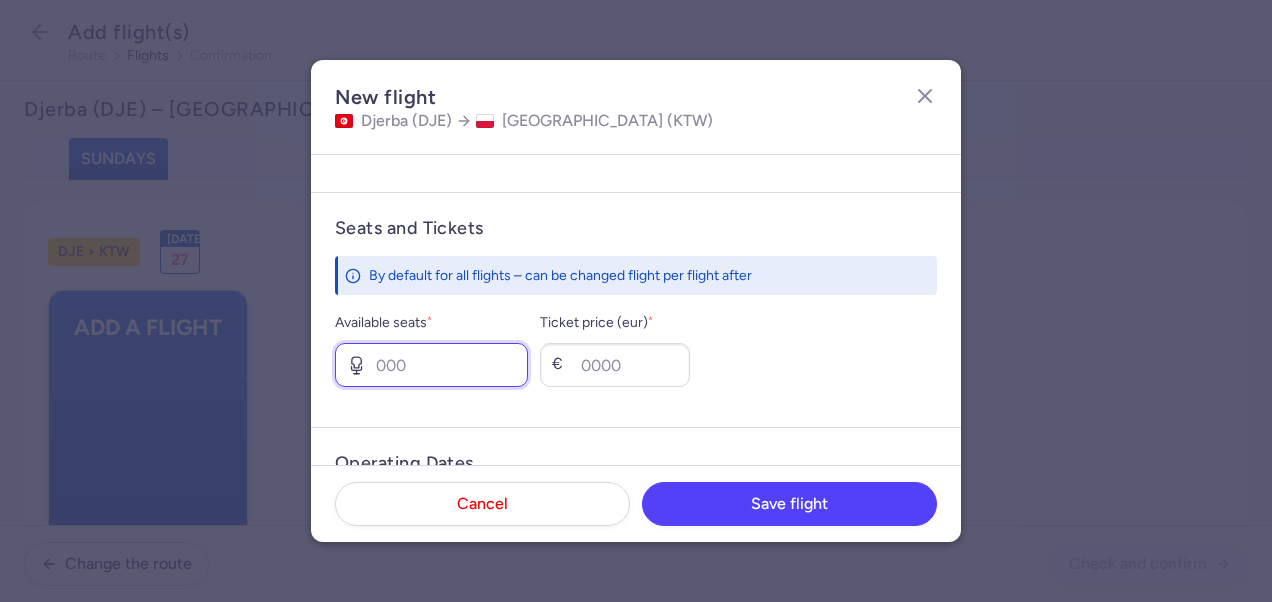 click on "Available seats  *" at bounding box center (431, 365) 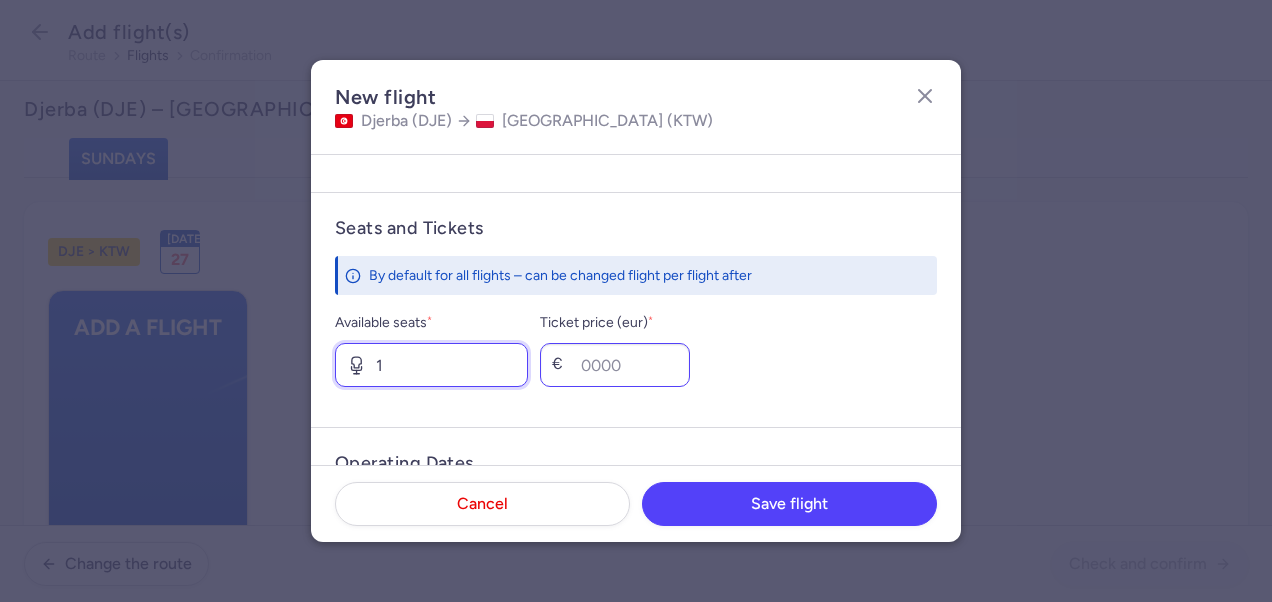 type on "1" 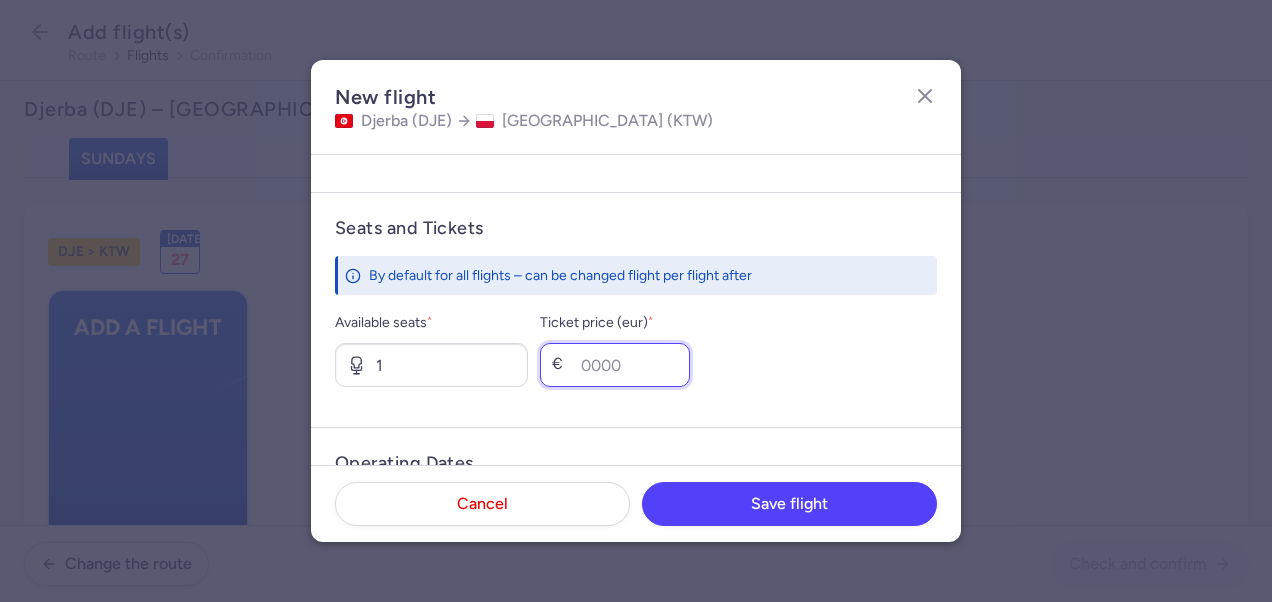 click on "Ticket price (eur)  *" at bounding box center (615, 365) 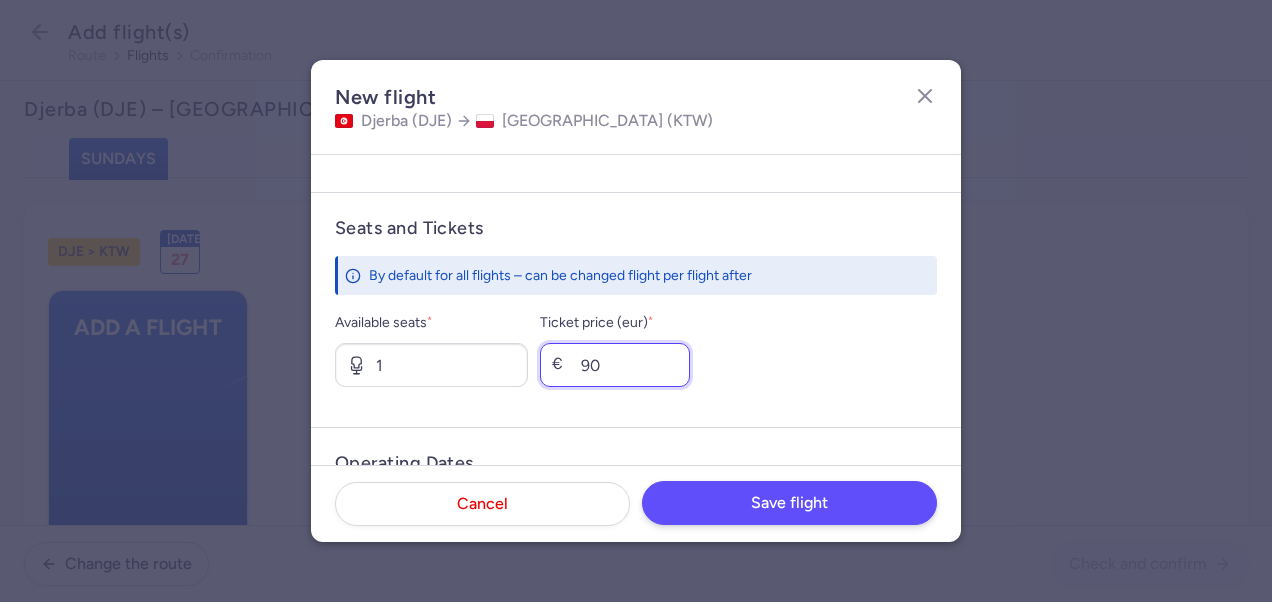 type on "90" 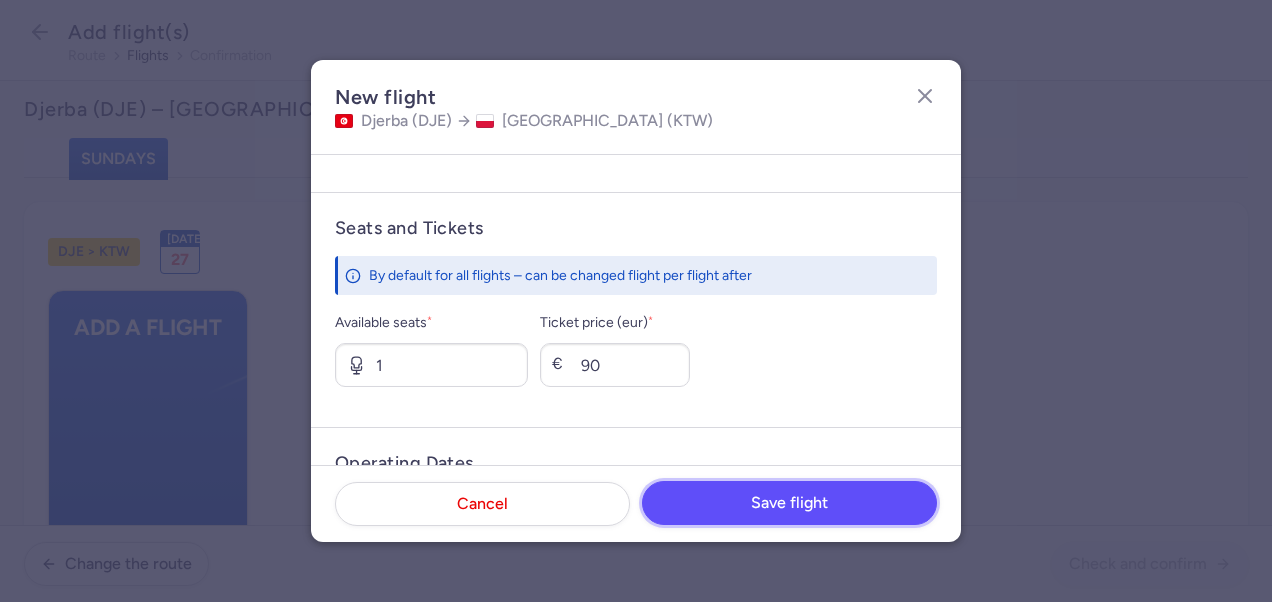click on "Save flight" at bounding box center (789, 503) 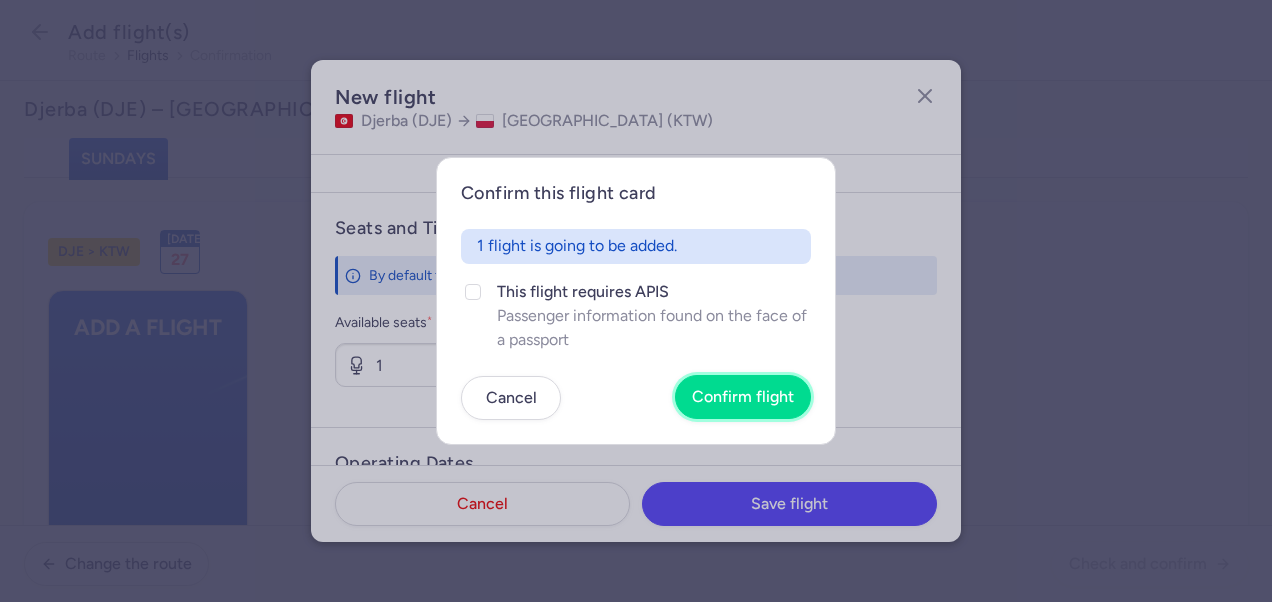 click on "Confirm flight" at bounding box center (743, 397) 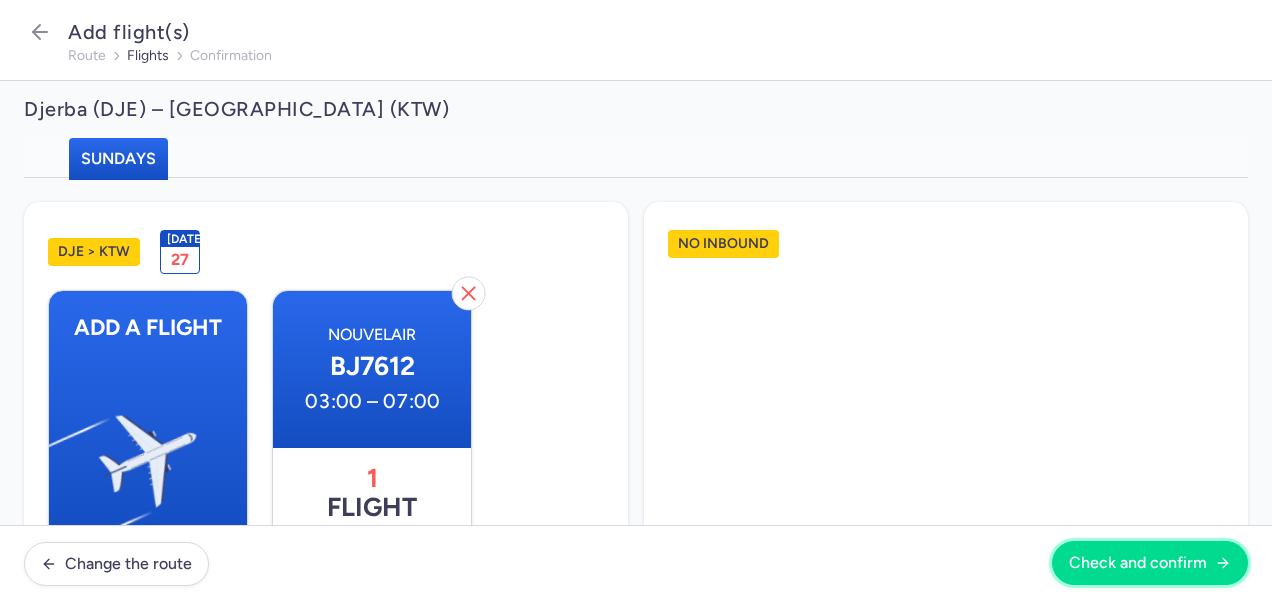 click on "Check and confirm" at bounding box center [1138, 563] 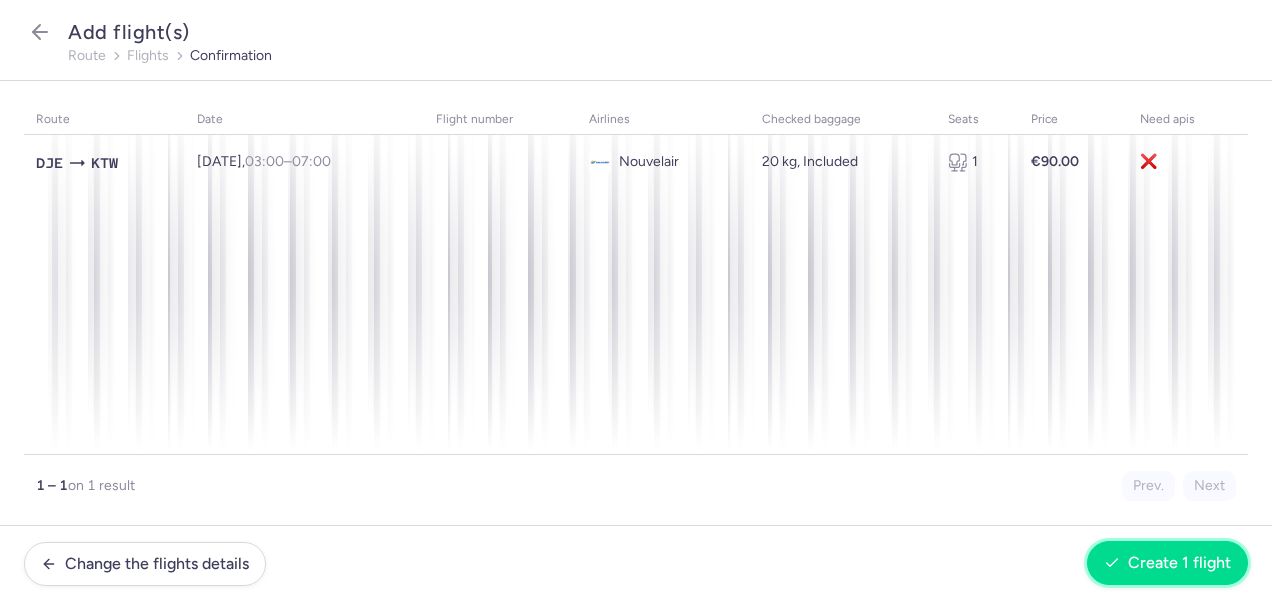 click on "Create 1 flight" at bounding box center (1179, 563) 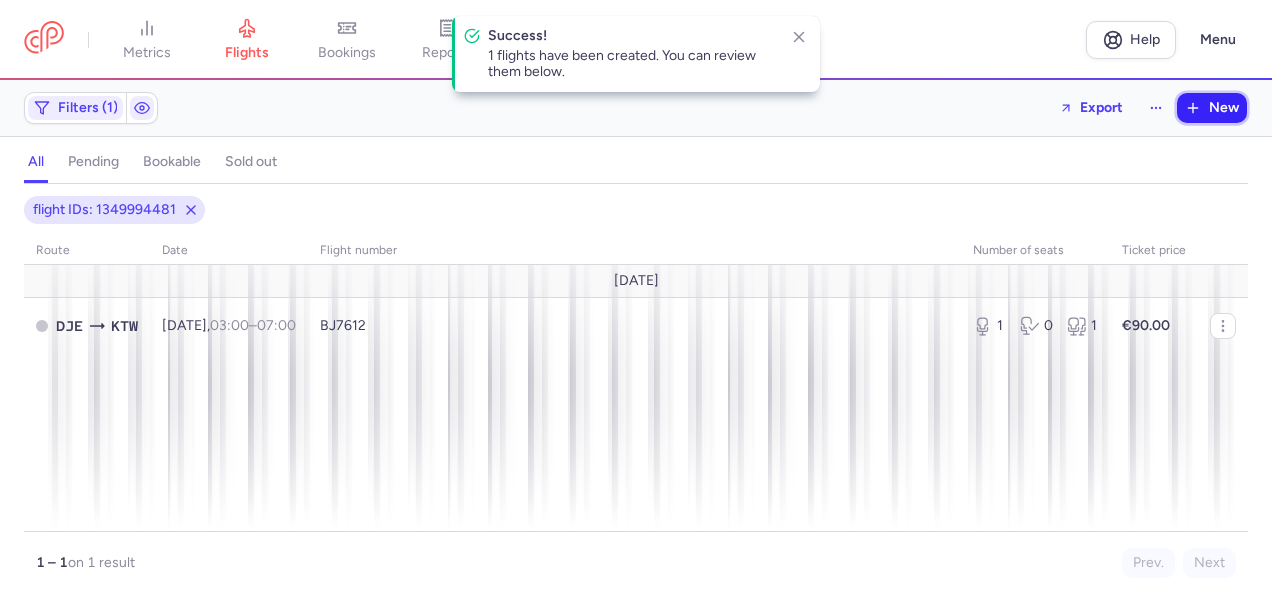 click on "New" at bounding box center [1224, 108] 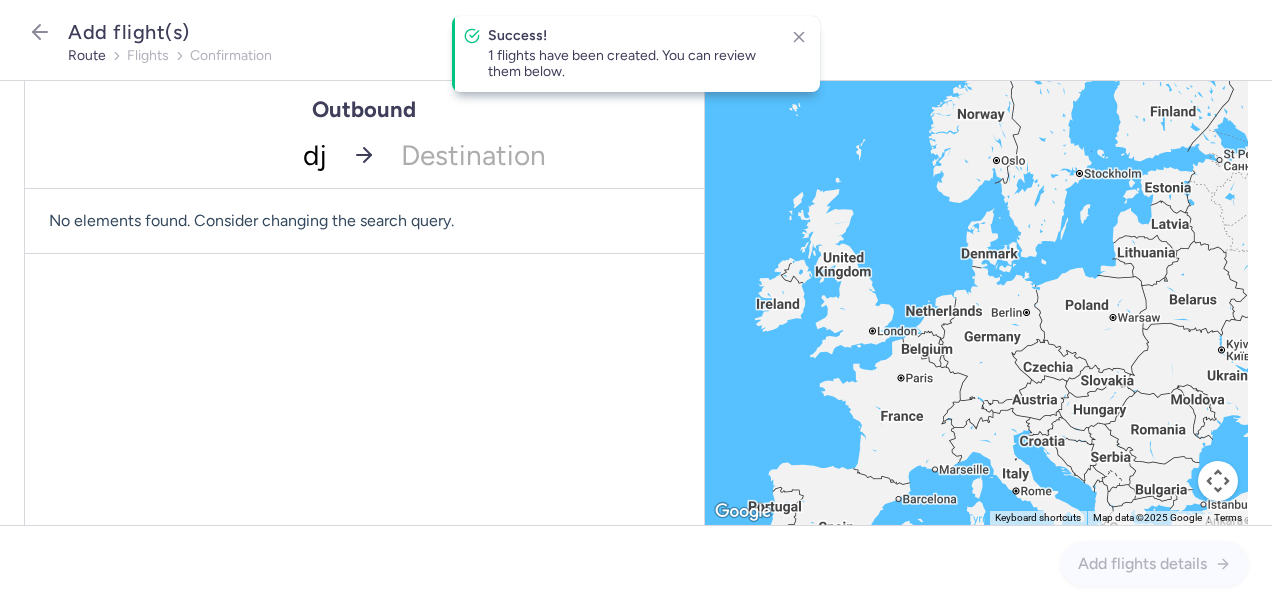 type on "dje" 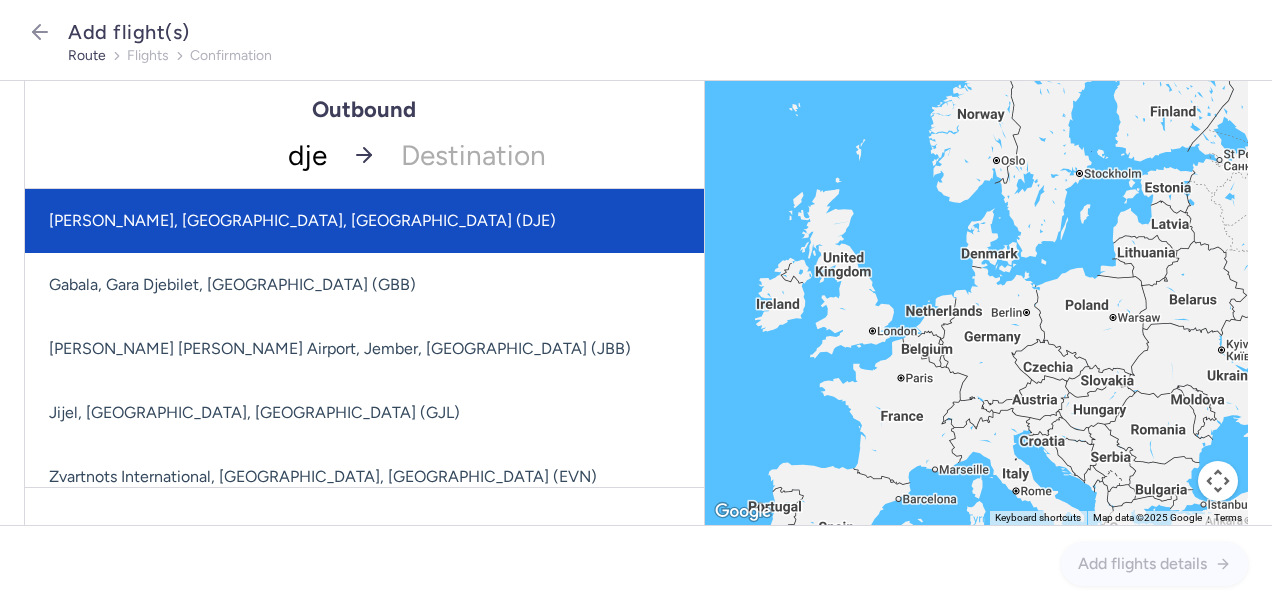 click on "[PERSON_NAME], [GEOGRAPHIC_DATA], [GEOGRAPHIC_DATA] (DJE)" at bounding box center [398, 221] 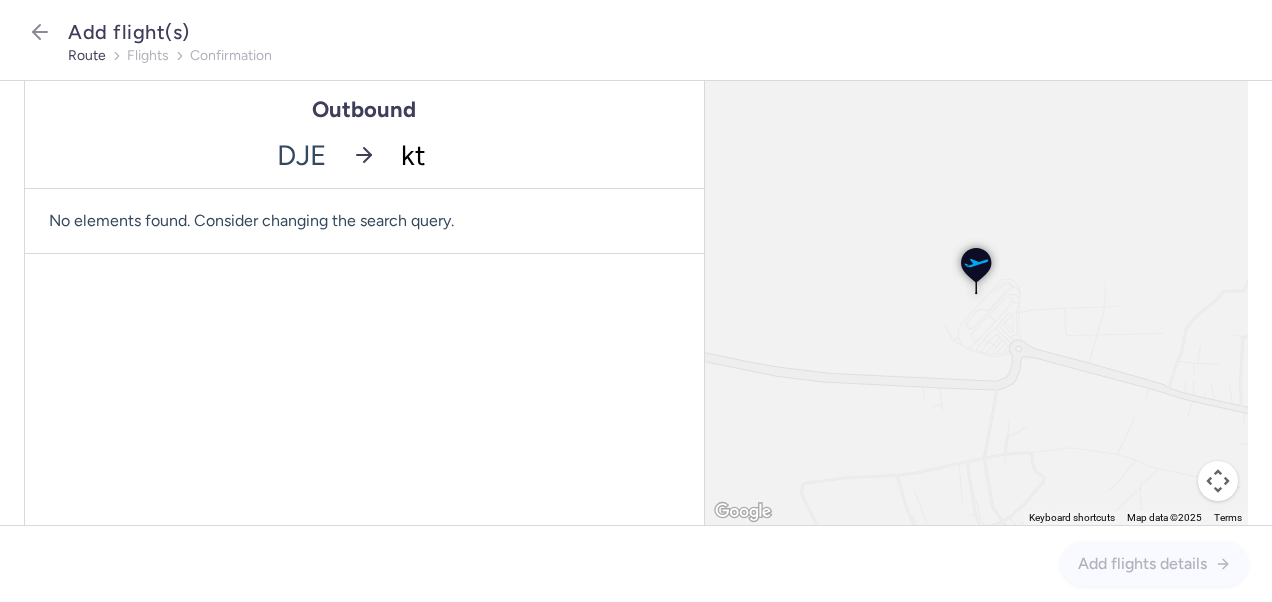 type on "ktw" 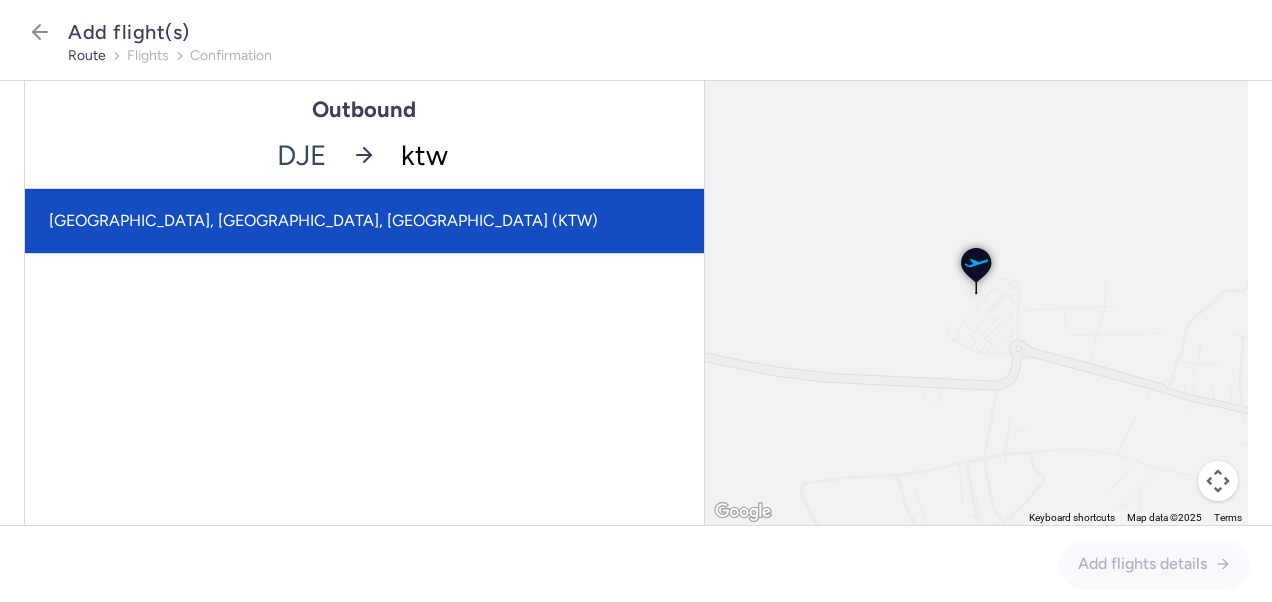 click on "[GEOGRAPHIC_DATA], [GEOGRAPHIC_DATA], [GEOGRAPHIC_DATA] (KTW)" at bounding box center [364, 221] 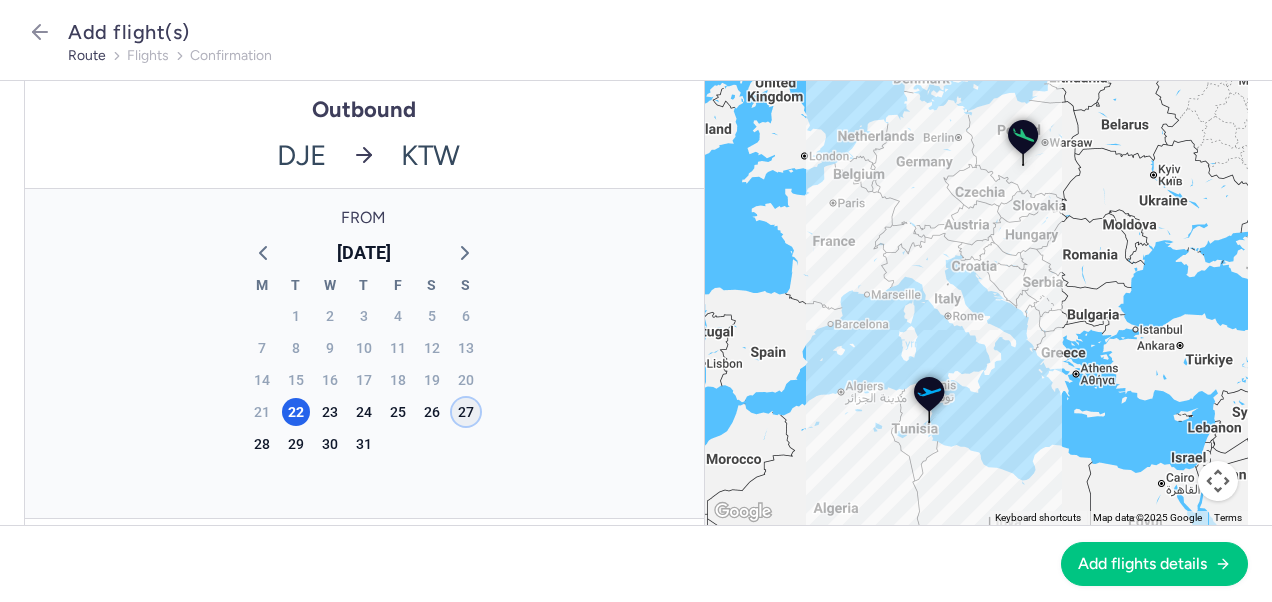 click on "27" 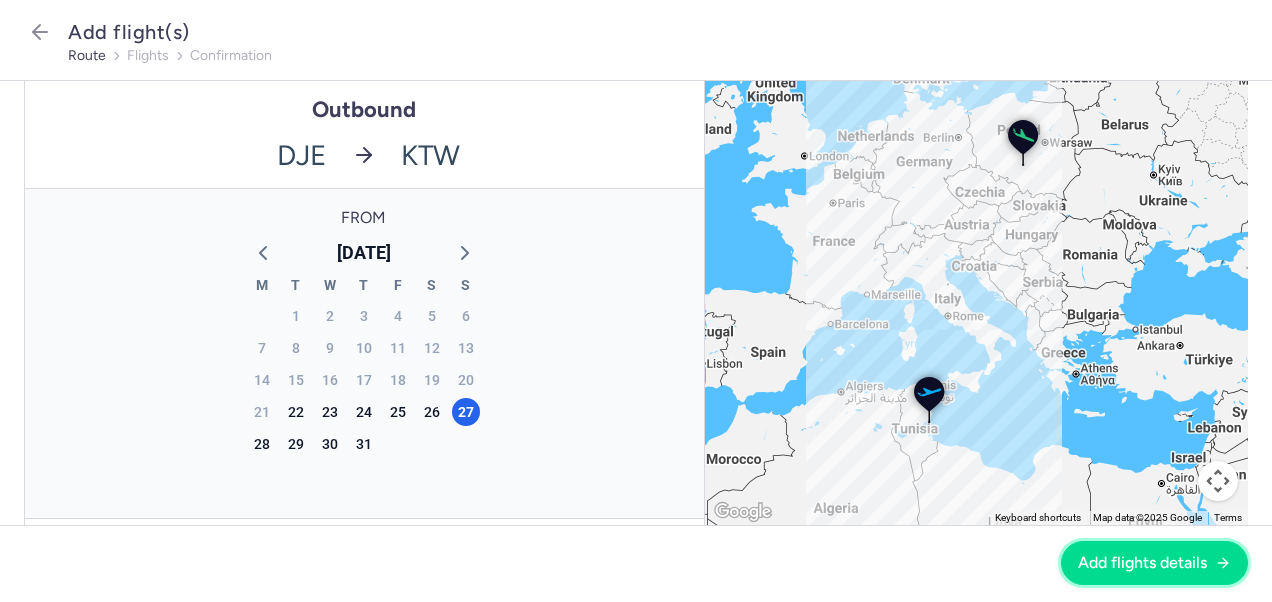click on "Add flights details" at bounding box center (1142, 563) 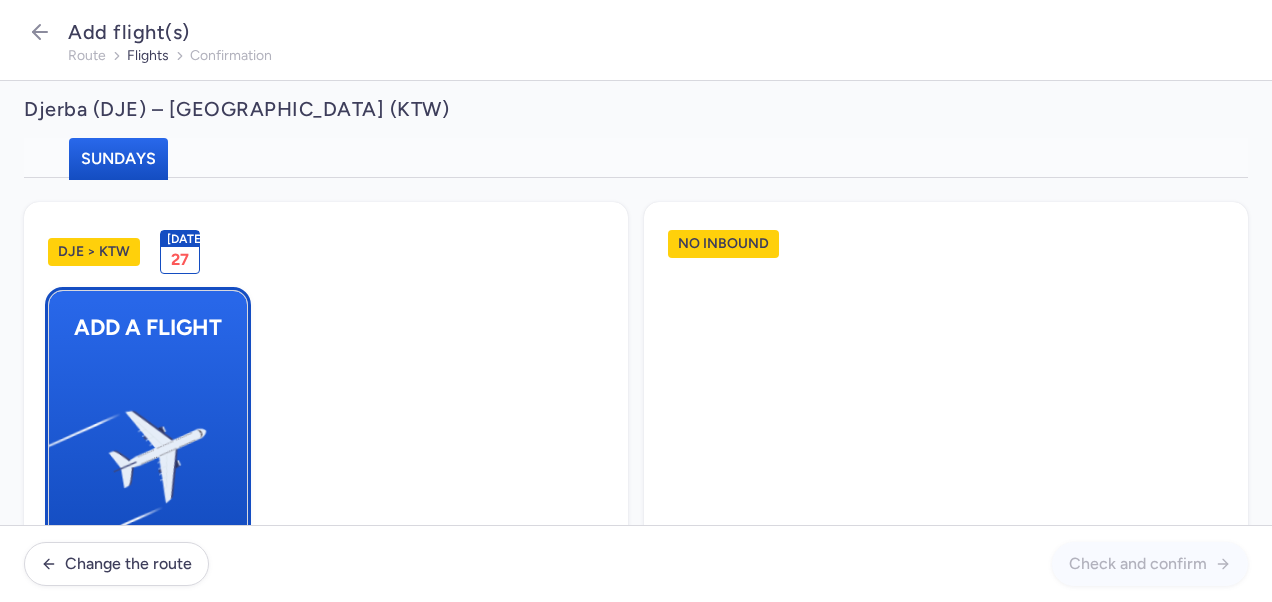 click at bounding box center [59, 448] 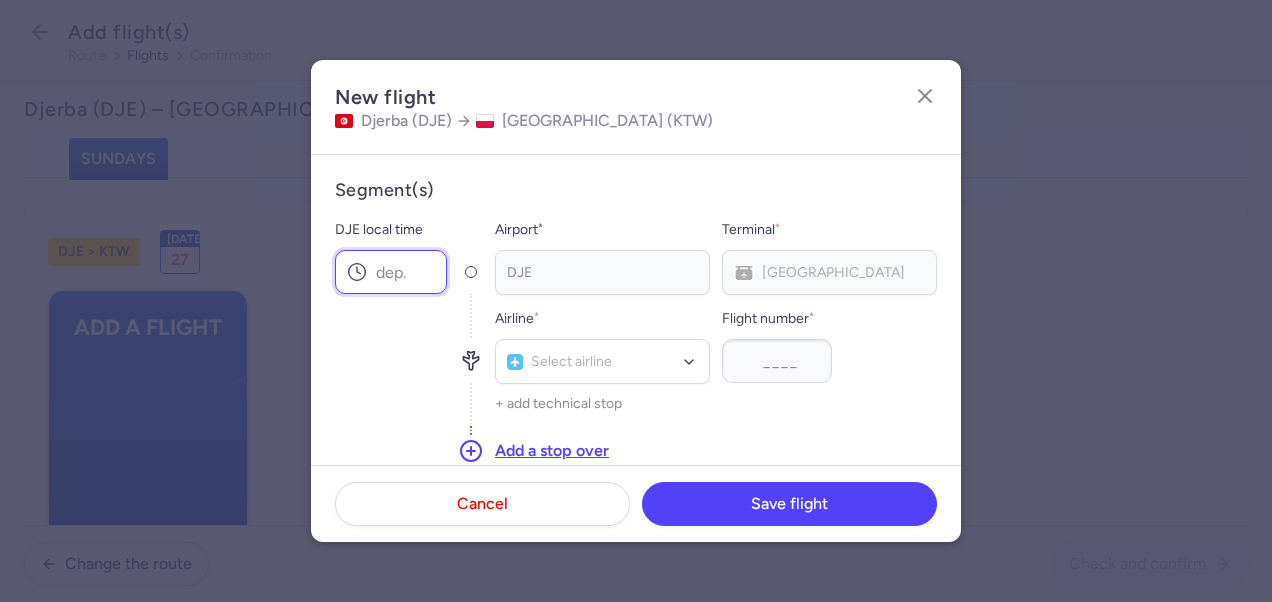 click on "DJE local time" at bounding box center (391, 272) 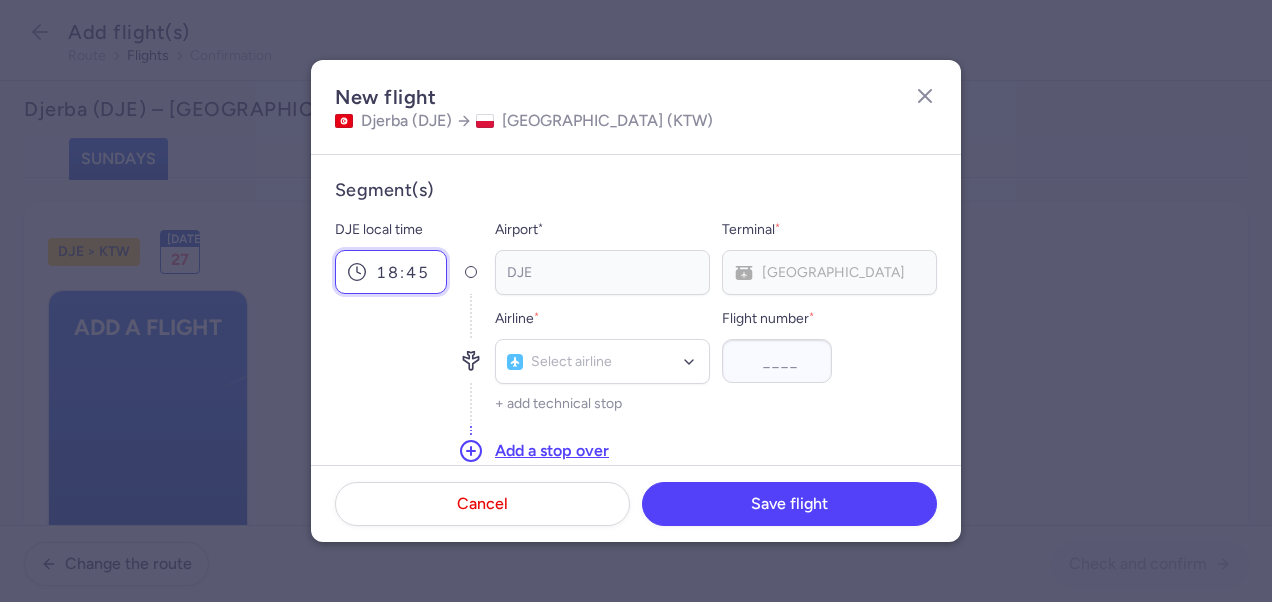 scroll, scrollTop: 200, scrollLeft: 0, axis: vertical 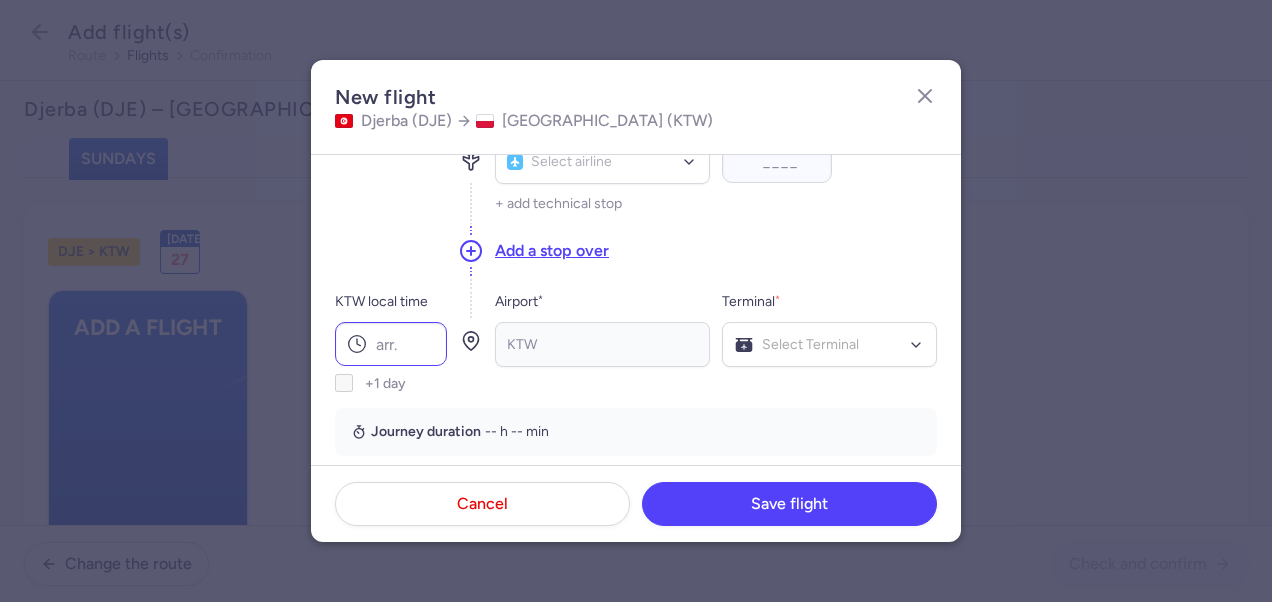 type on "18:45" 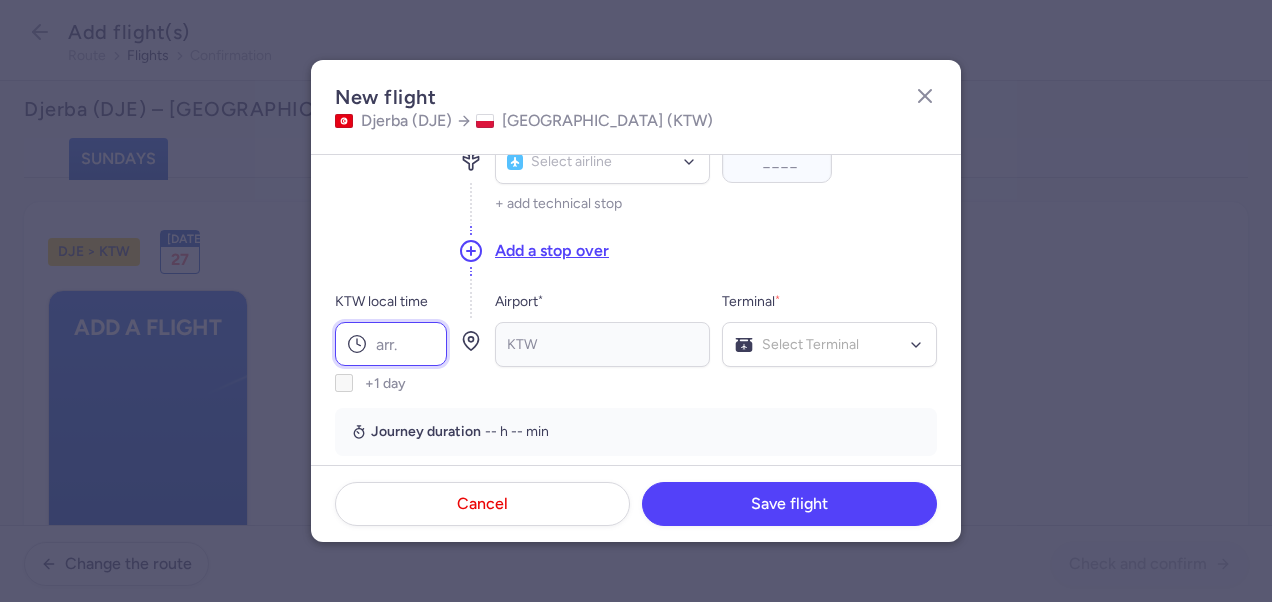 click on "KTW local time" at bounding box center [391, 344] 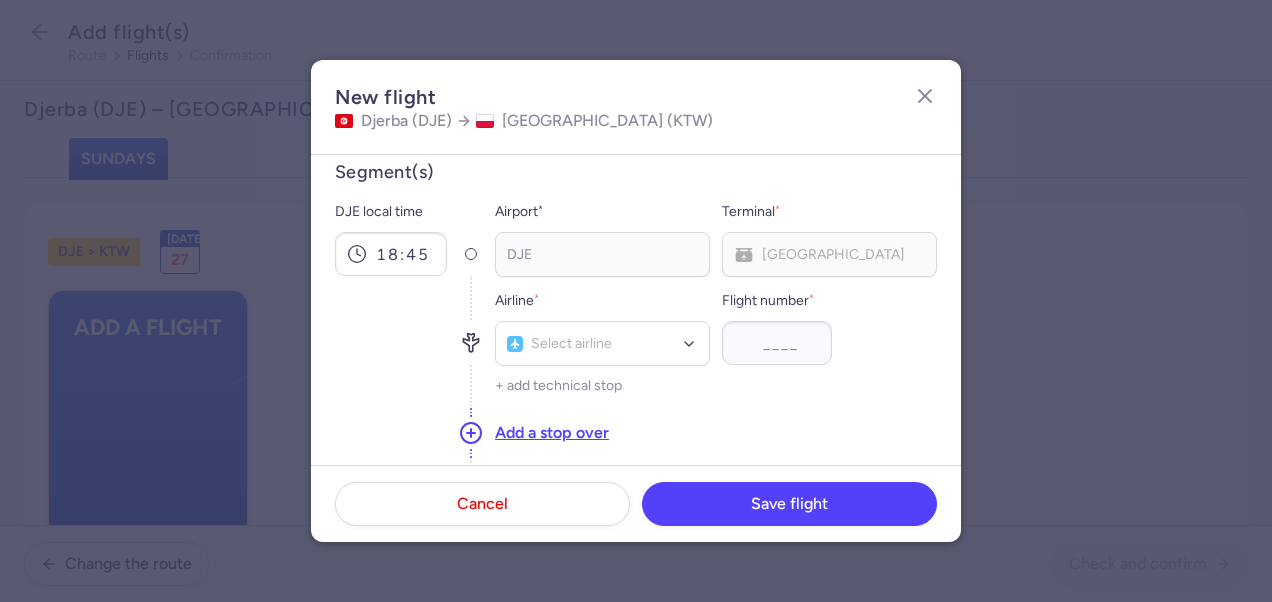 scroll, scrollTop: 0, scrollLeft: 0, axis: both 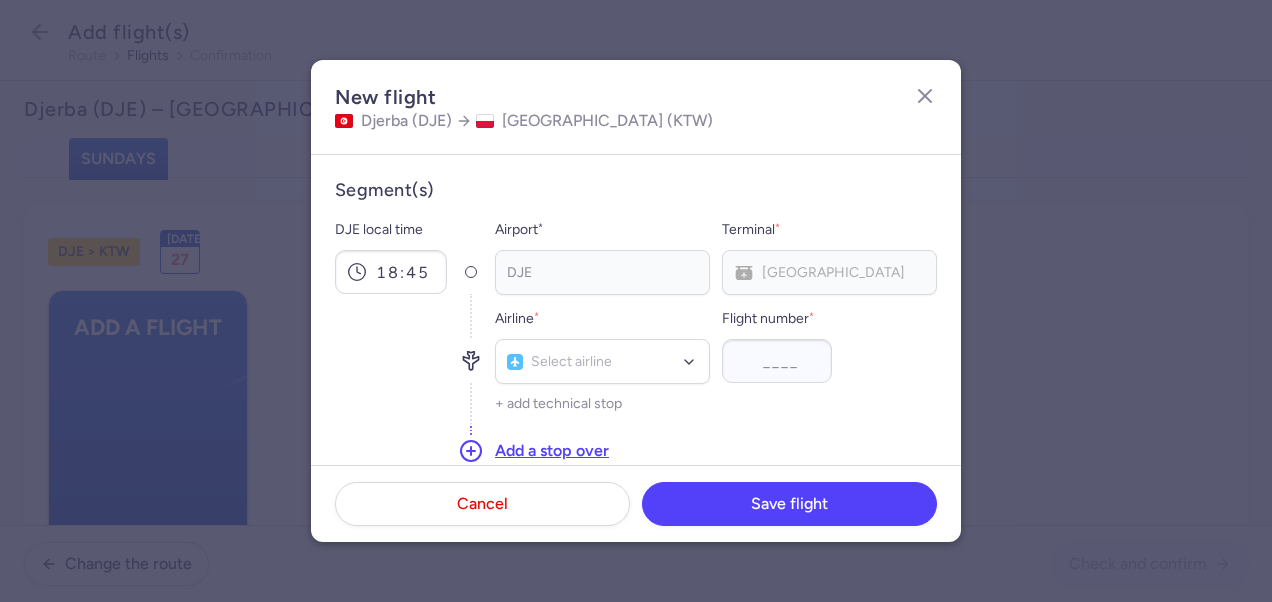 type on "22:45" 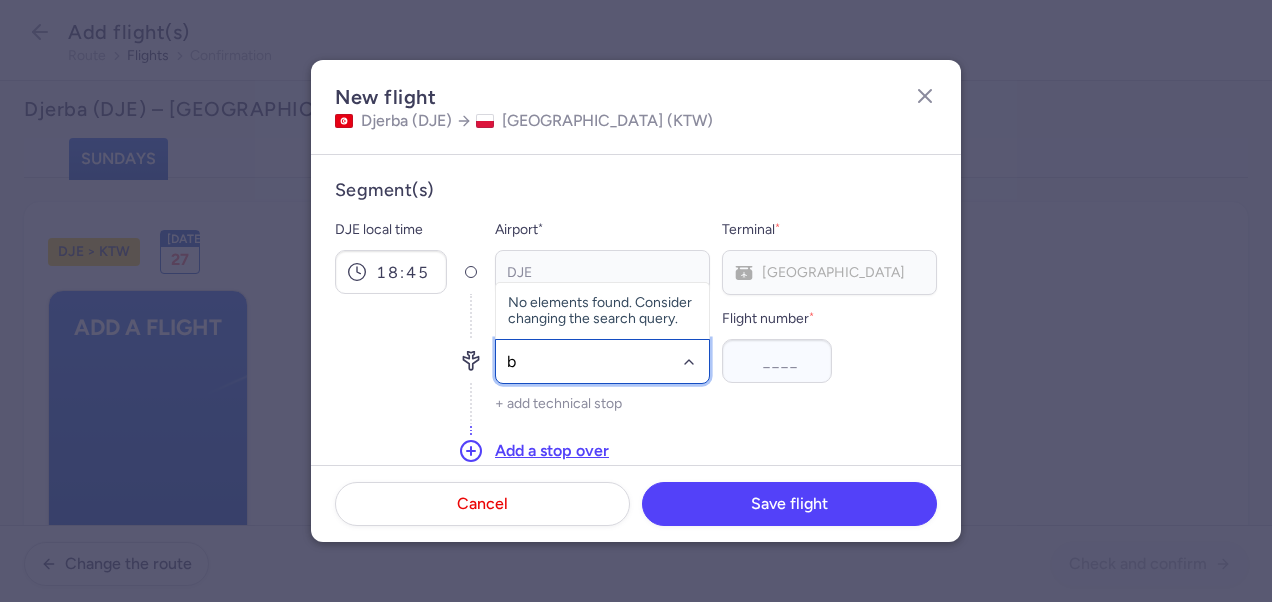 type on "bj" 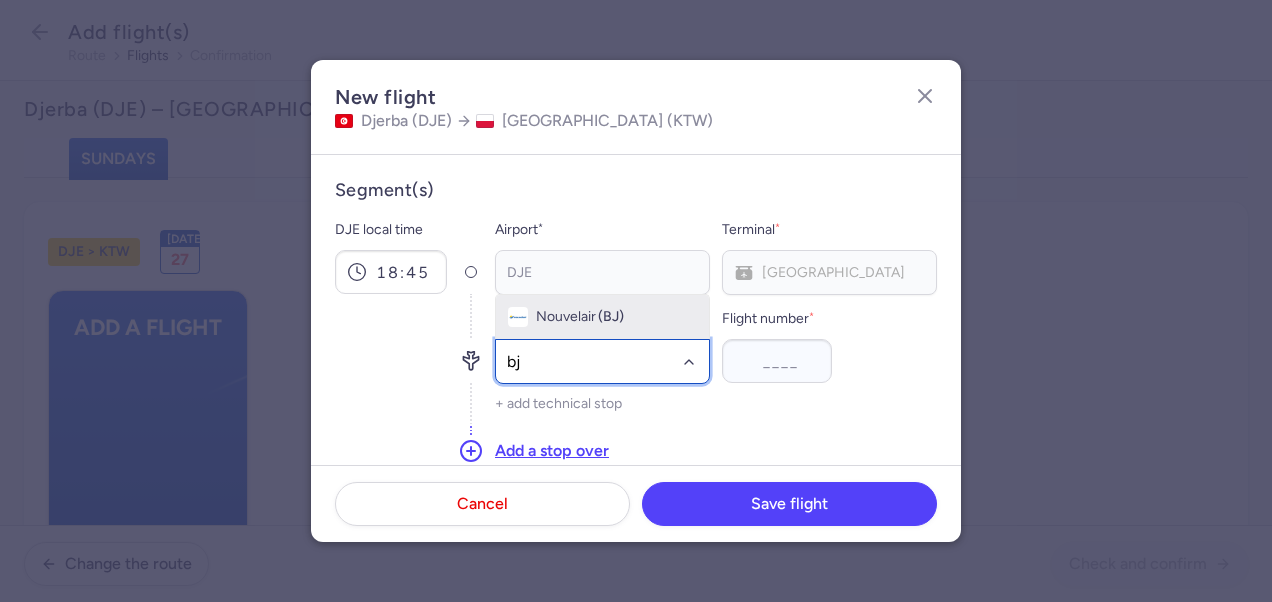 drag, startPoint x: 630, startPoint y: 303, endPoint x: 694, endPoint y: 344, distance: 76.00658 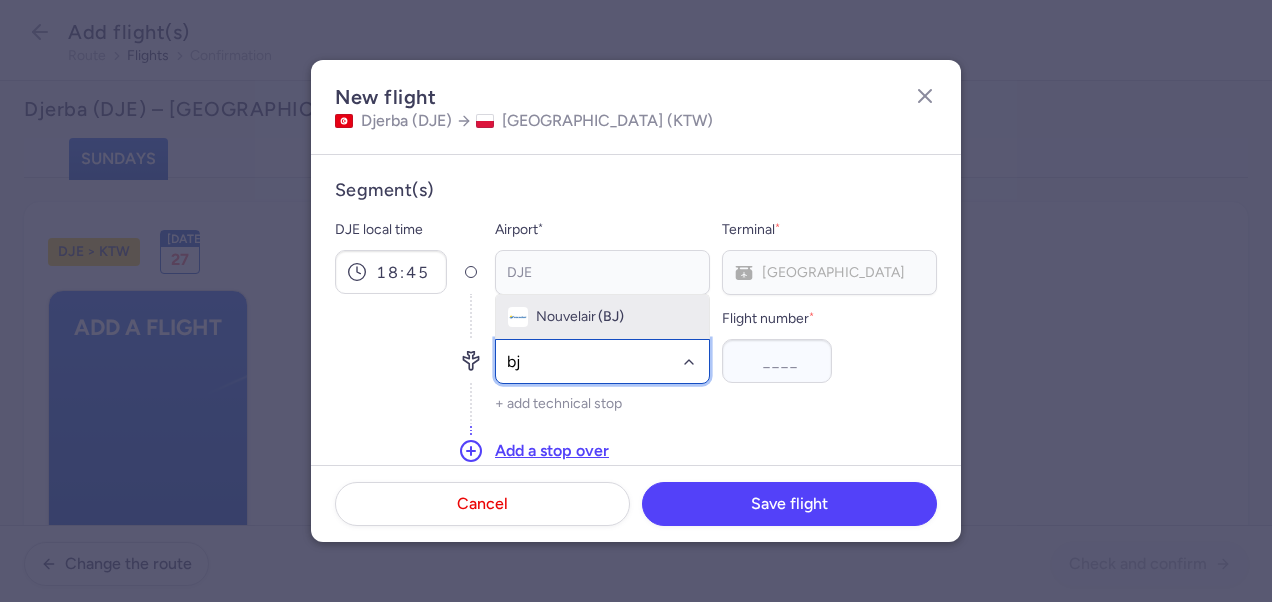 click on "Nouvelair (BJ)" at bounding box center (602, 317) 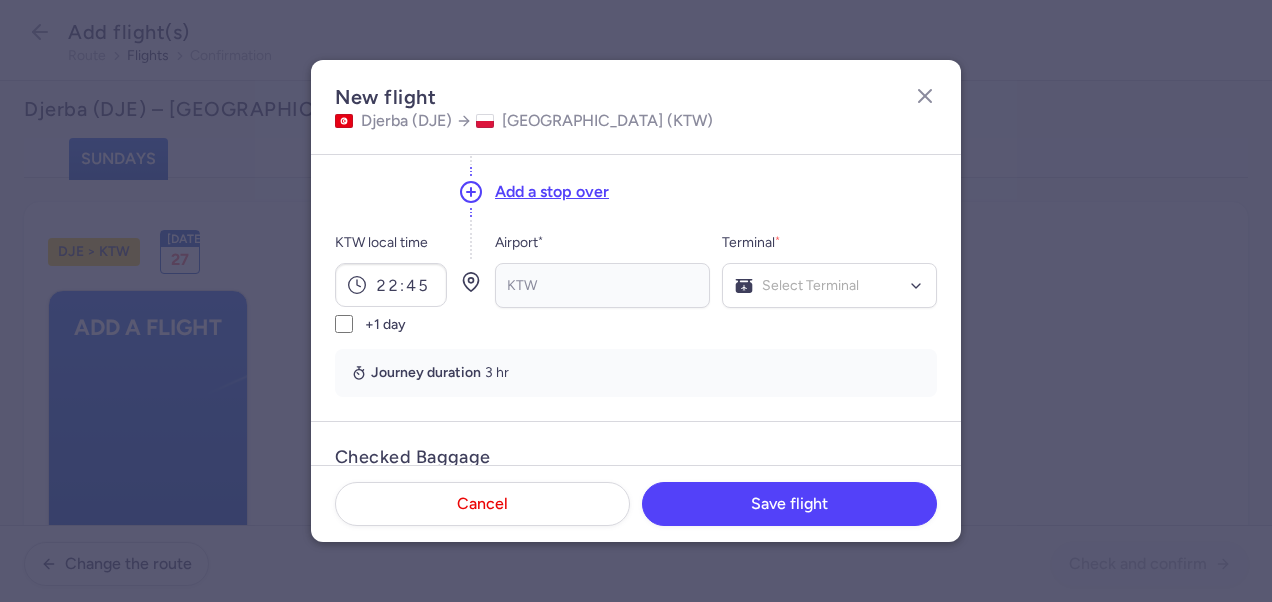 scroll, scrollTop: 300, scrollLeft: 0, axis: vertical 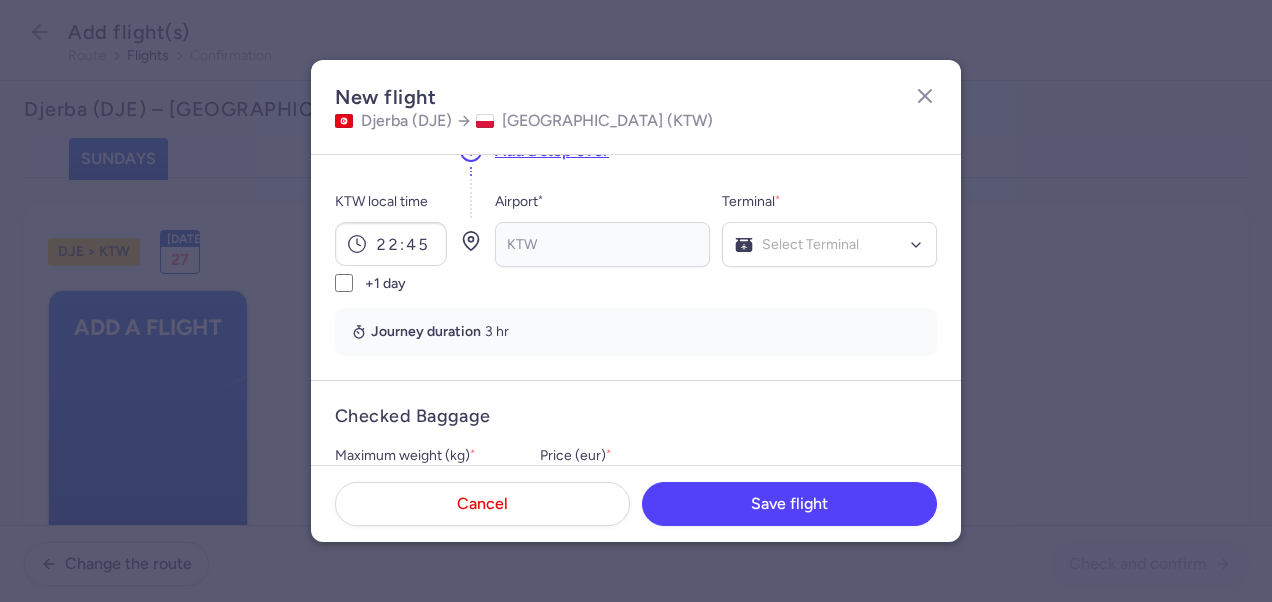 type on "7638" 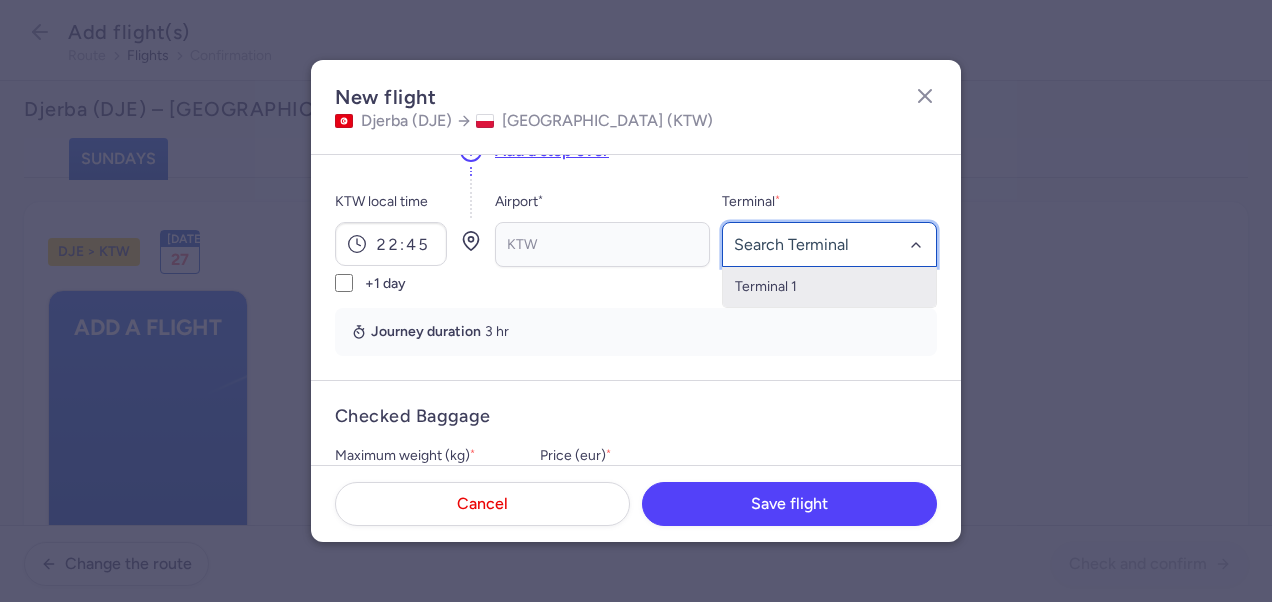 click 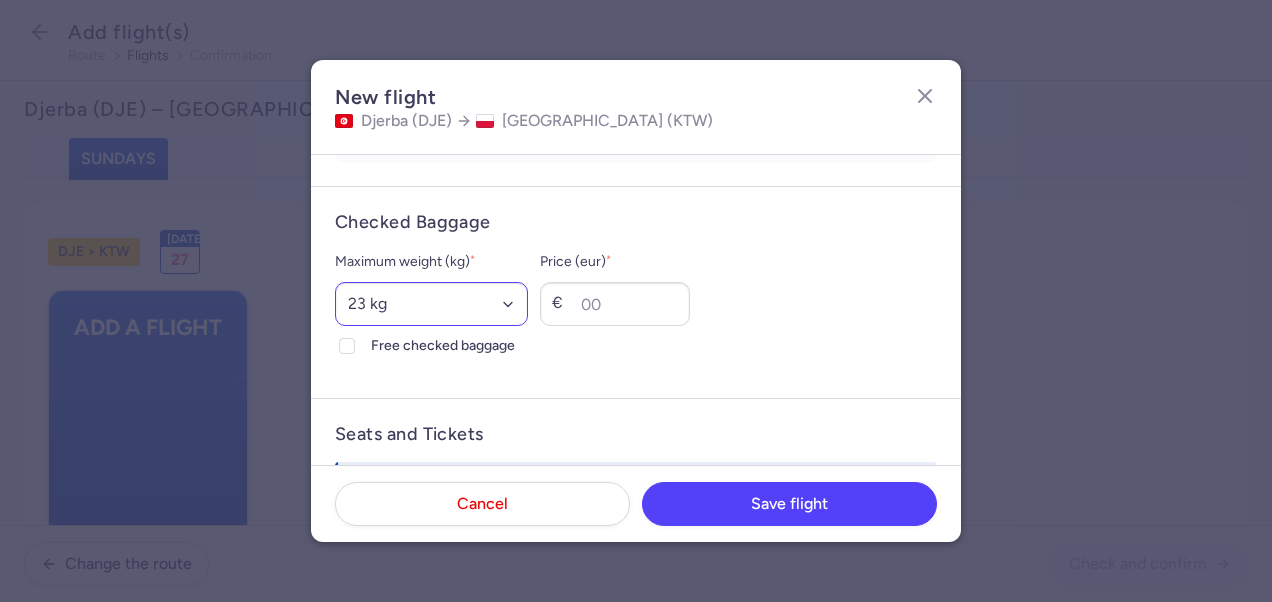 scroll, scrollTop: 500, scrollLeft: 0, axis: vertical 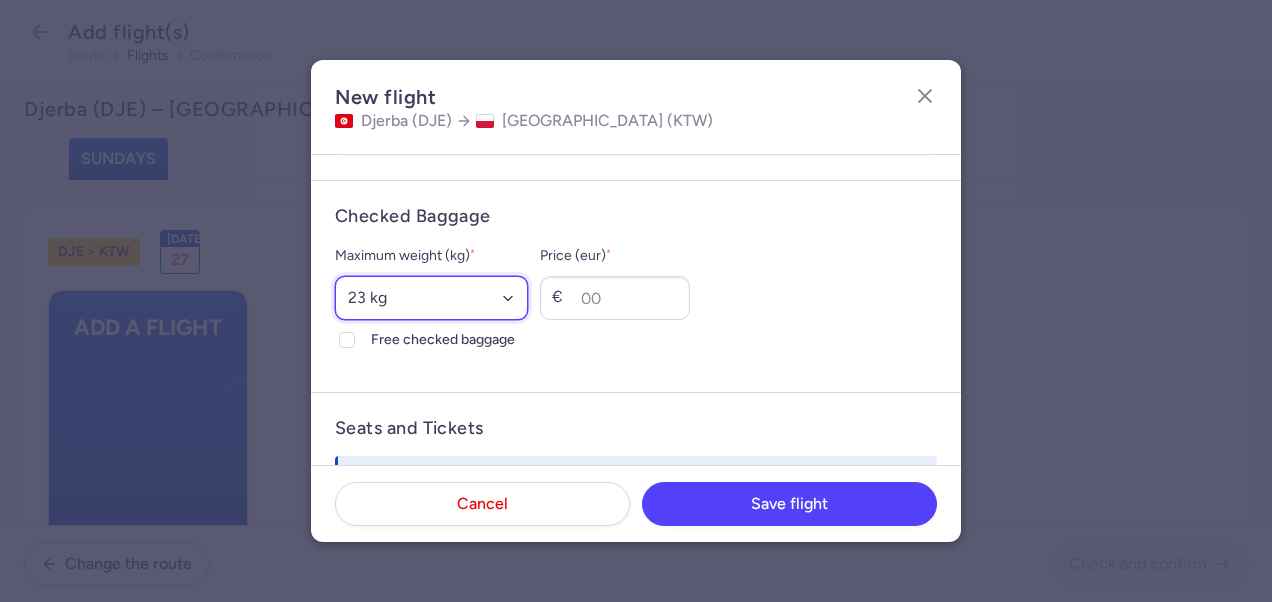click on "Select an option 15 kg 16 kg 17 kg 18 kg 19 kg 20 kg 21 kg 22 kg 23 kg 24 kg 25 kg 26 kg 27 kg 28 kg 29 kg 30 kg 31 kg 32 kg 33 kg 34 kg 35 kg" at bounding box center [431, 298] 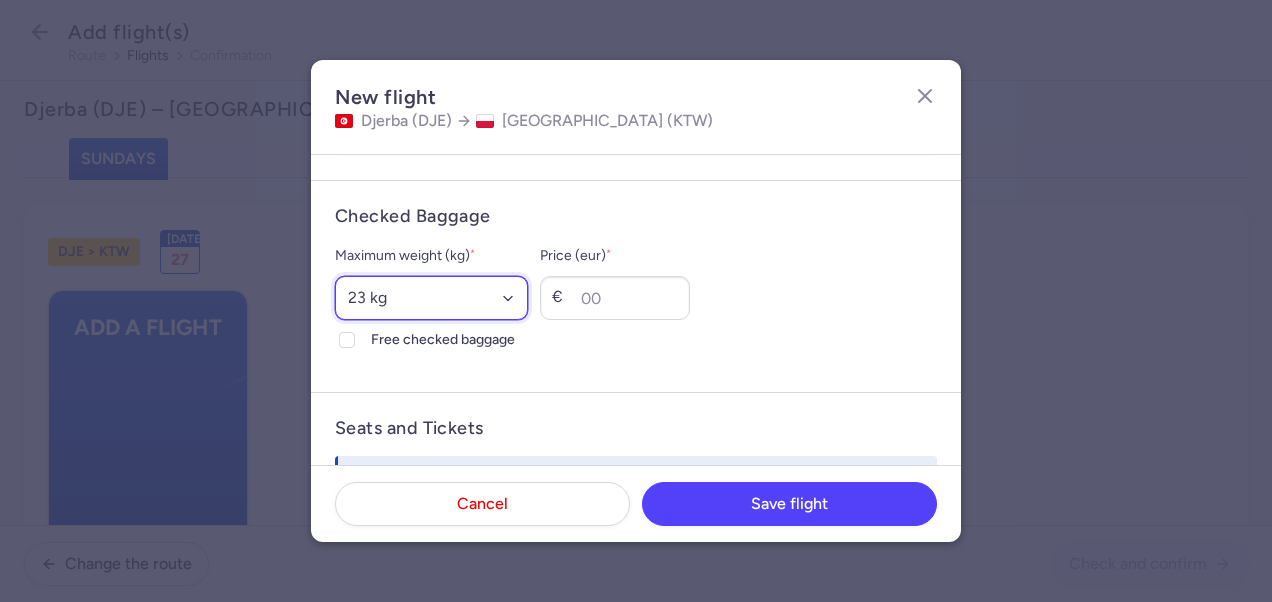 select on "20" 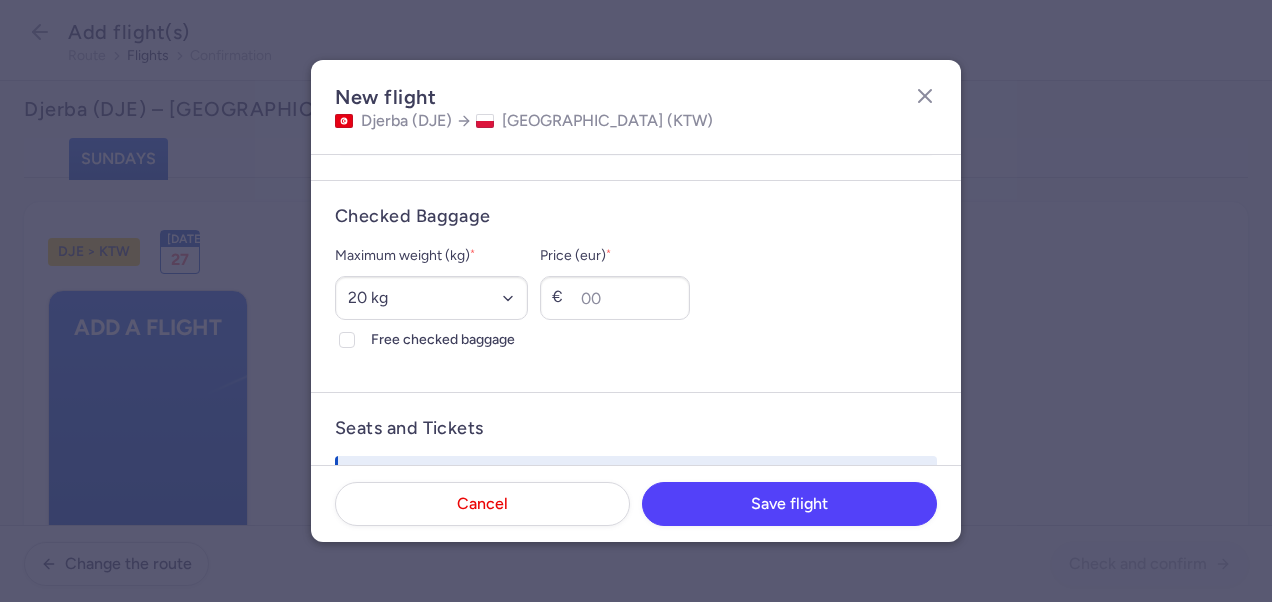 click on "Maximum weight (kg)  * Select an option 15 kg 16 kg 17 kg 18 kg 19 kg 20 kg 21 kg 22 kg 23 kg 24 kg 25 kg 26 kg 27 kg 28 kg 29 kg 30 kg 31 kg 32 kg 33 kg 34 kg 35 kg Free checked baggage" at bounding box center (431, 298) 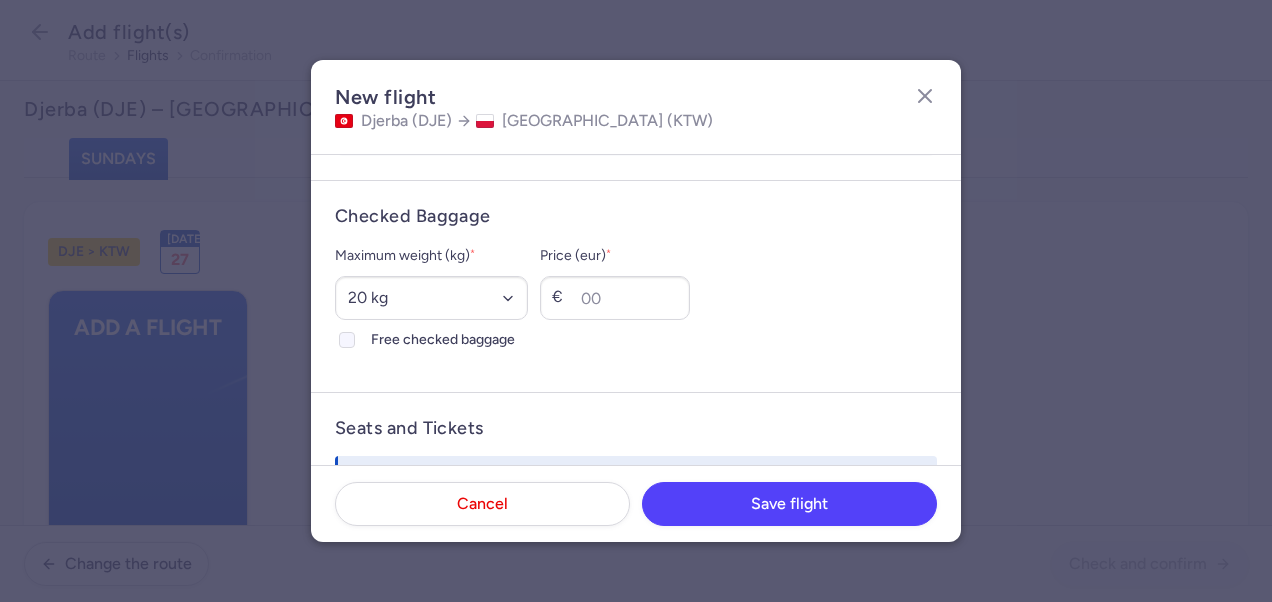 click on "Free checked baggage" 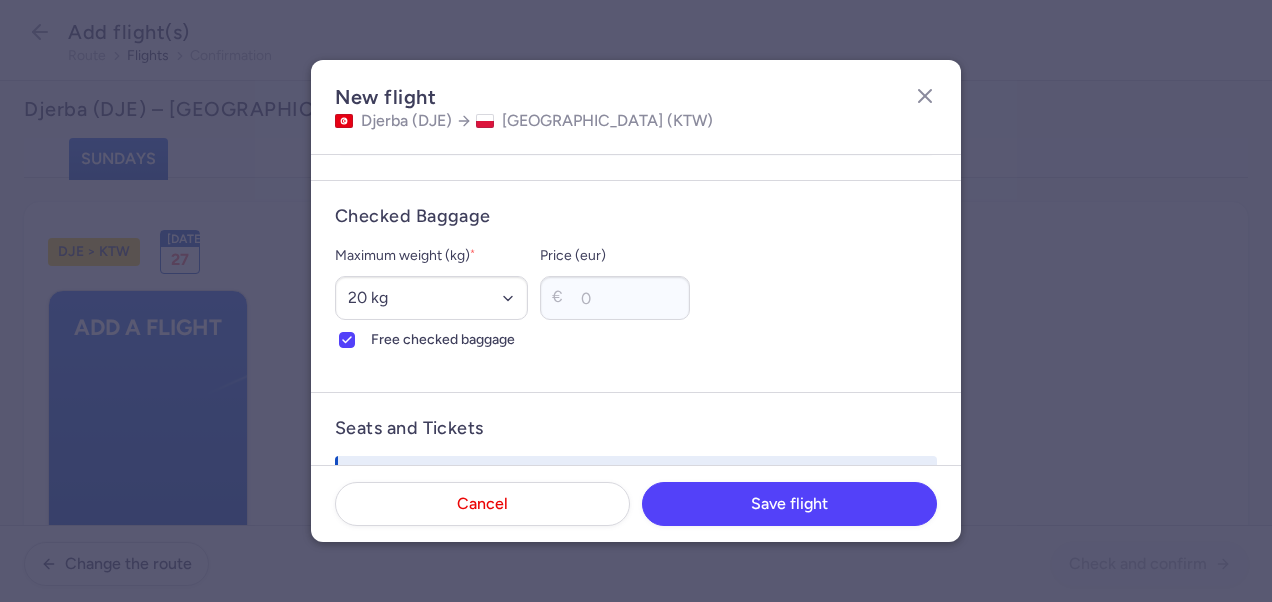 scroll, scrollTop: 700, scrollLeft: 0, axis: vertical 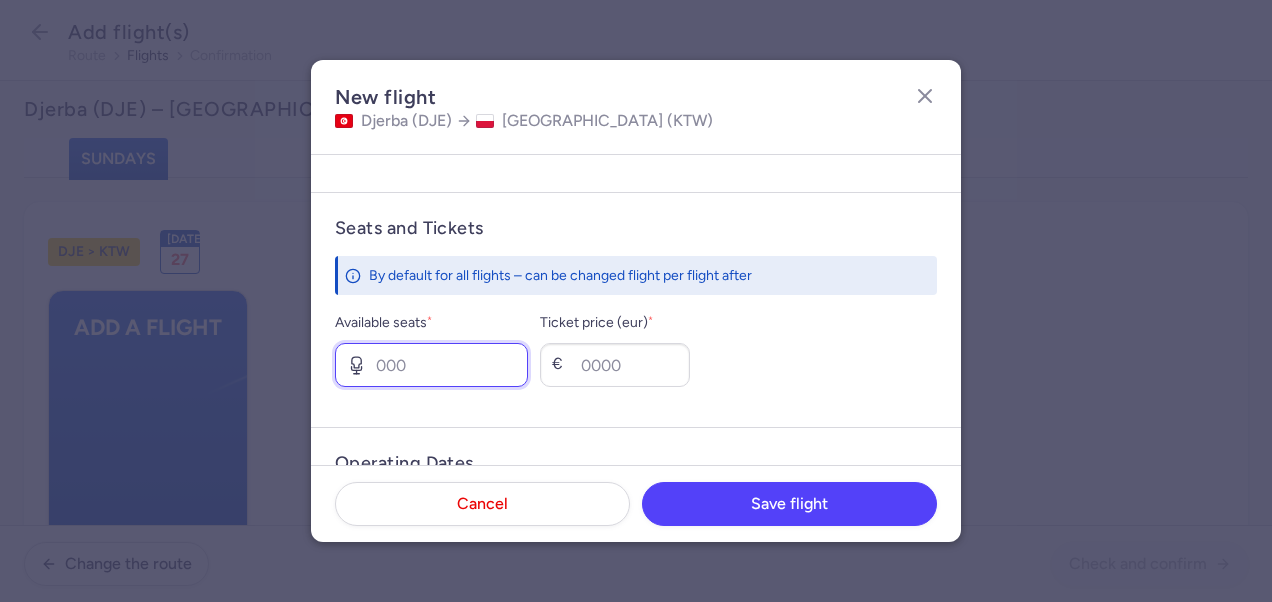 click on "Available seats  *" at bounding box center [431, 365] 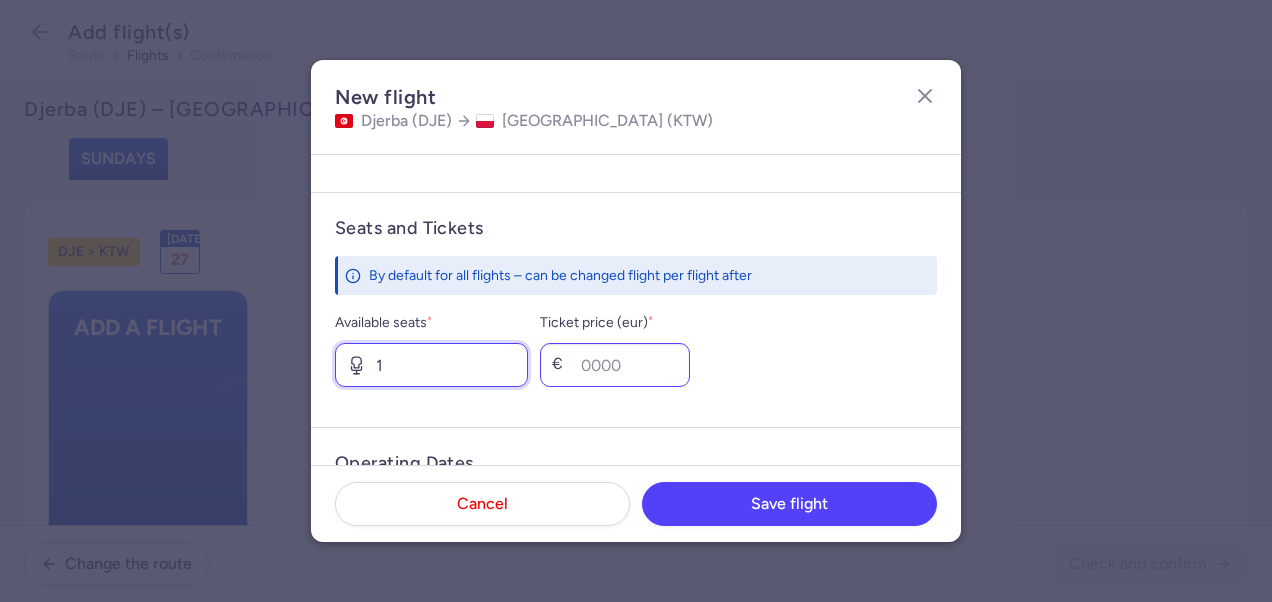 type on "1" 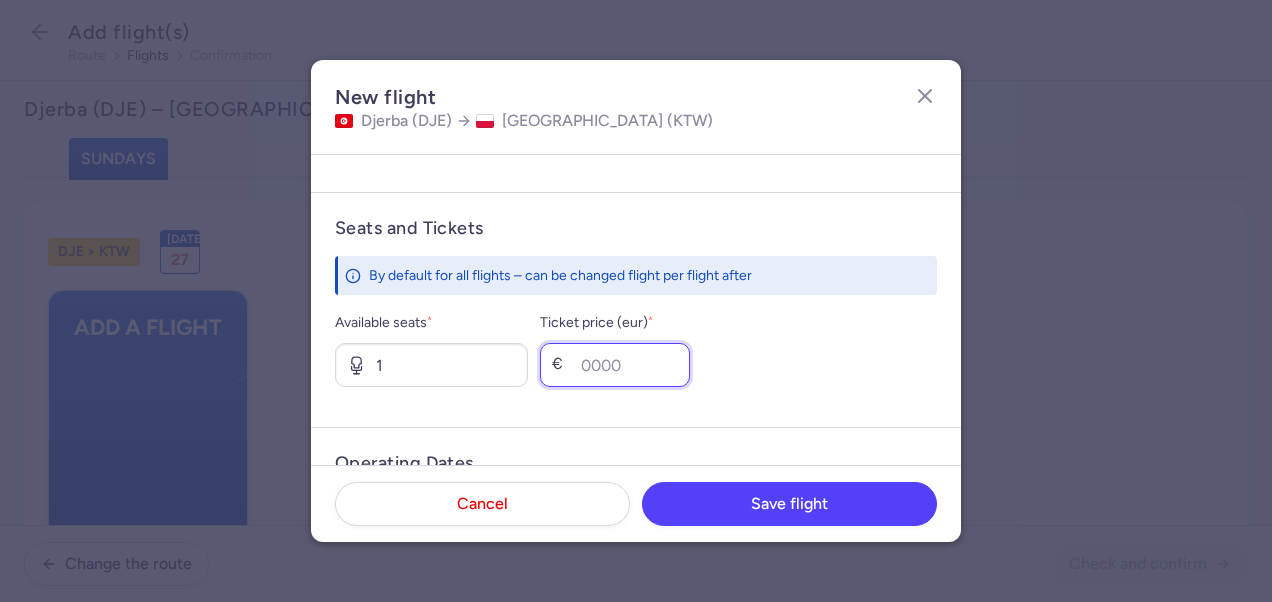 click on "Ticket price (eur)  *" at bounding box center (615, 365) 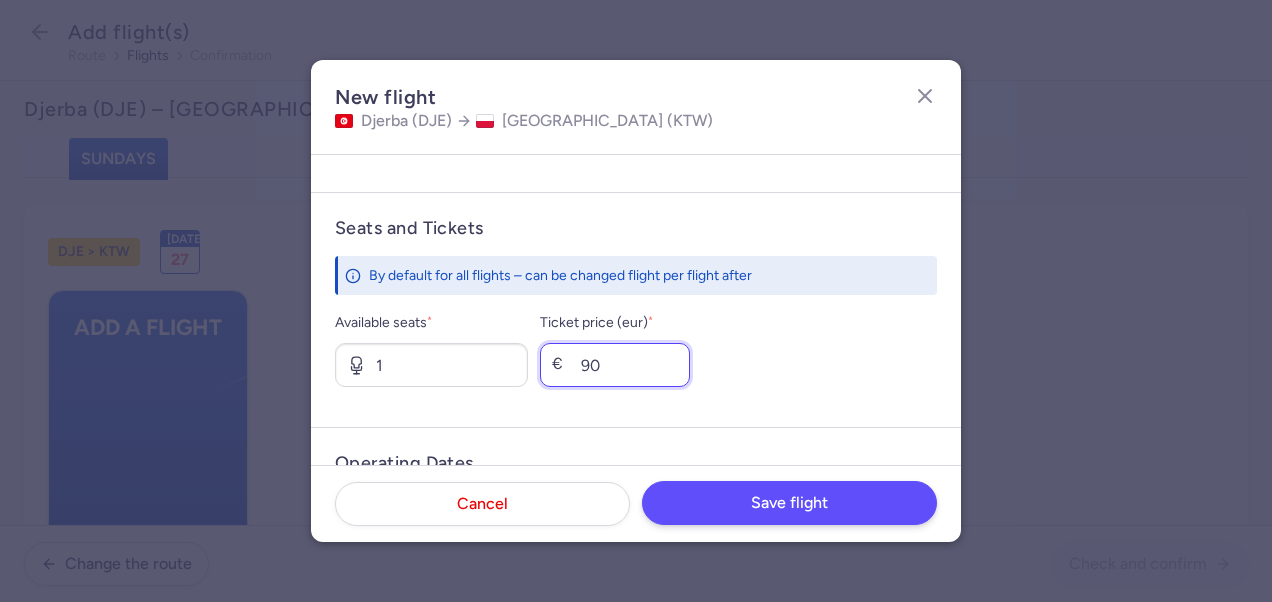type on "90" 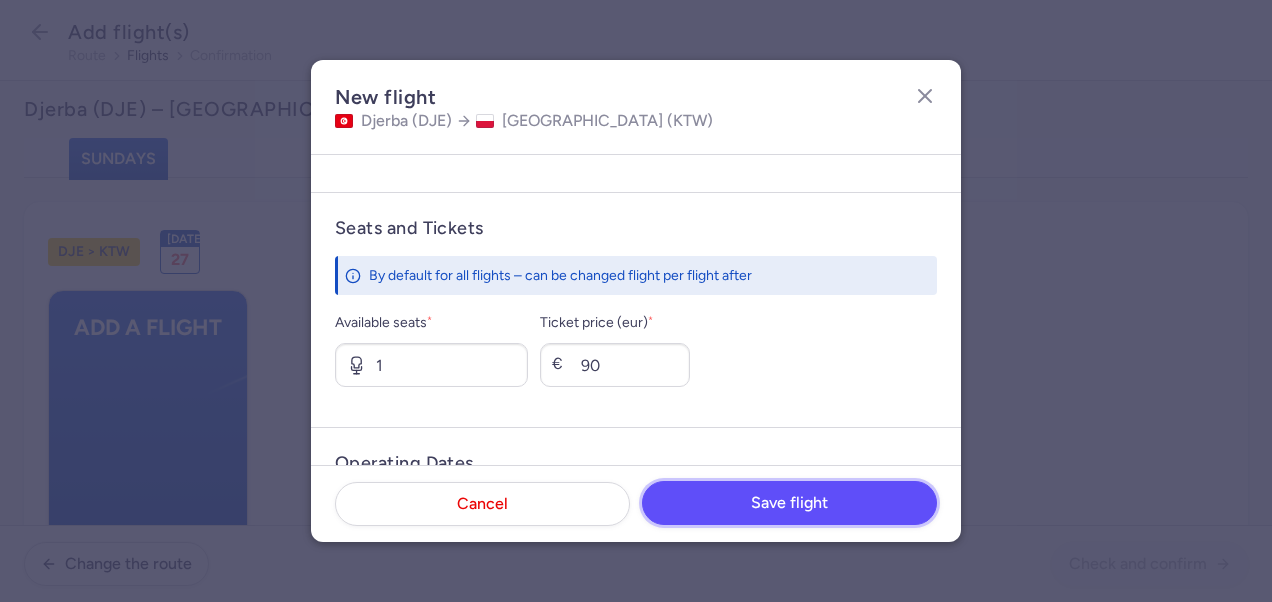 click on "Save flight" at bounding box center [789, 503] 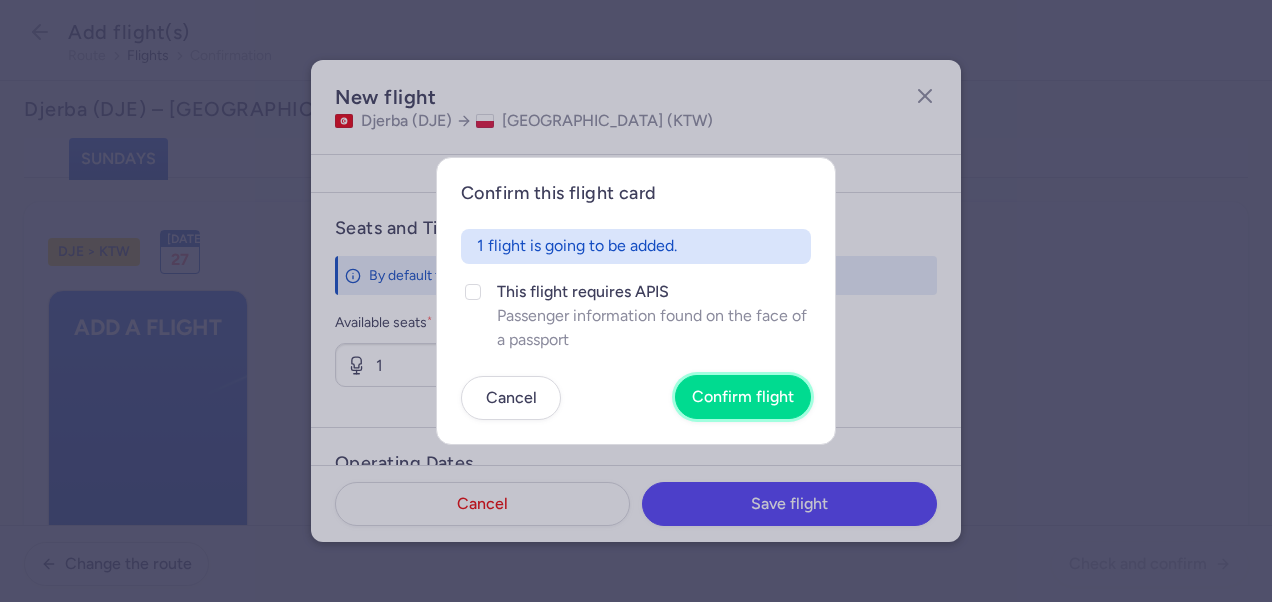 click on "Confirm flight" at bounding box center (743, 397) 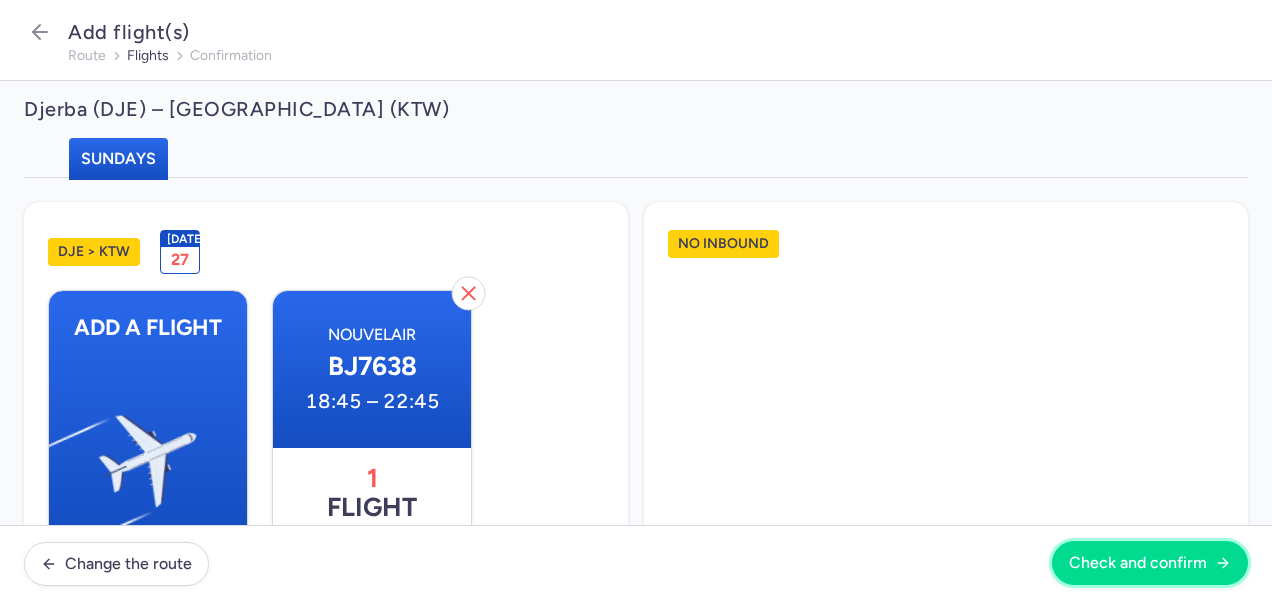 click on "Check and confirm" at bounding box center (1138, 563) 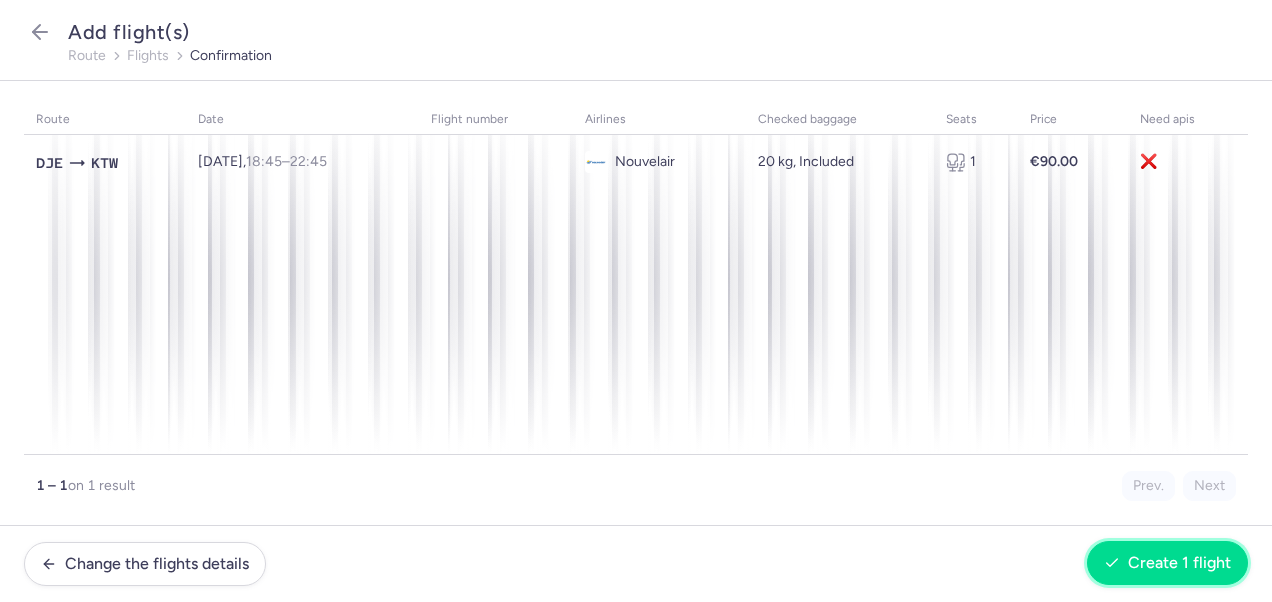 click on "Create 1 flight" at bounding box center [1179, 563] 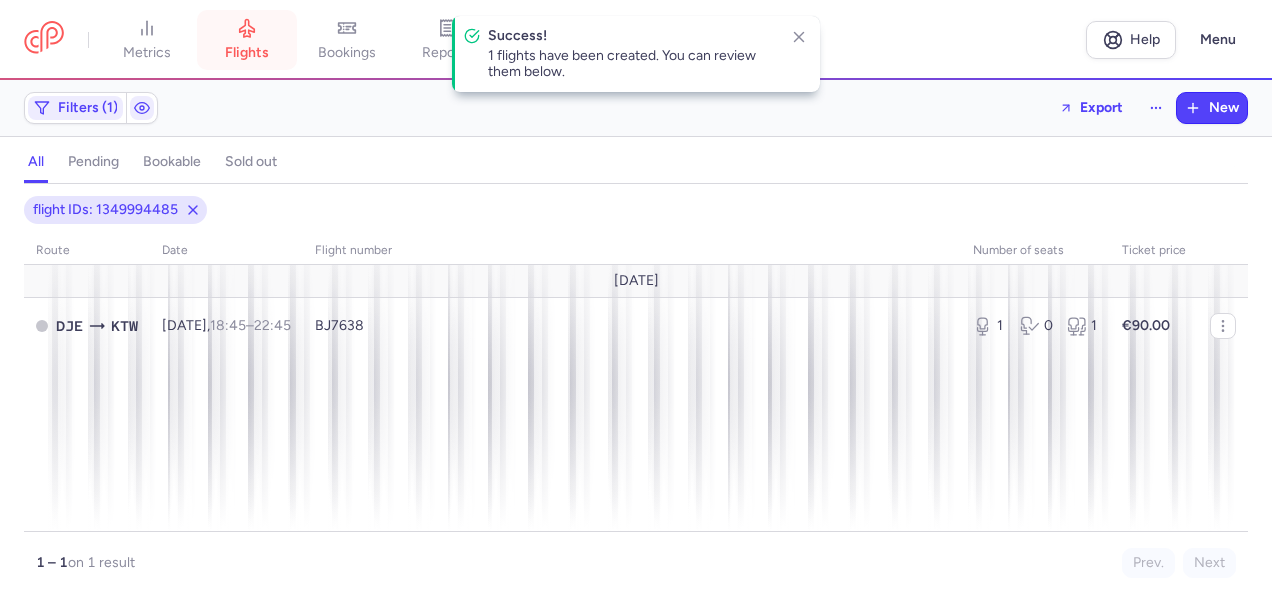 click on "flights" at bounding box center (247, 40) 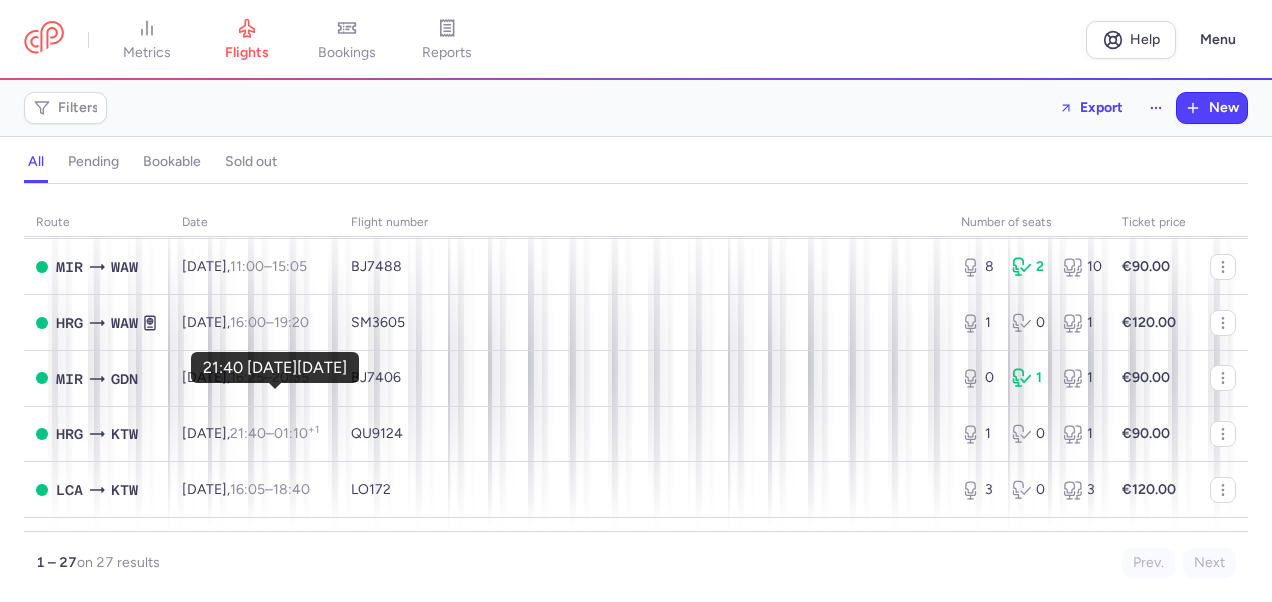 scroll, scrollTop: 800, scrollLeft: 0, axis: vertical 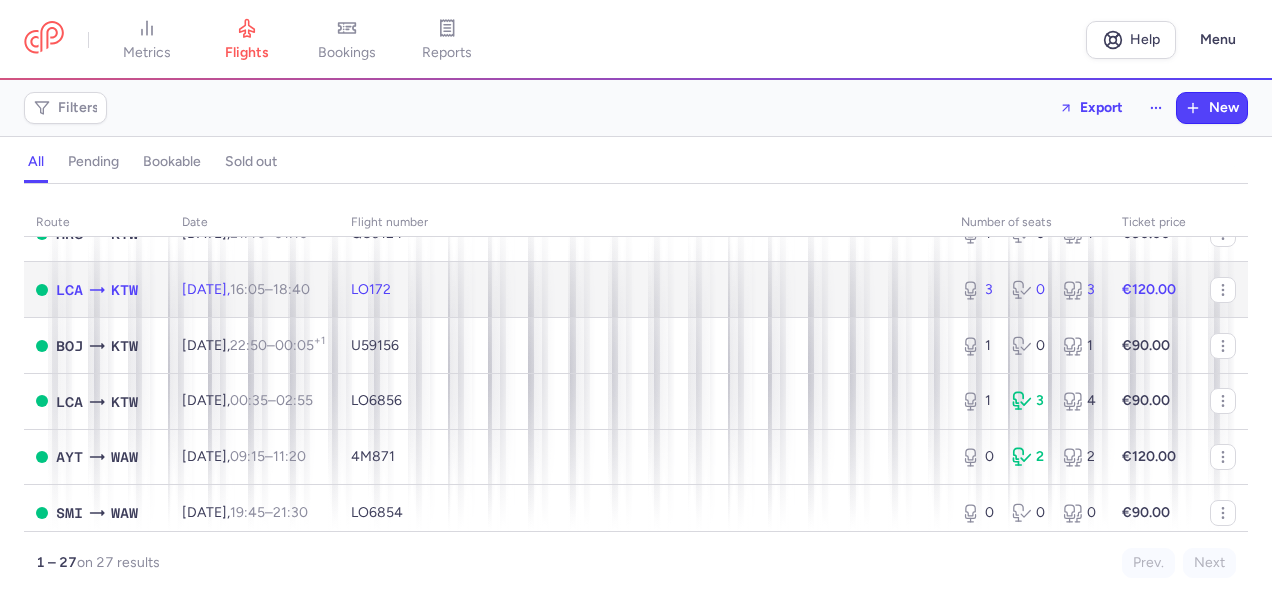 click on "€120.00" 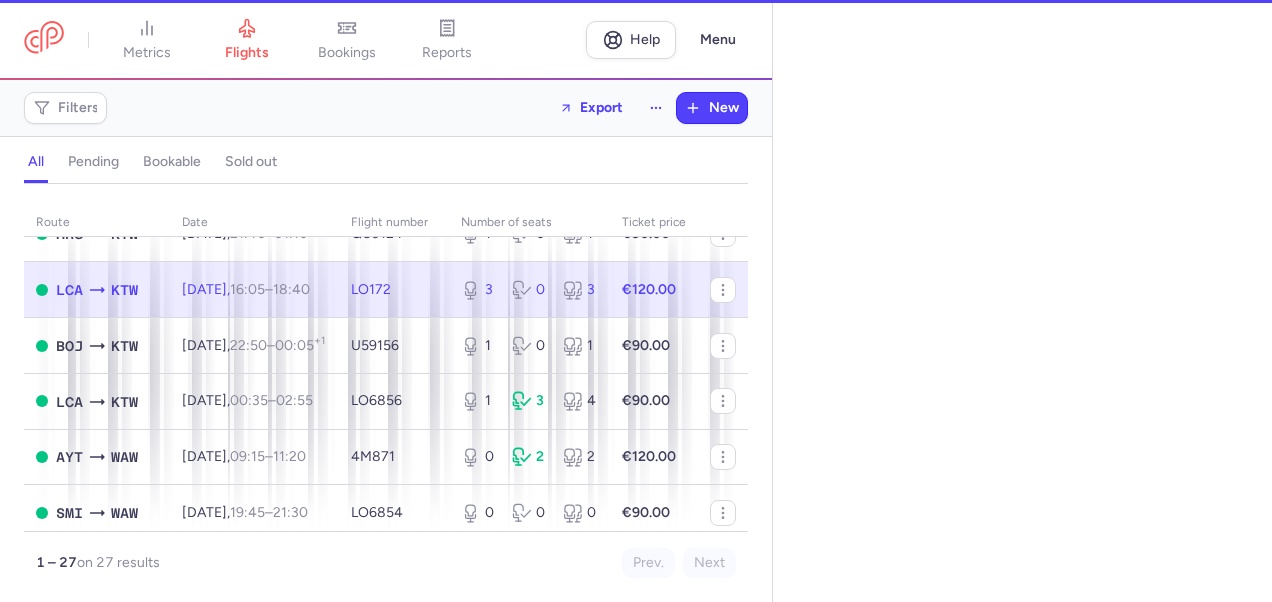 select on "days" 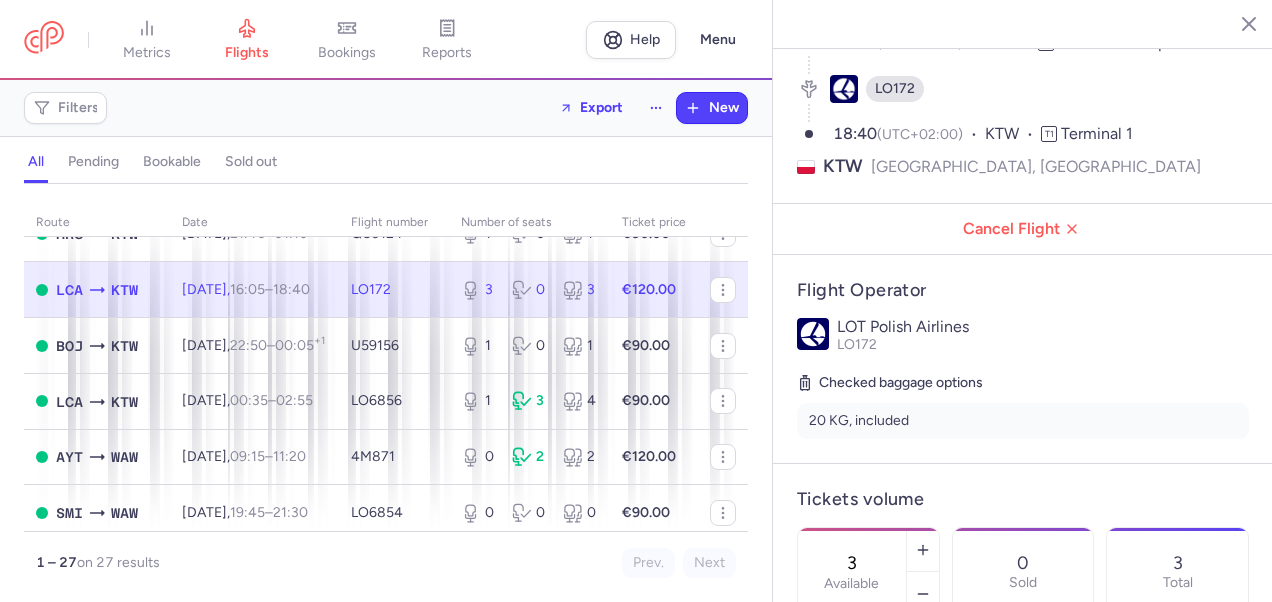 scroll, scrollTop: 300, scrollLeft: 0, axis: vertical 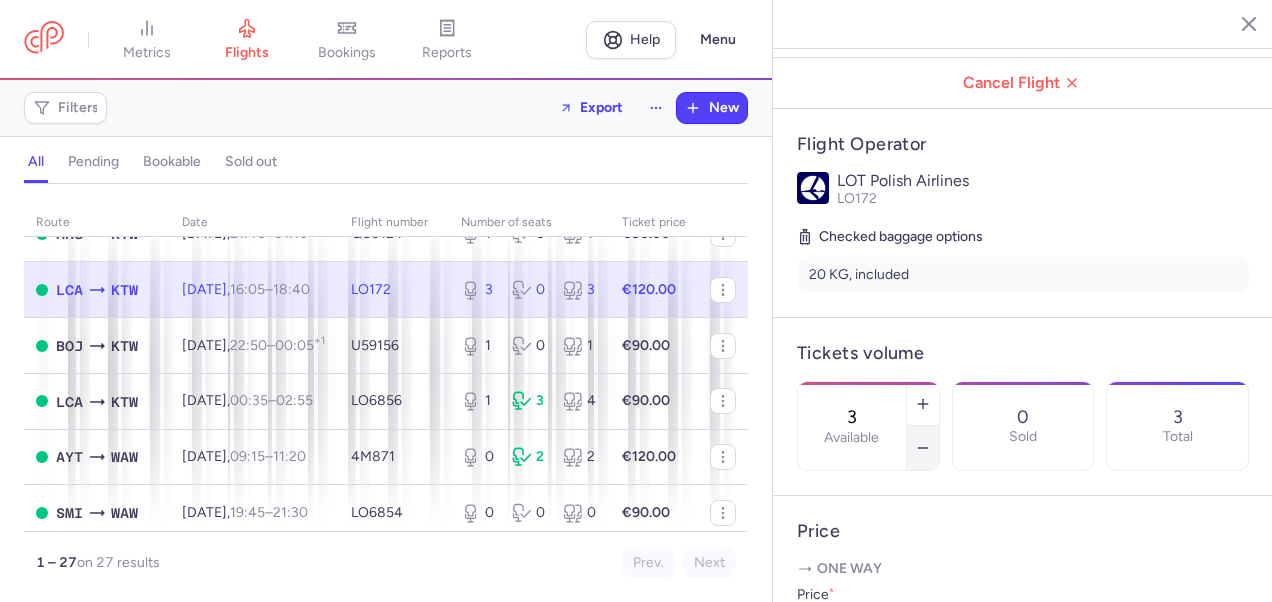 click 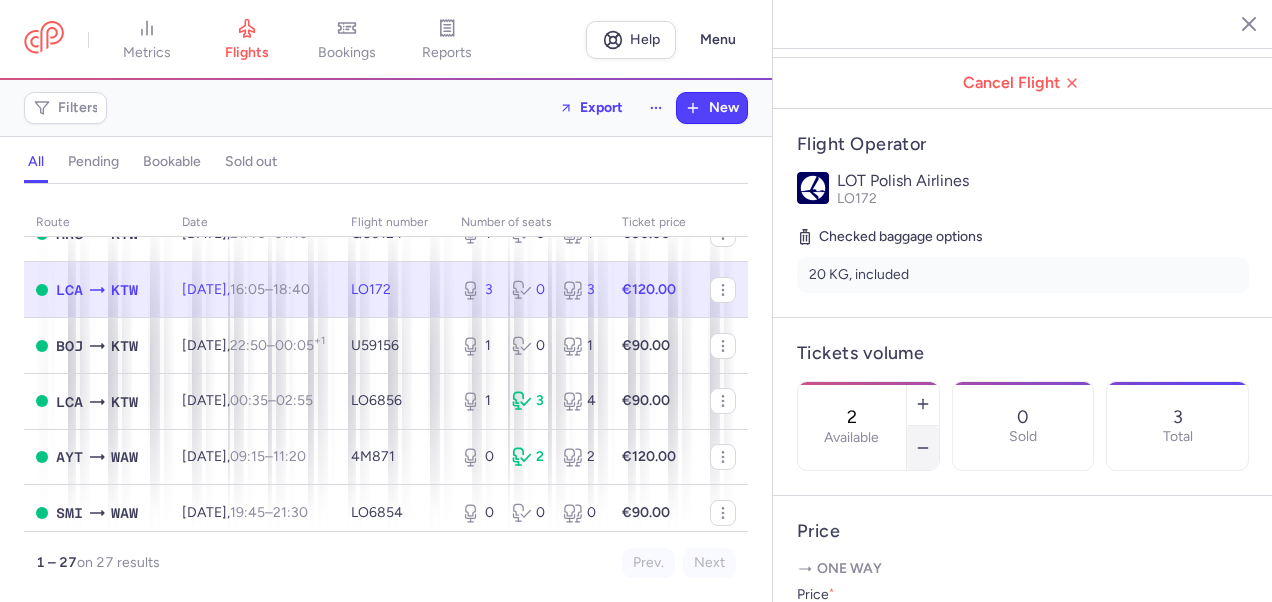 click 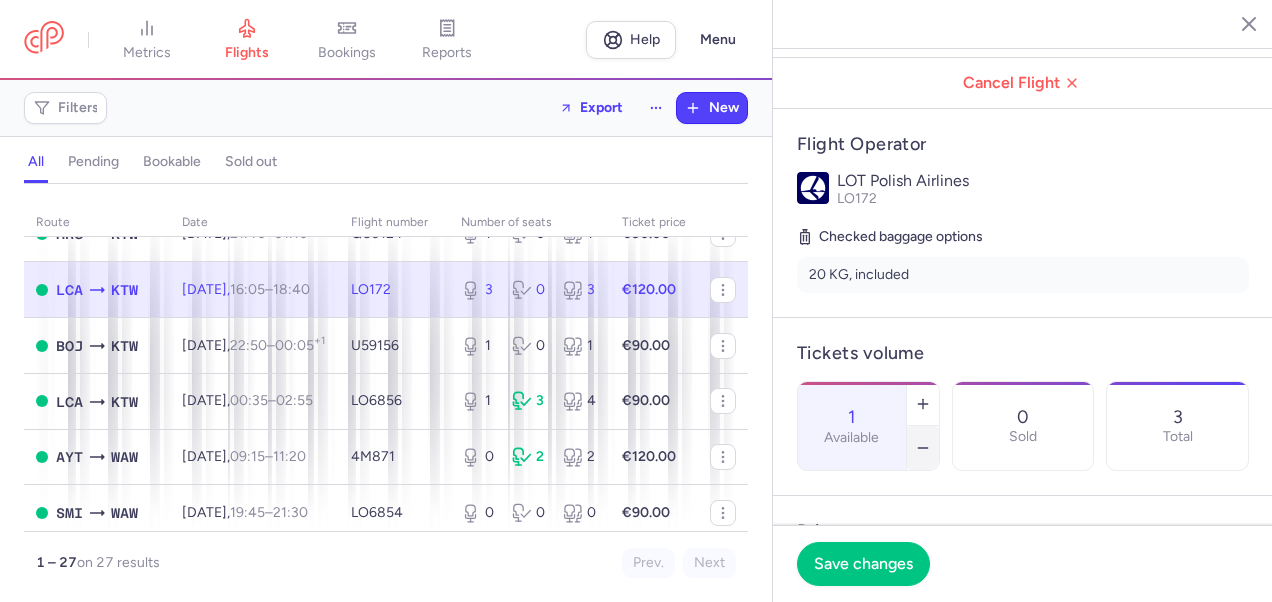 click 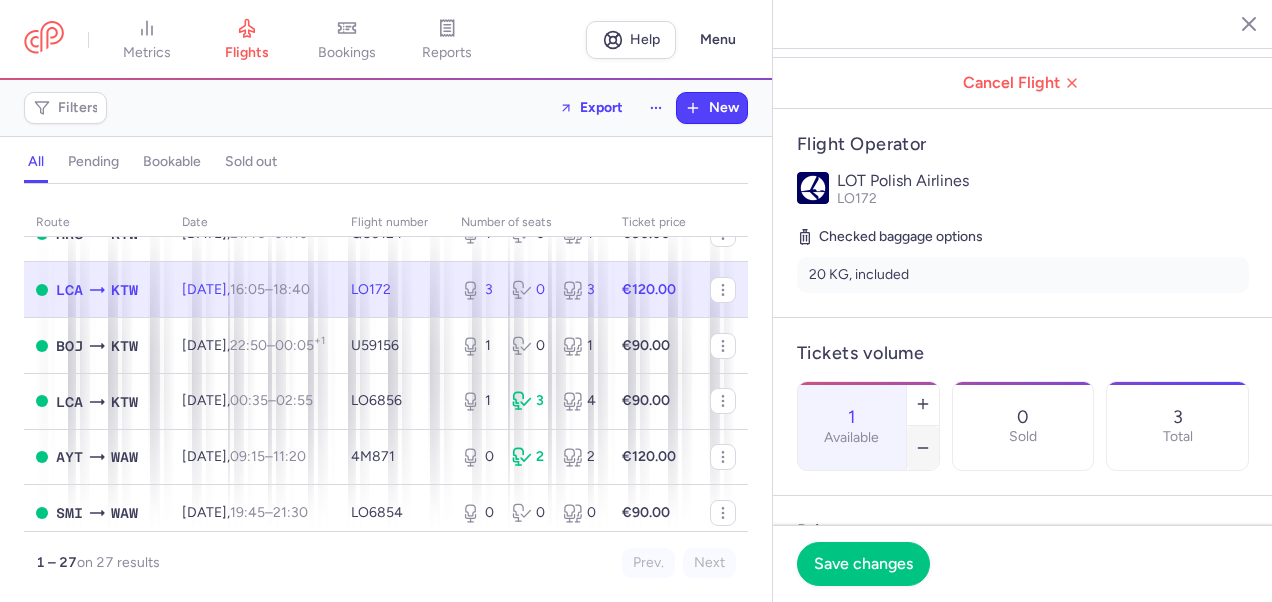 type on "0" 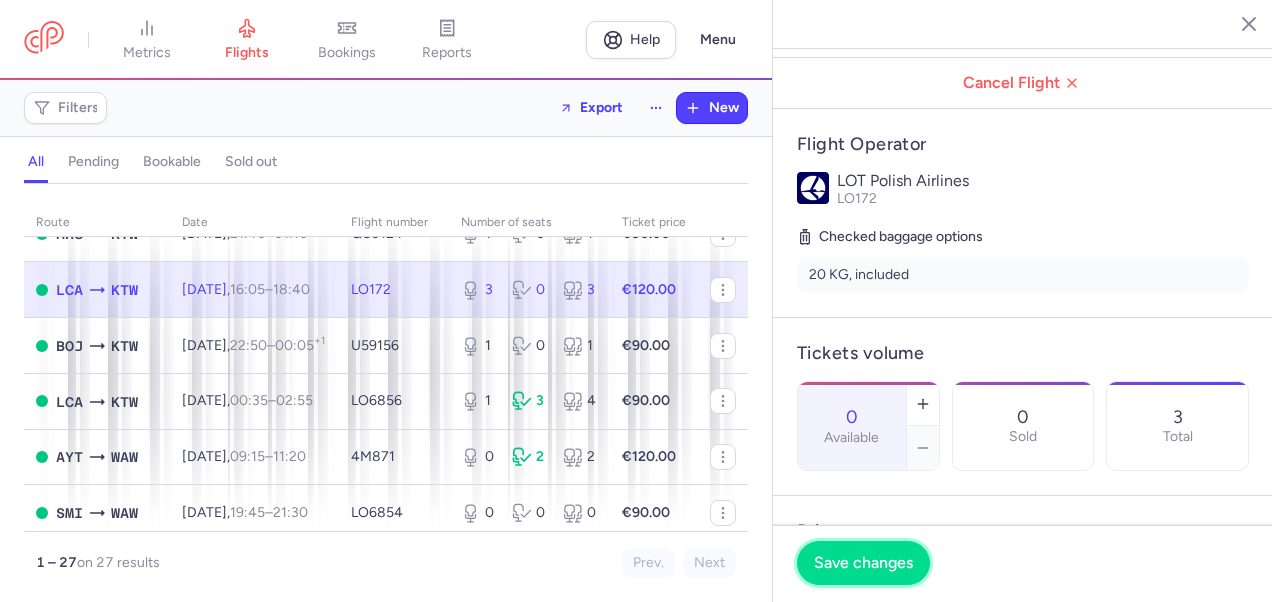 click on "Save changes" at bounding box center (863, 563) 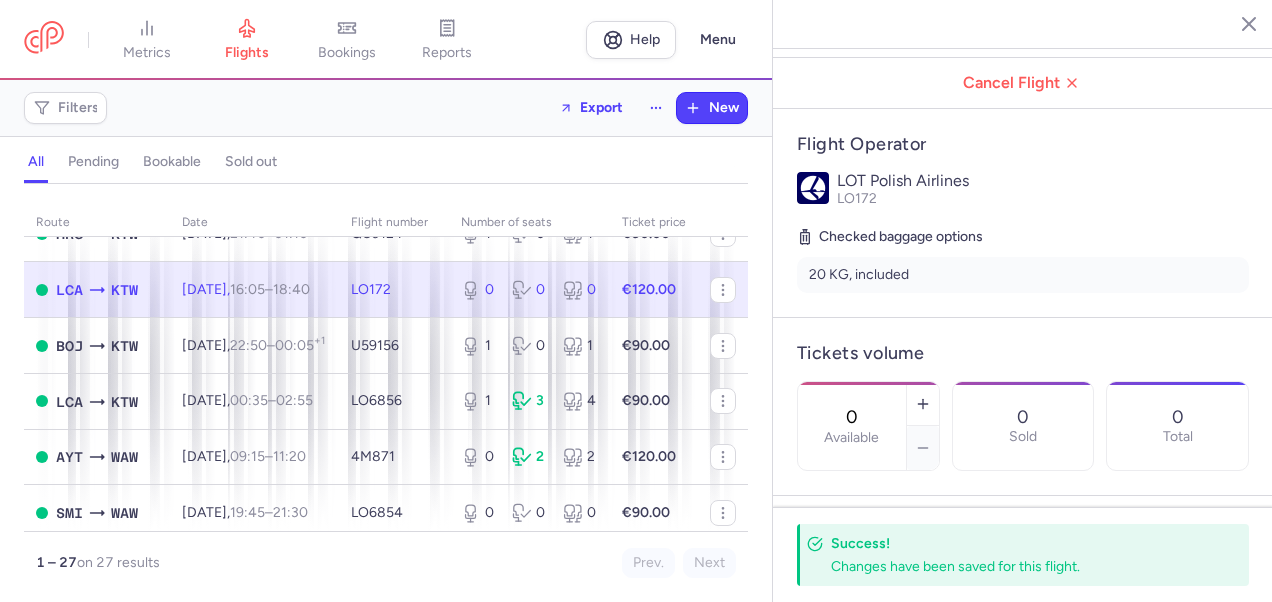 click 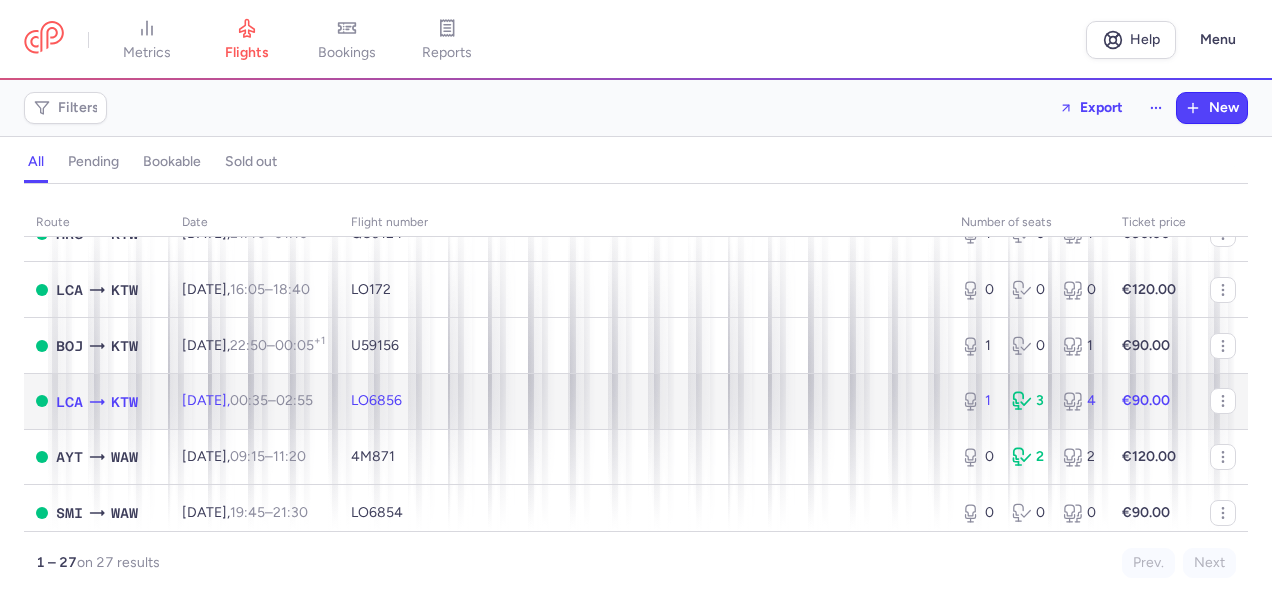 click on "€90.00" 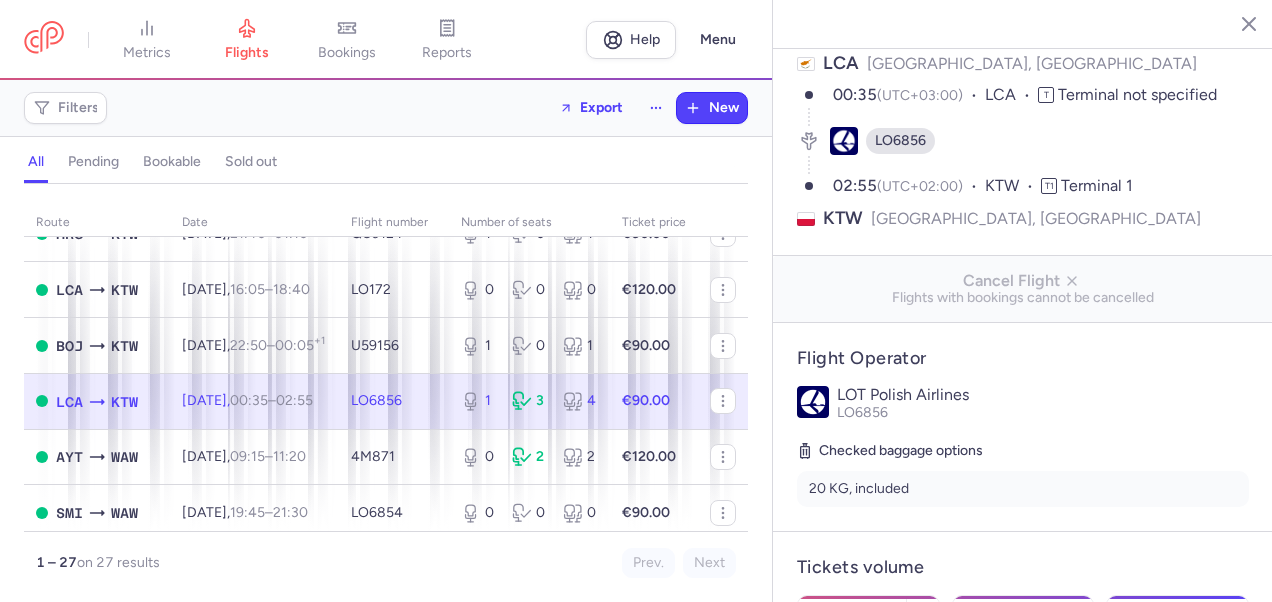 scroll, scrollTop: 200, scrollLeft: 0, axis: vertical 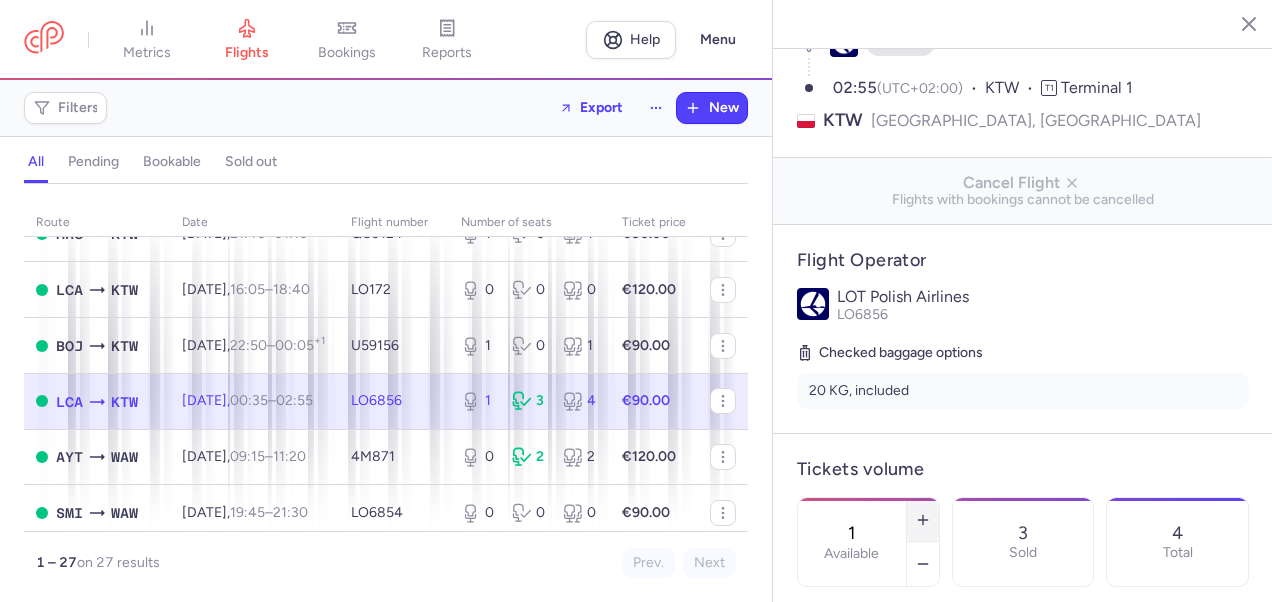 click 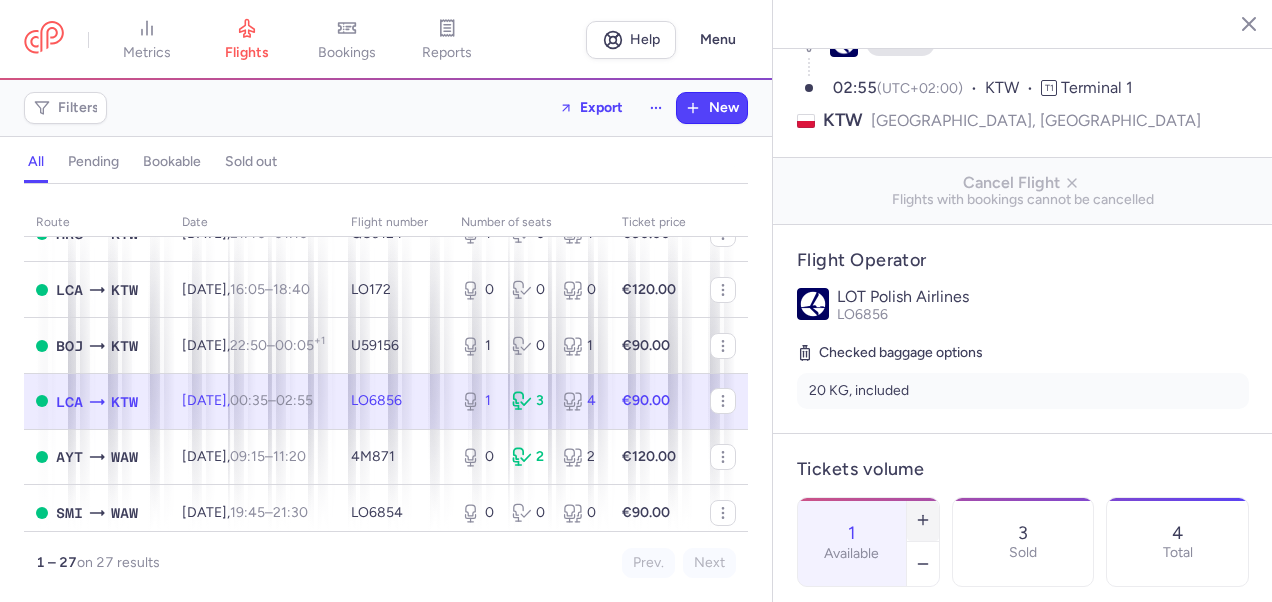 type on "2" 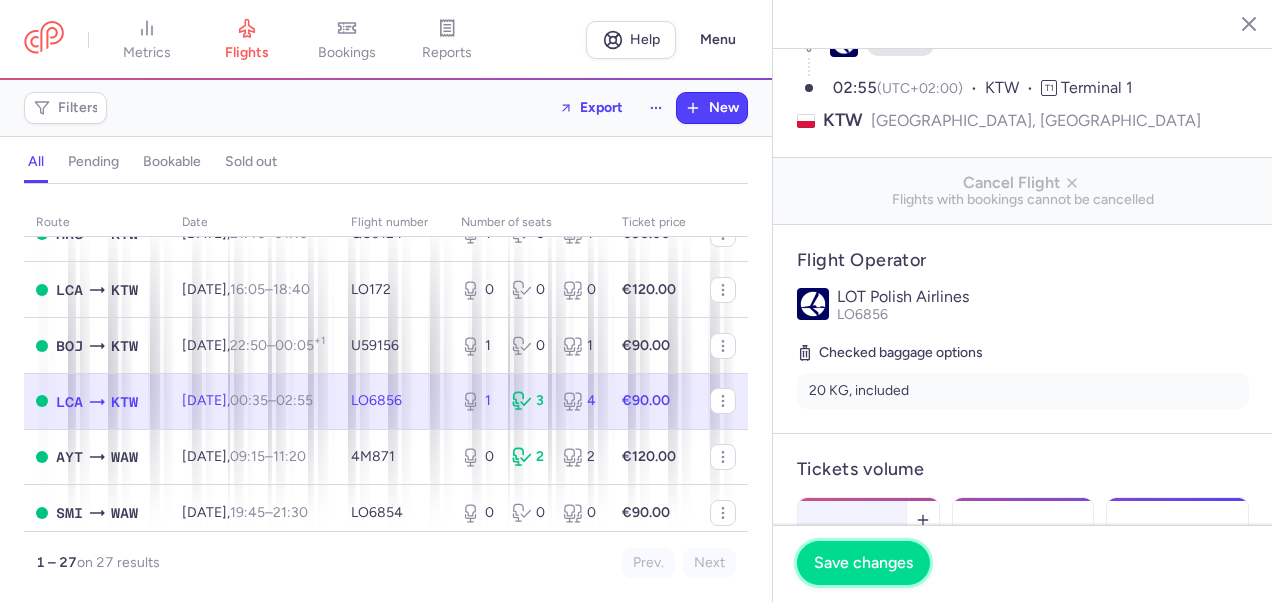 click on "Save changes" at bounding box center [863, 563] 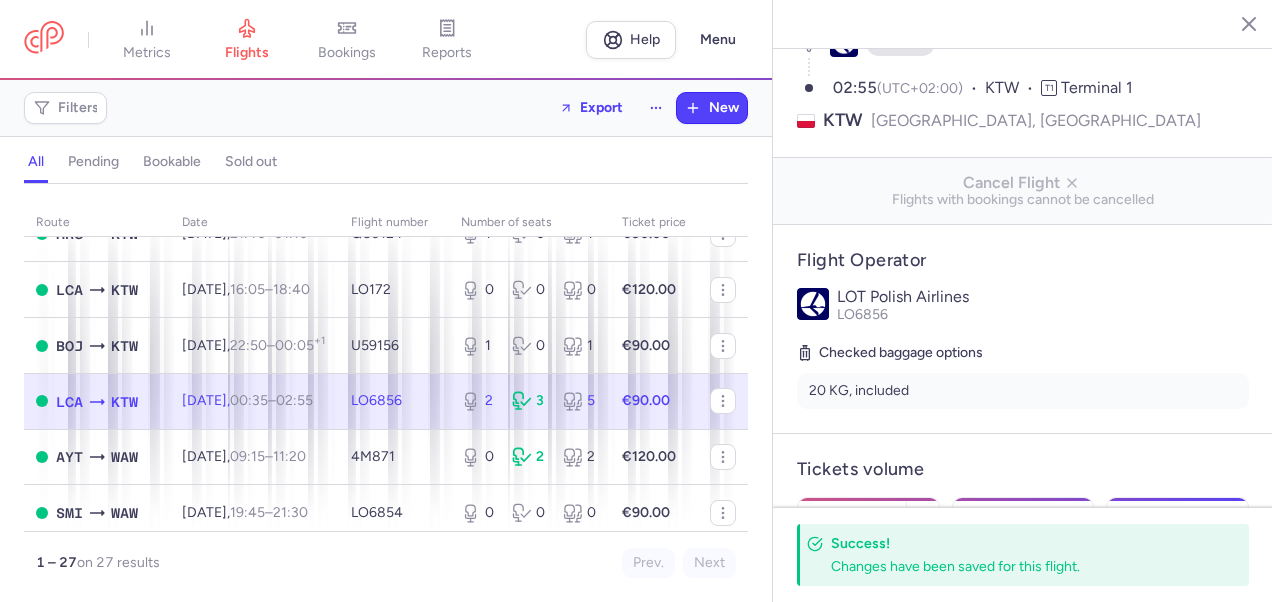 click 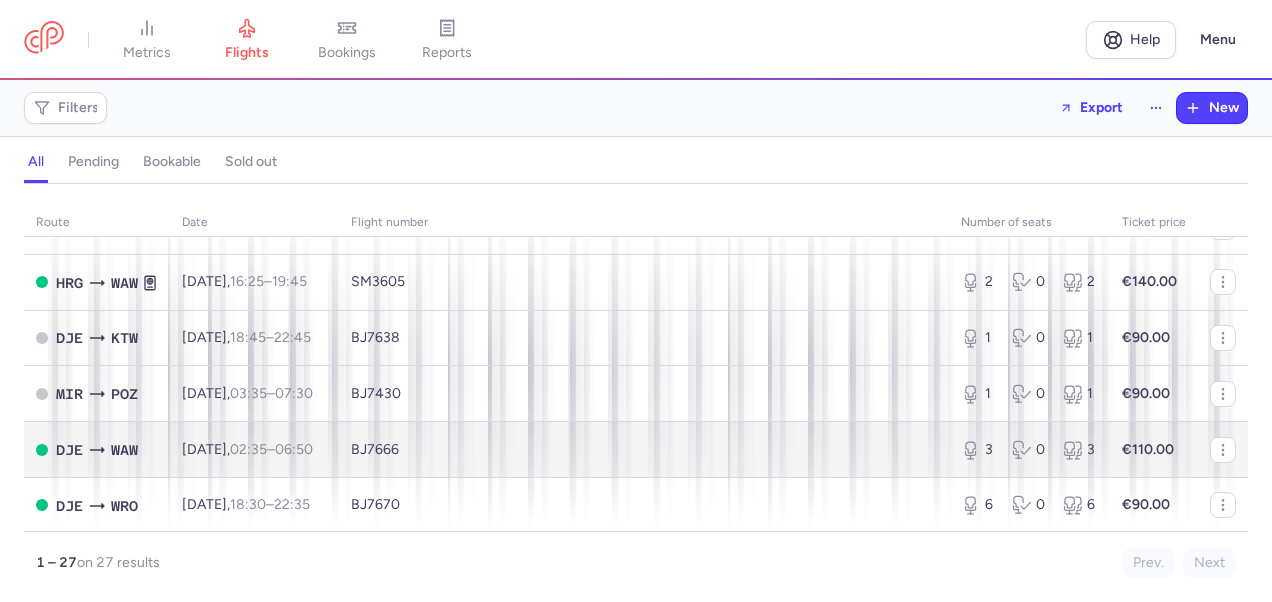 scroll, scrollTop: 1273, scrollLeft: 0, axis: vertical 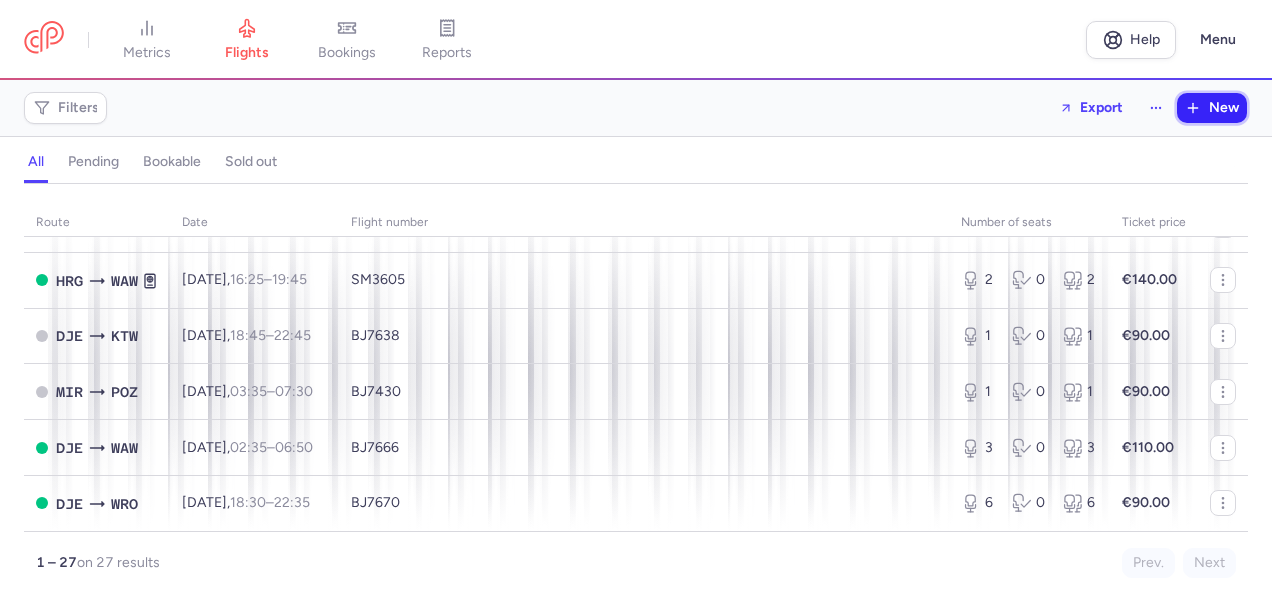 click on "New" at bounding box center (1224, 108) 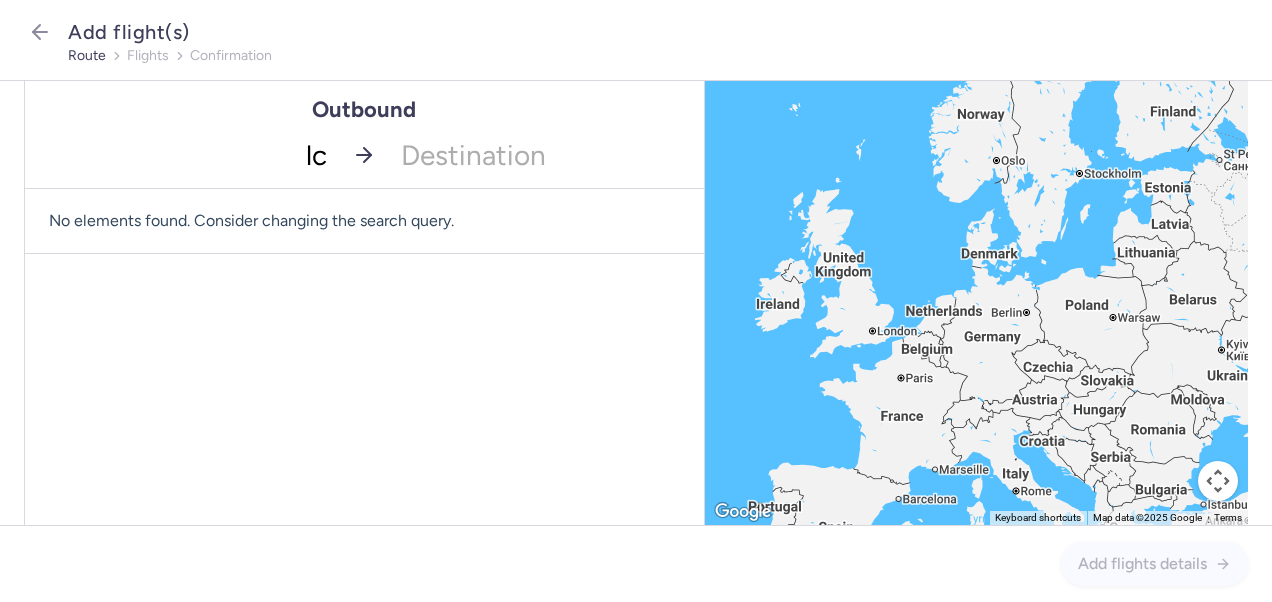type on "lca" 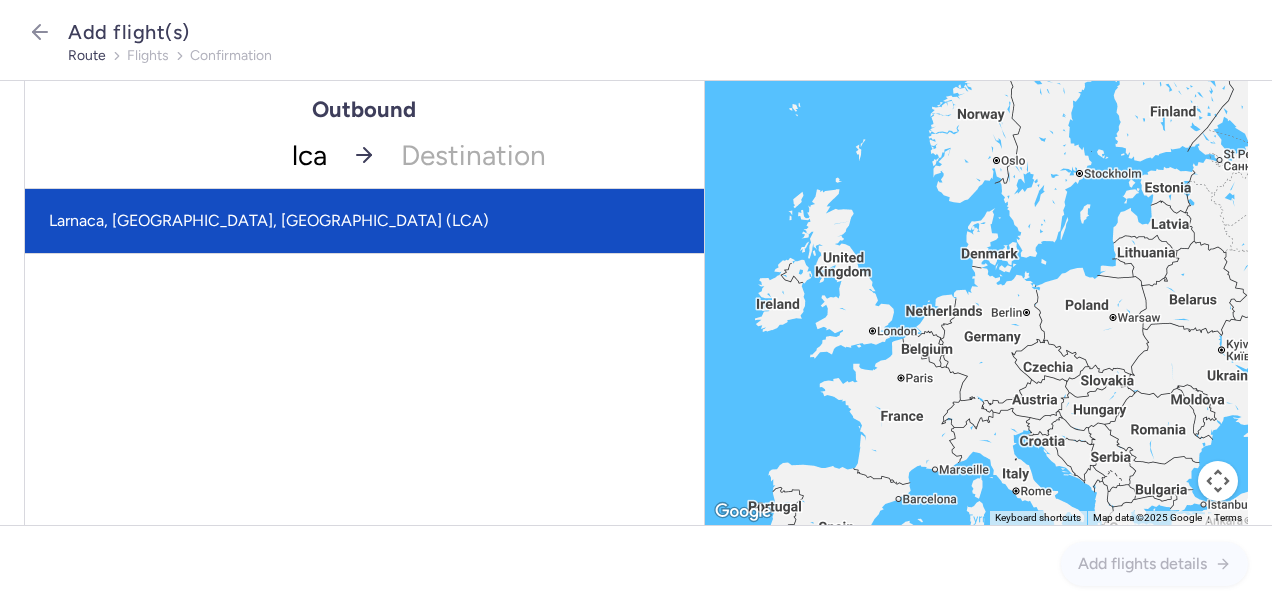 click on "Larnaca, [GEOGRAPHIC_DATA], [GEOGRAPHIC_DATA] (LCA)" at bounding box center [364, 221] 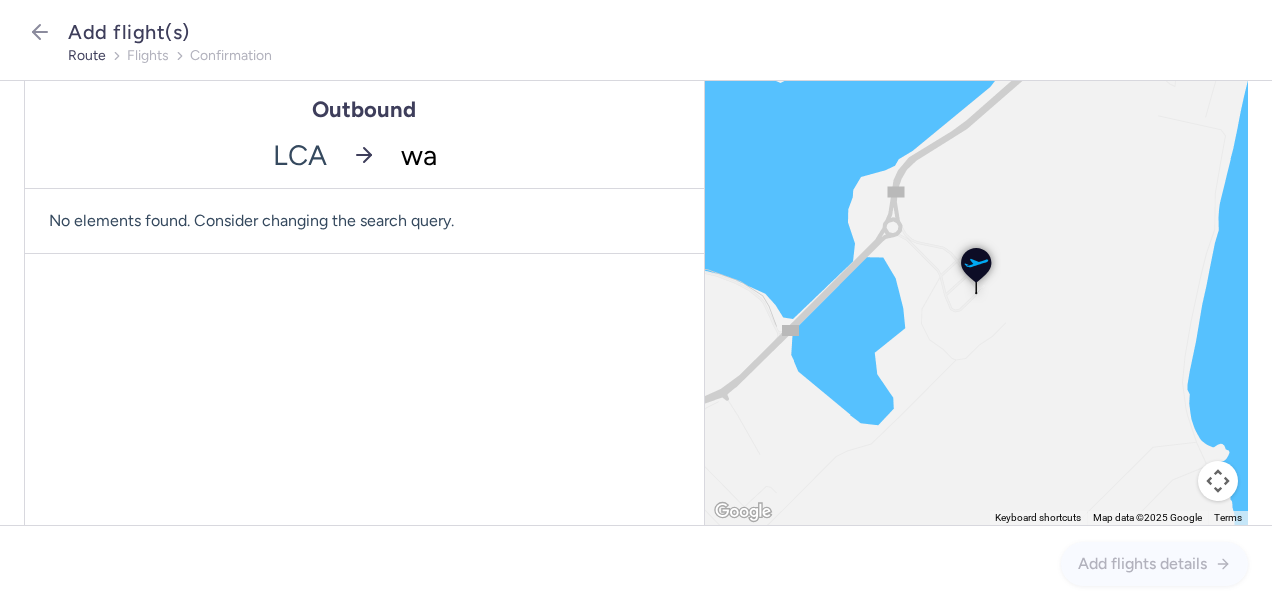 type on "waw" 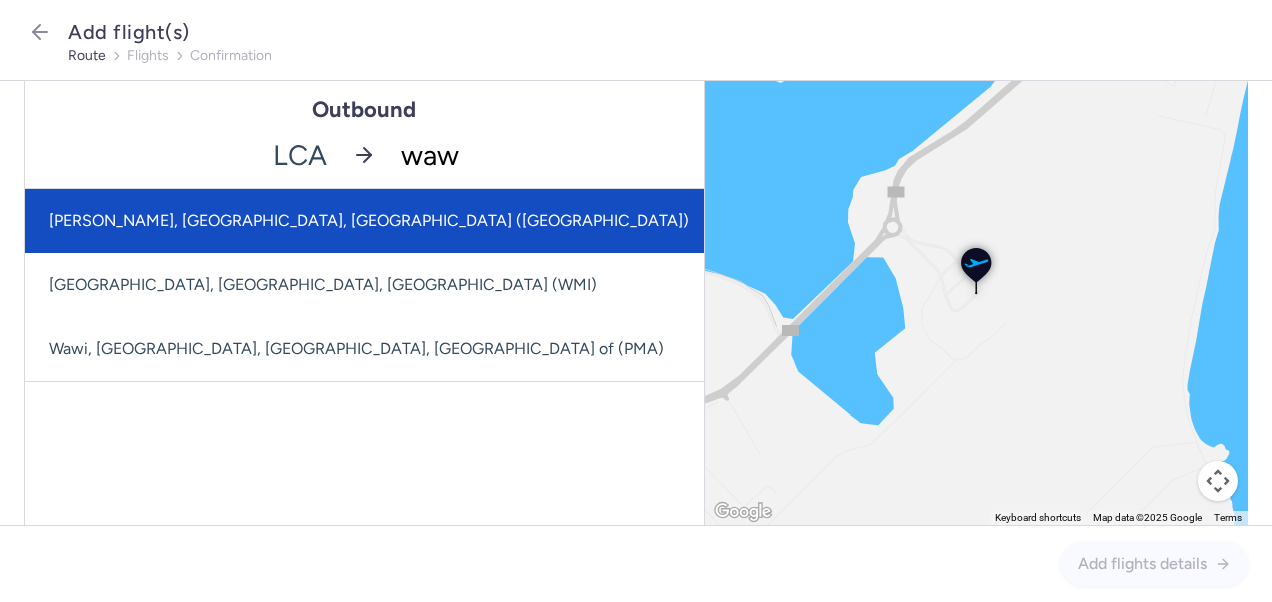 click on "[PERSON_NAME], [GEOGRAPHIC_DATA], [GEOGRAPHIC_DATA] ([GEOGRAPHIC_DATA])" 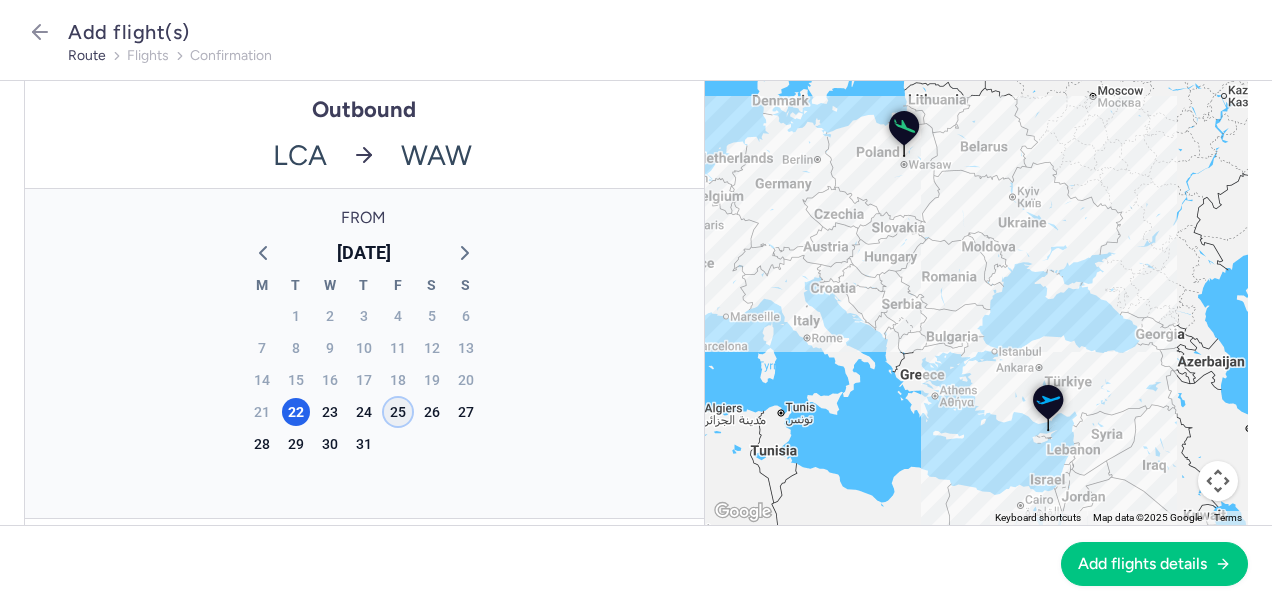 click on "25" 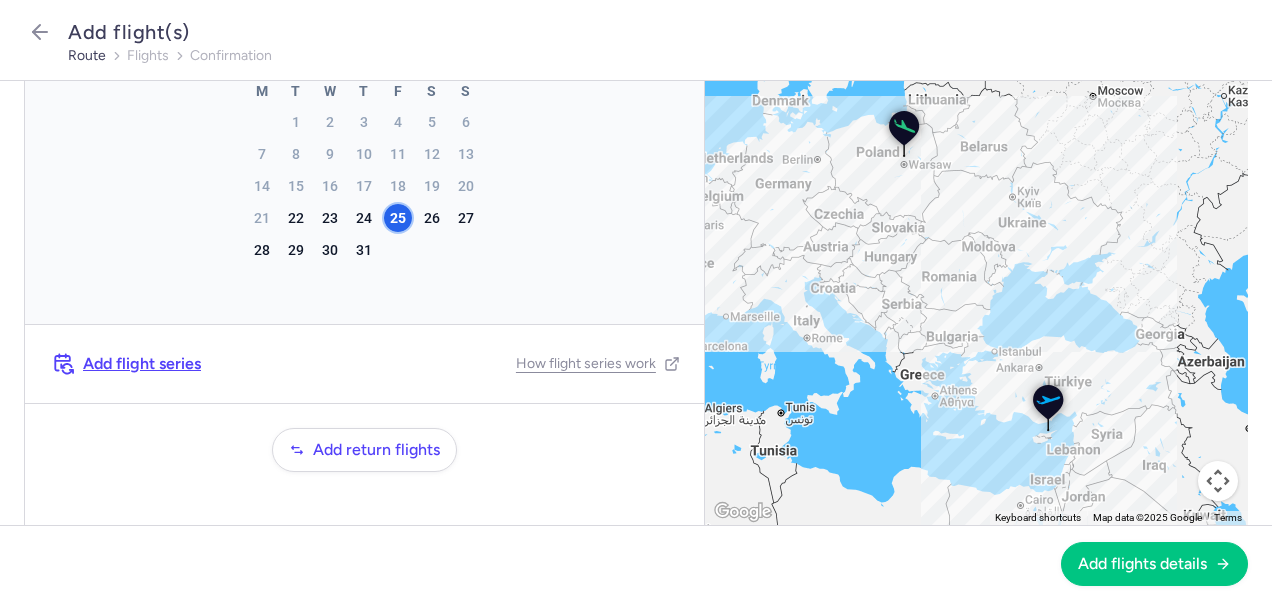 scroll, scrollTop: 200, scrollLeft: 0, axis: vertical 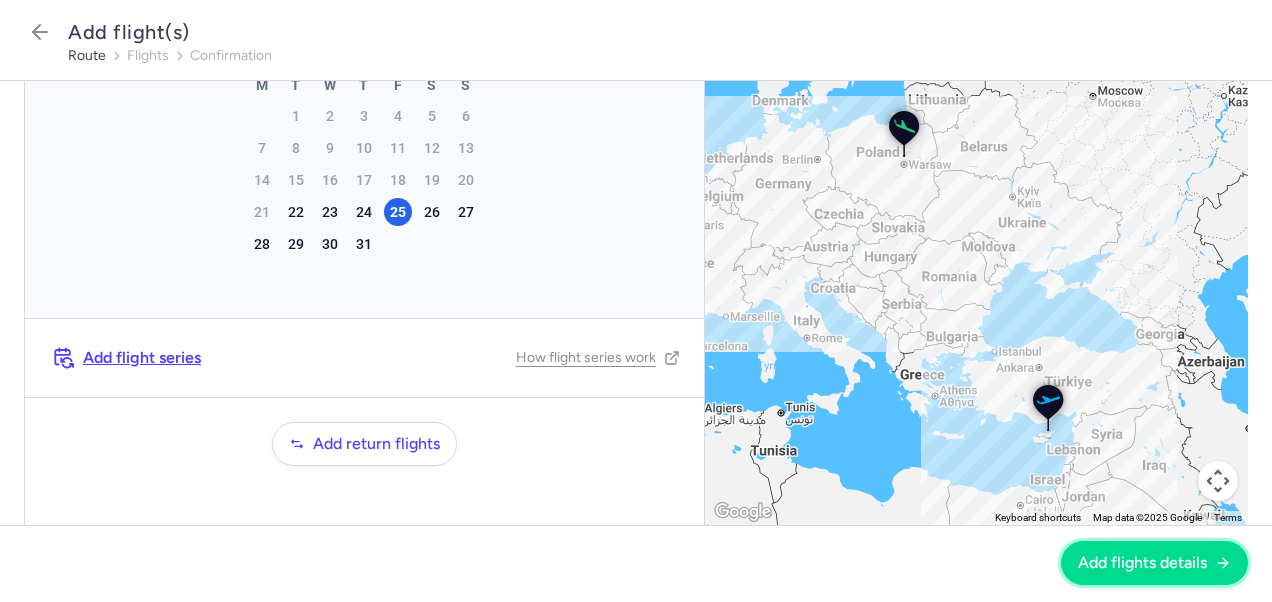 click on "Add flights details" at bounding box center [1142, 563] 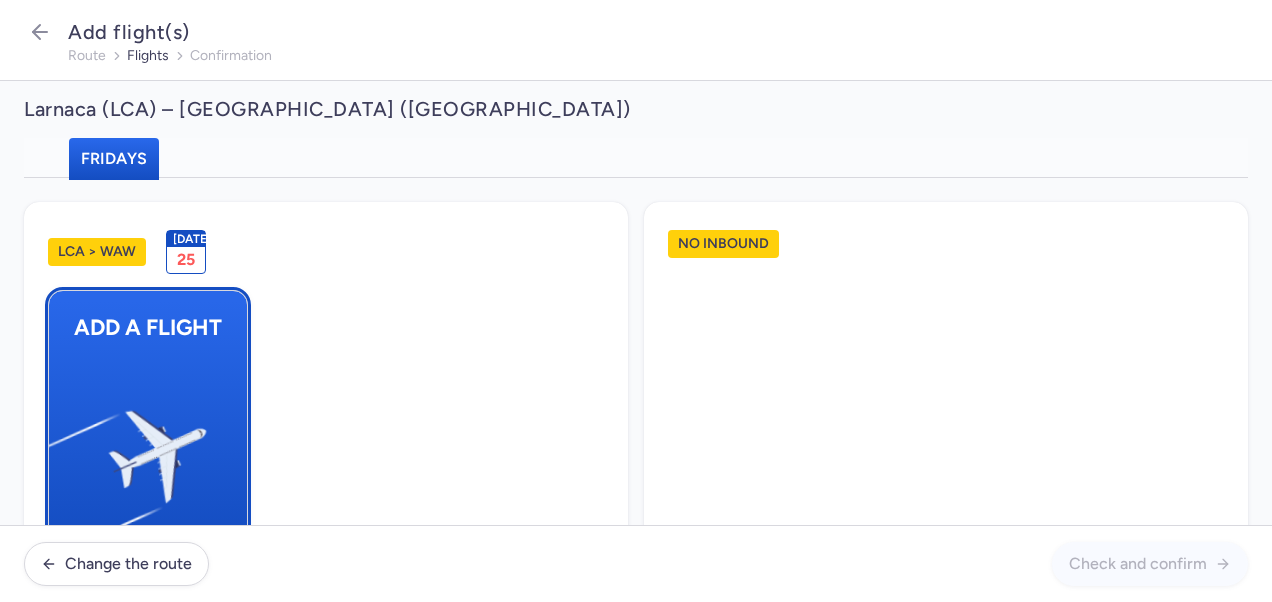 click at bounding box center (59, 448) 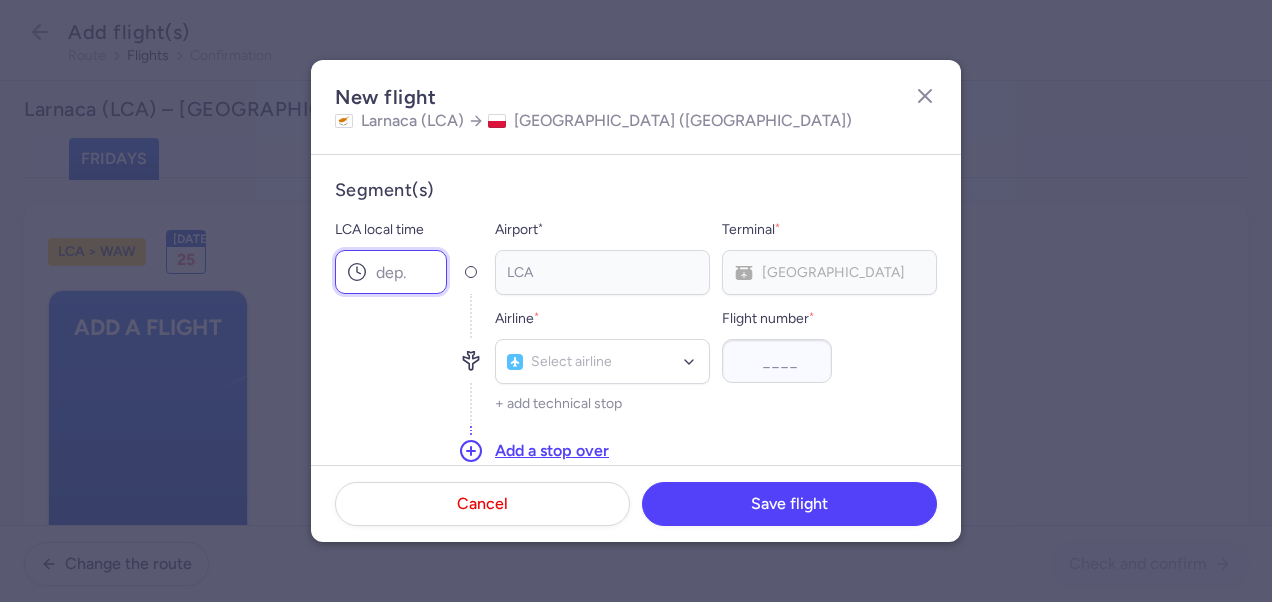 click on "LCA local time" at bounding box center [391, 272] 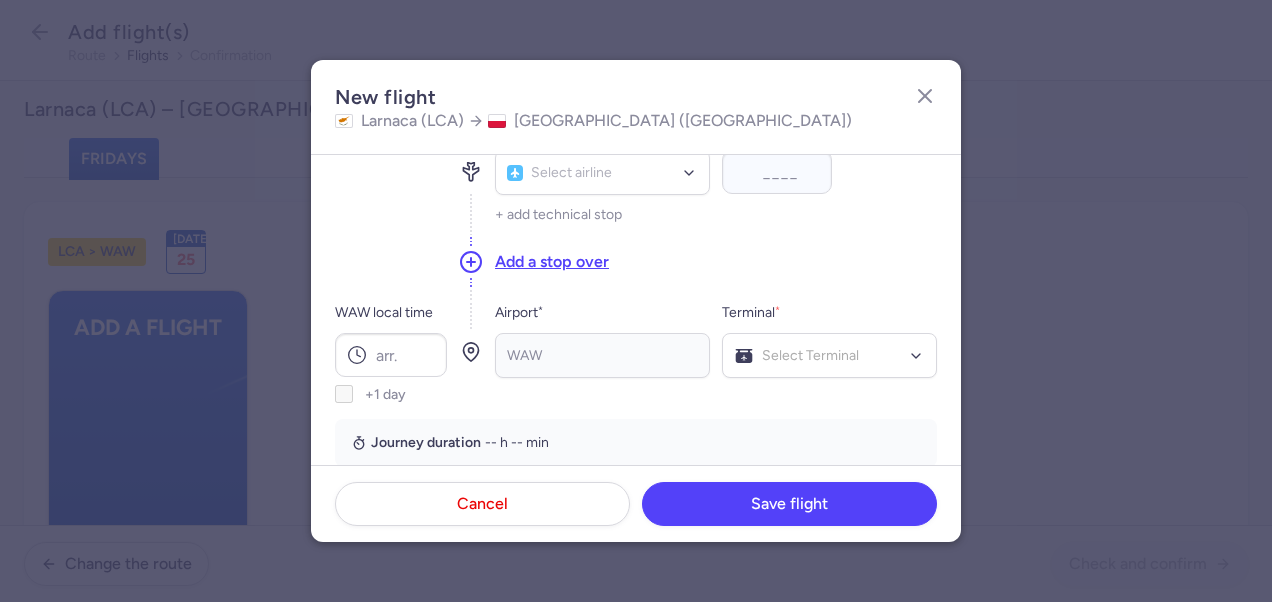 scroll, scrollTop: 200, scrollLeft: 0, axis: vertical 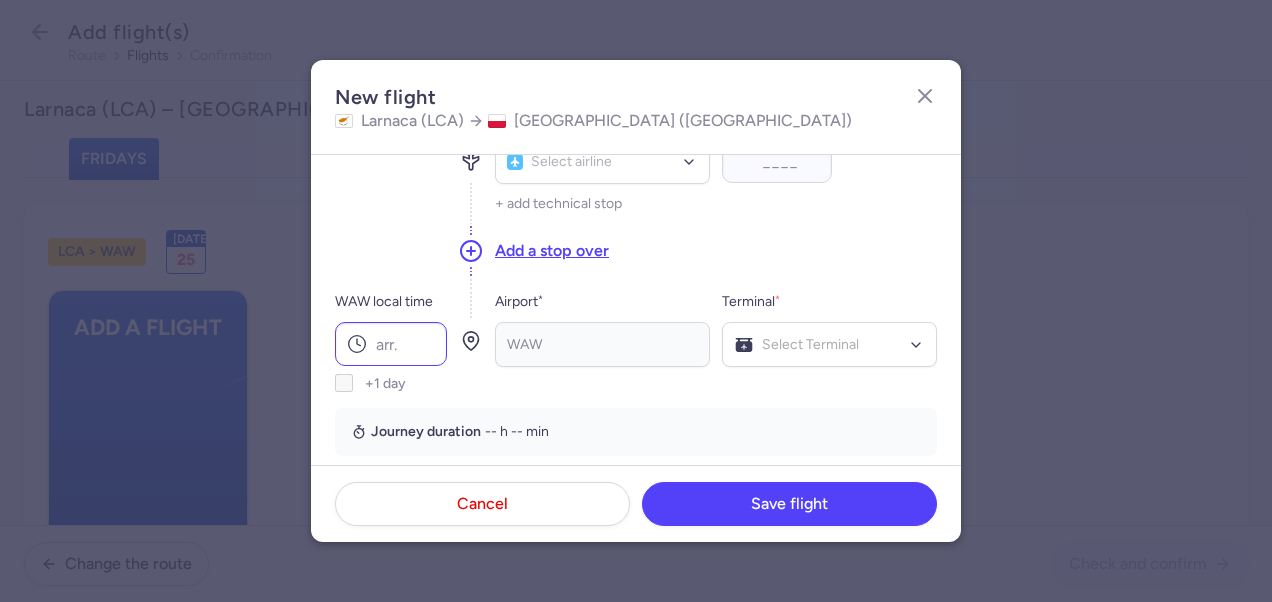 type on "16:05" 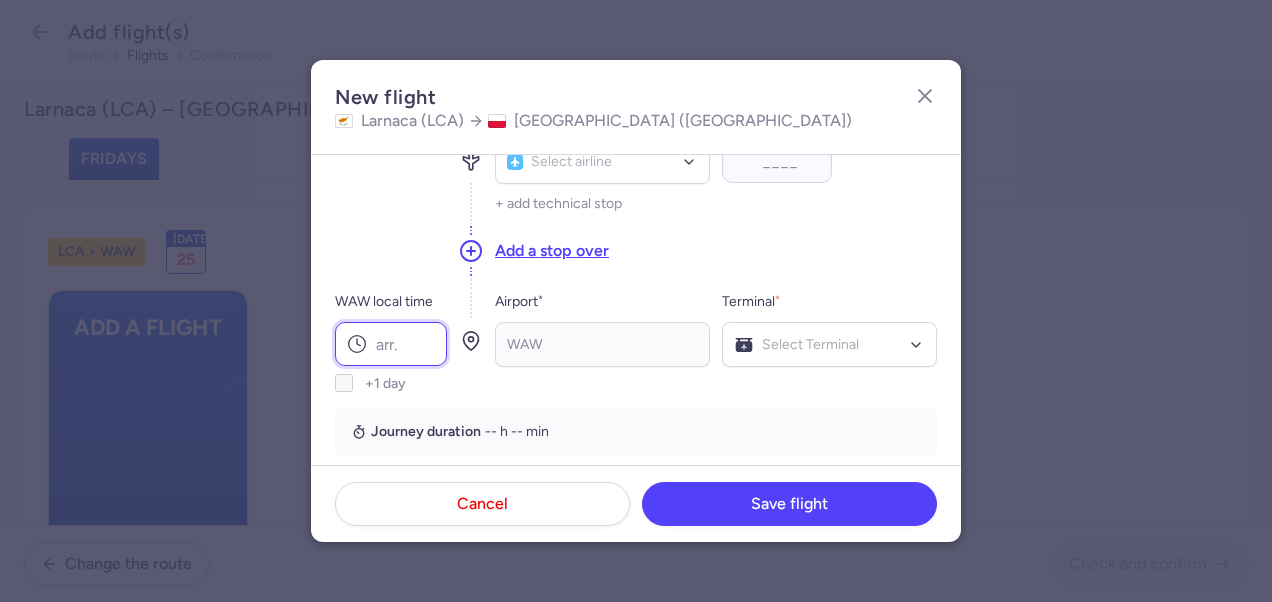 click on "WAW local time" at bounding box center [391, 344] 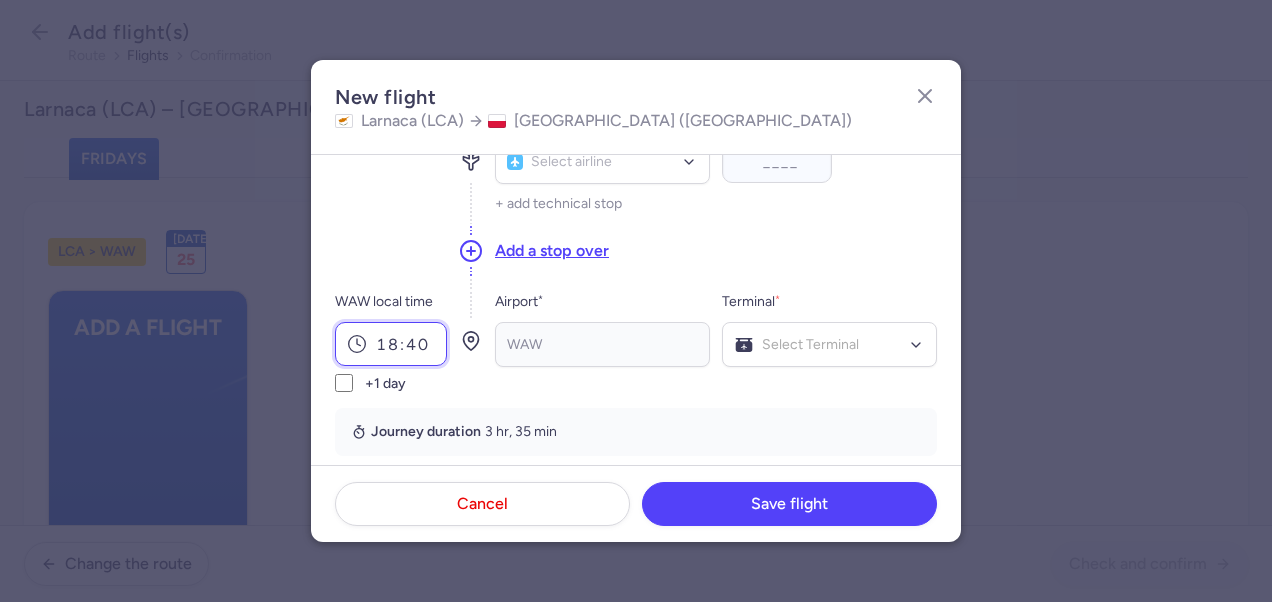 scroll, scrollTop: 100, scrollLeft: 0, axis: vertical 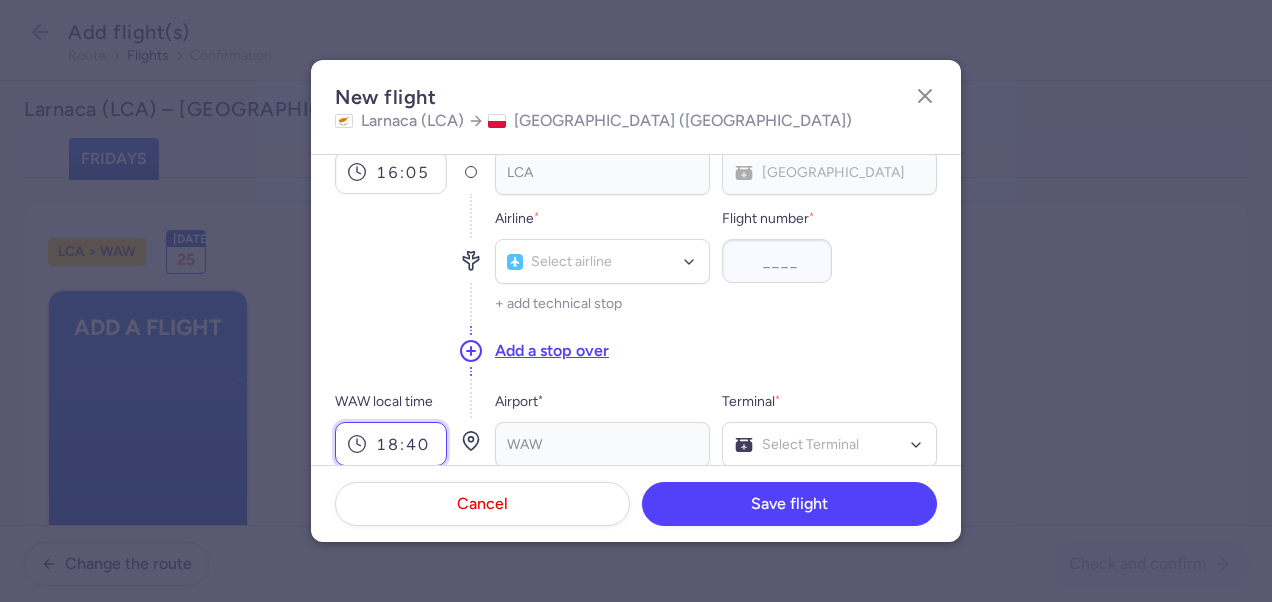 type on "18:40" 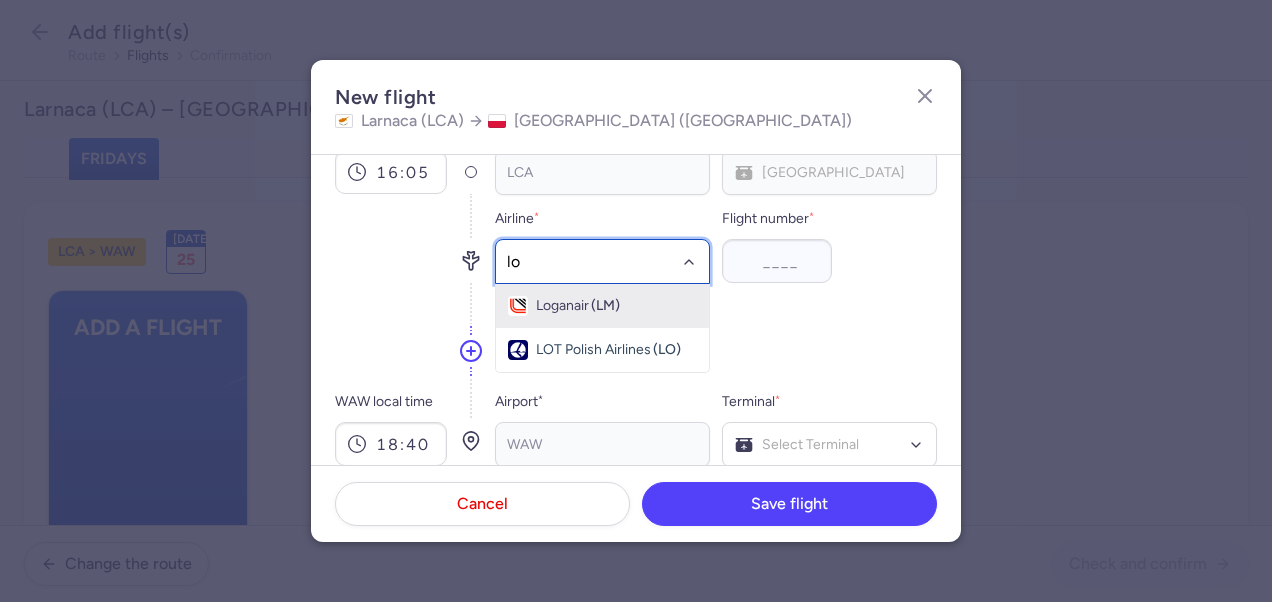click on "Loganair" at bounding box center (562, 306) 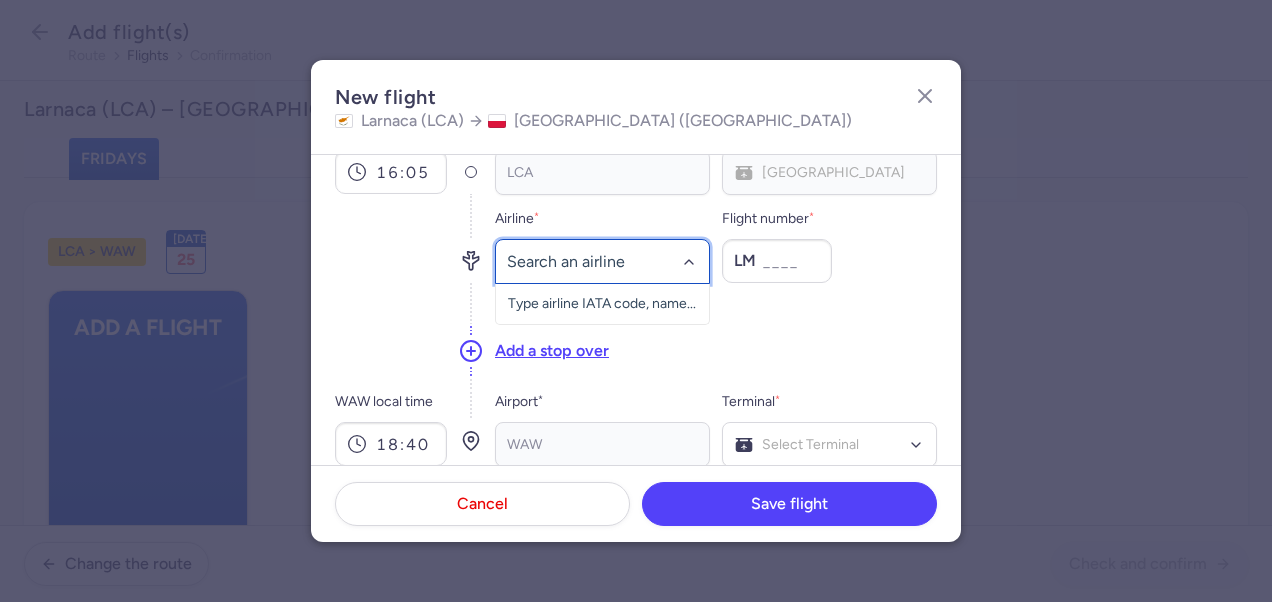 drag, startPoint x: 596, startPoint y: 254, endPoint x: 476, endPoint y: 260, distance: 120.14991 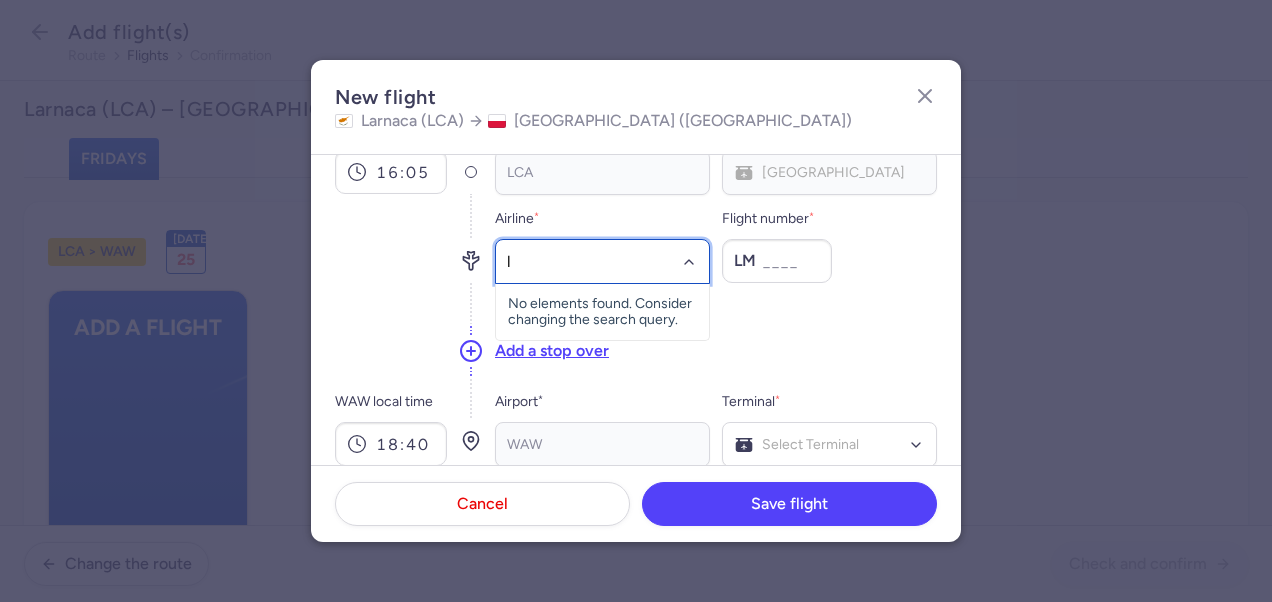 type on "lo" 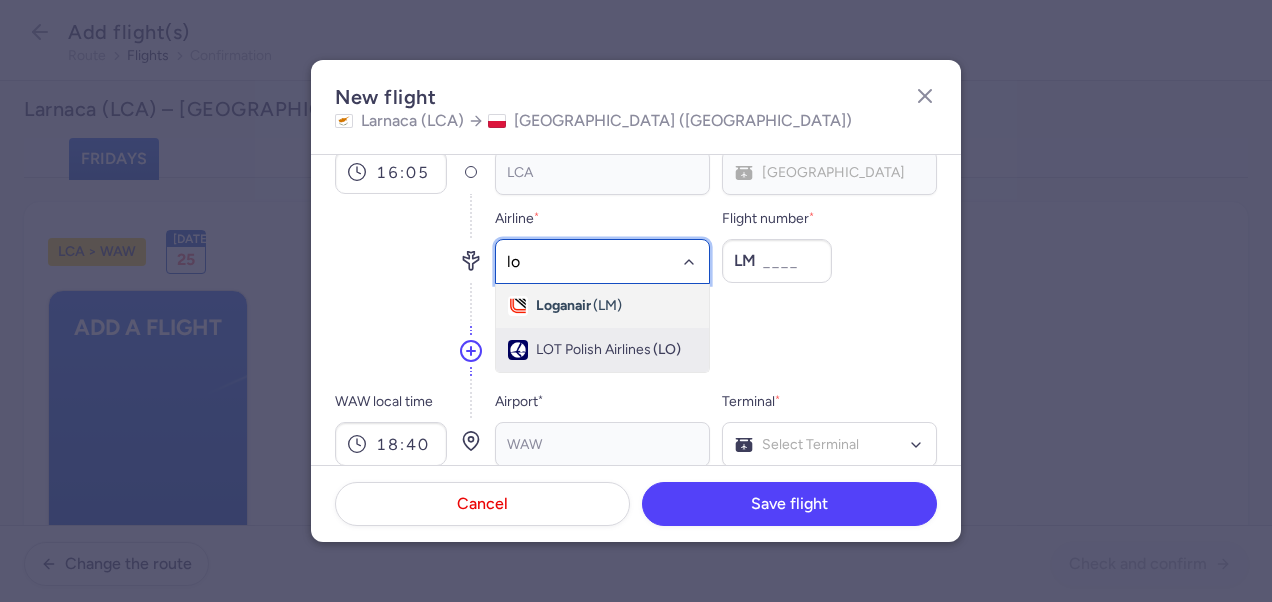 click on "LOT Polish Airlines (LO)" 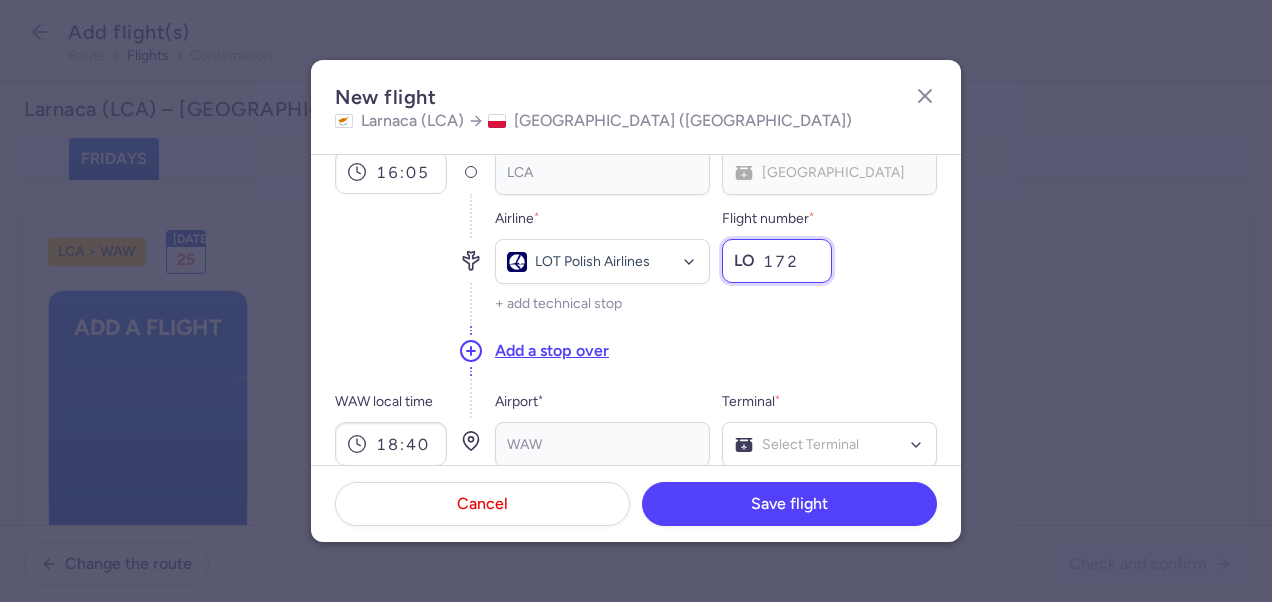 type on "172" 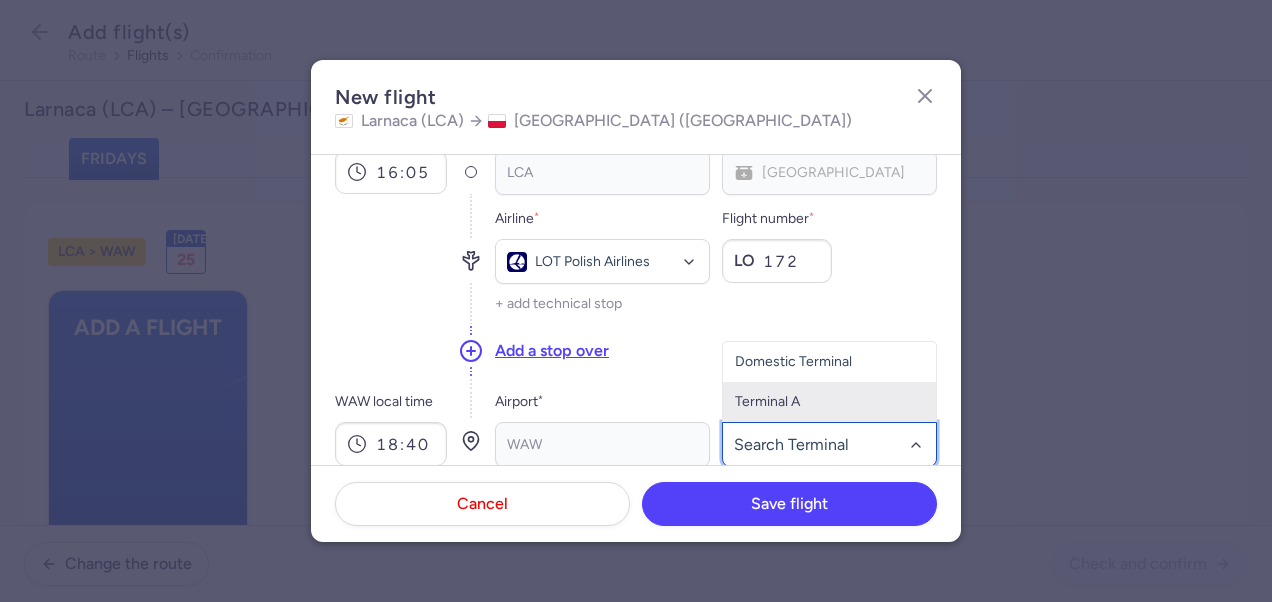 click on "Terminal A" at bounding box center (829, 402) 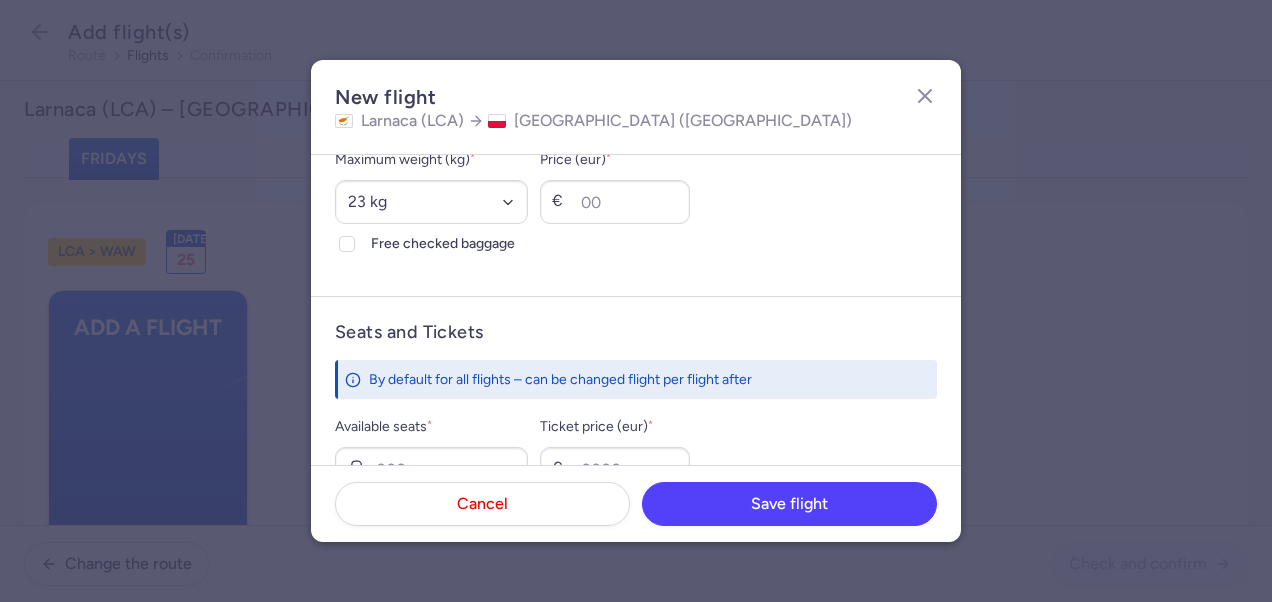 scroll, scrollTop: 600, scrollLeft: 0, axis: vertical 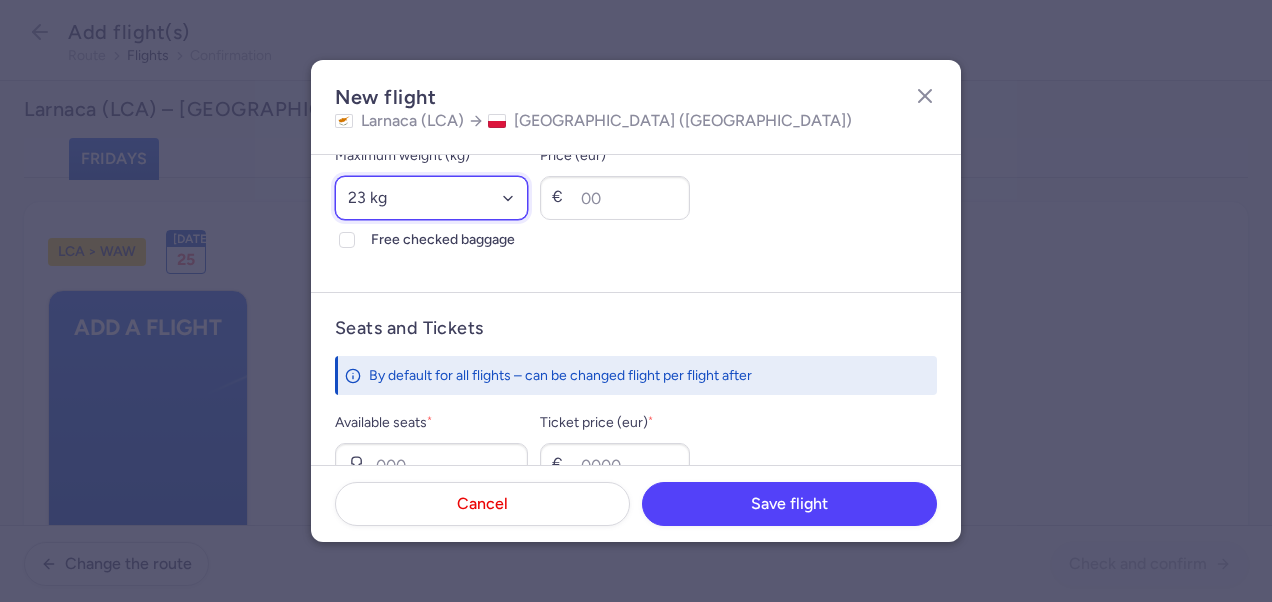 click on "Select an option 15 kg 16 kg 17 kg 18 kg 19 kg 20 kg 21 kg 22 kg 23 kg 24 kg 25 kg 26 kg 27 kg 28 kg 29 kg 30 kg 31 kg 32 kg 33 kg 34 kg 35 kg" at bounding box center (431, 198) 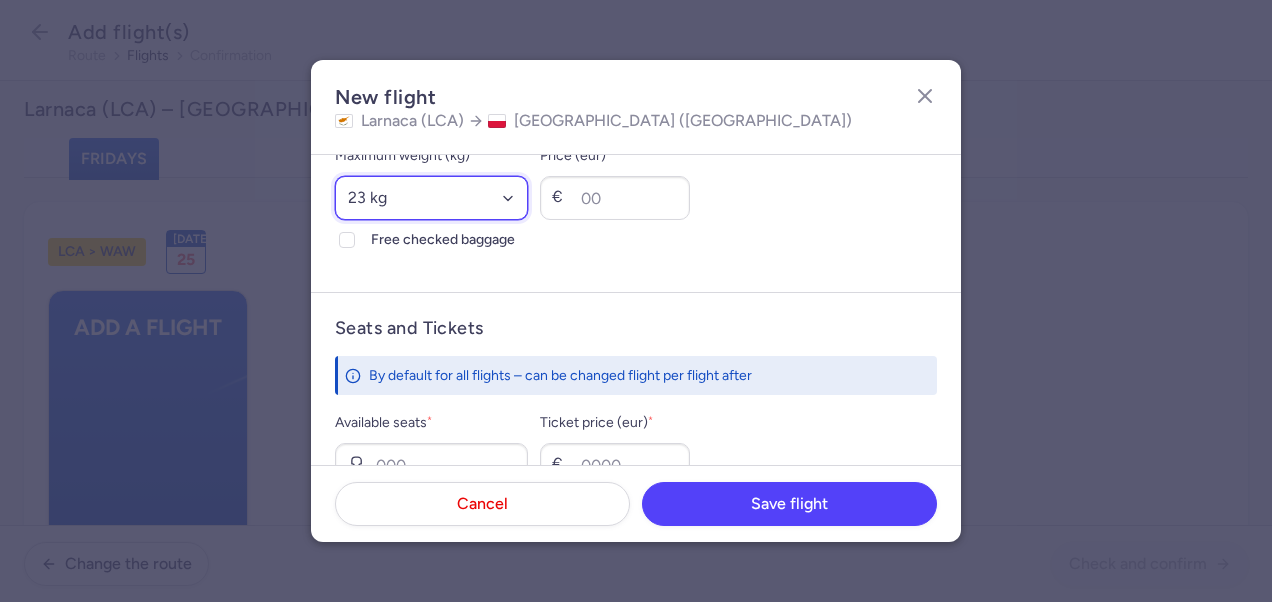 select on "20" 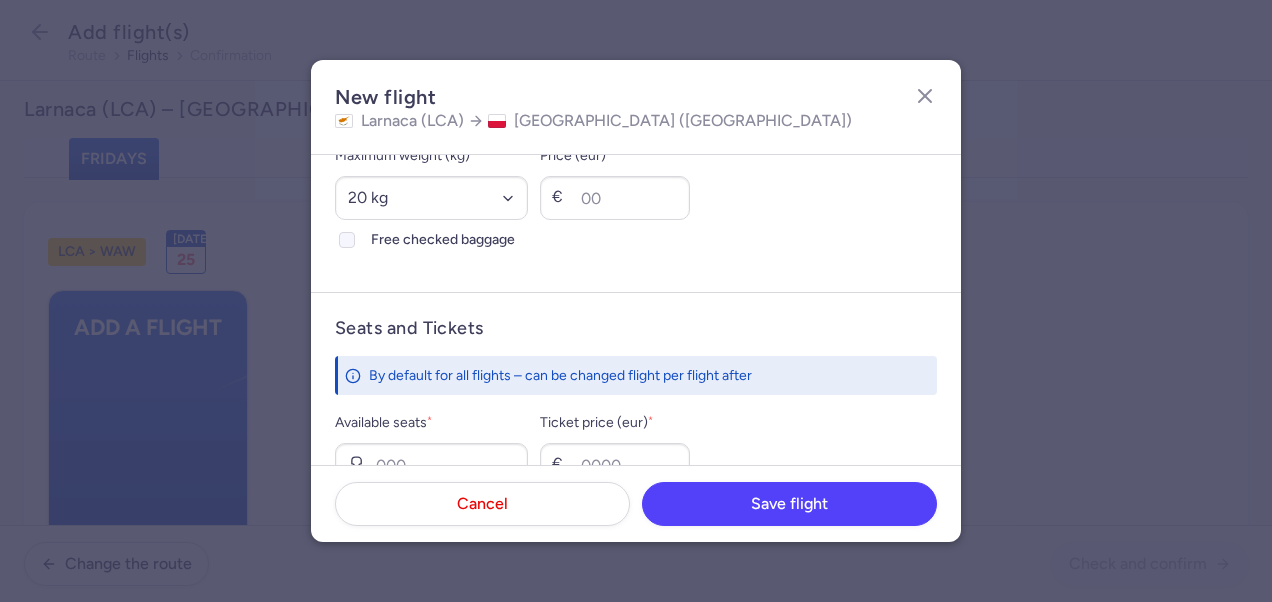 click on "Free checked baggage" 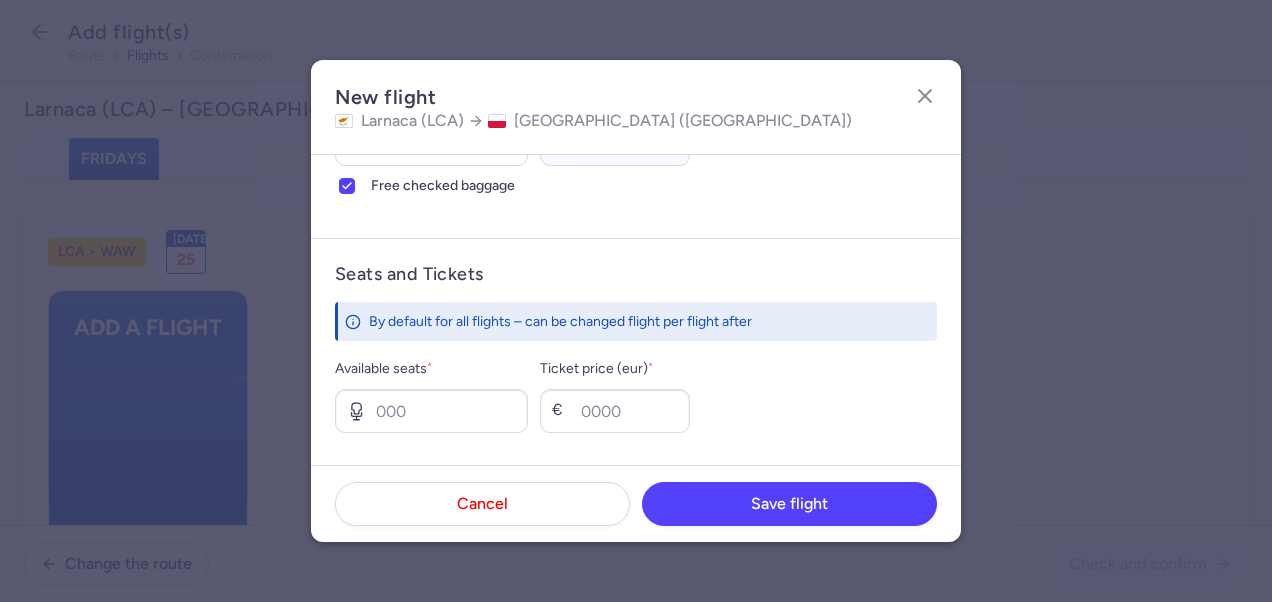 scroll, scrollTop: 700, scrollLeft: 0, axis: vertical 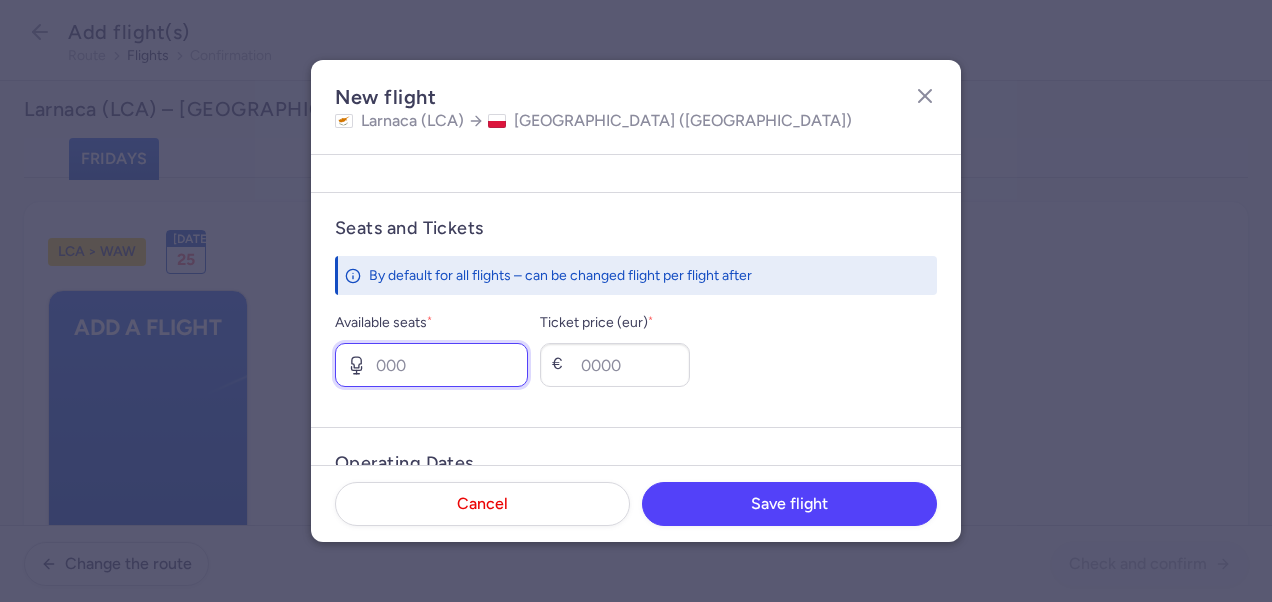 click on "Available seats  *" at bounding box center (431, 365) 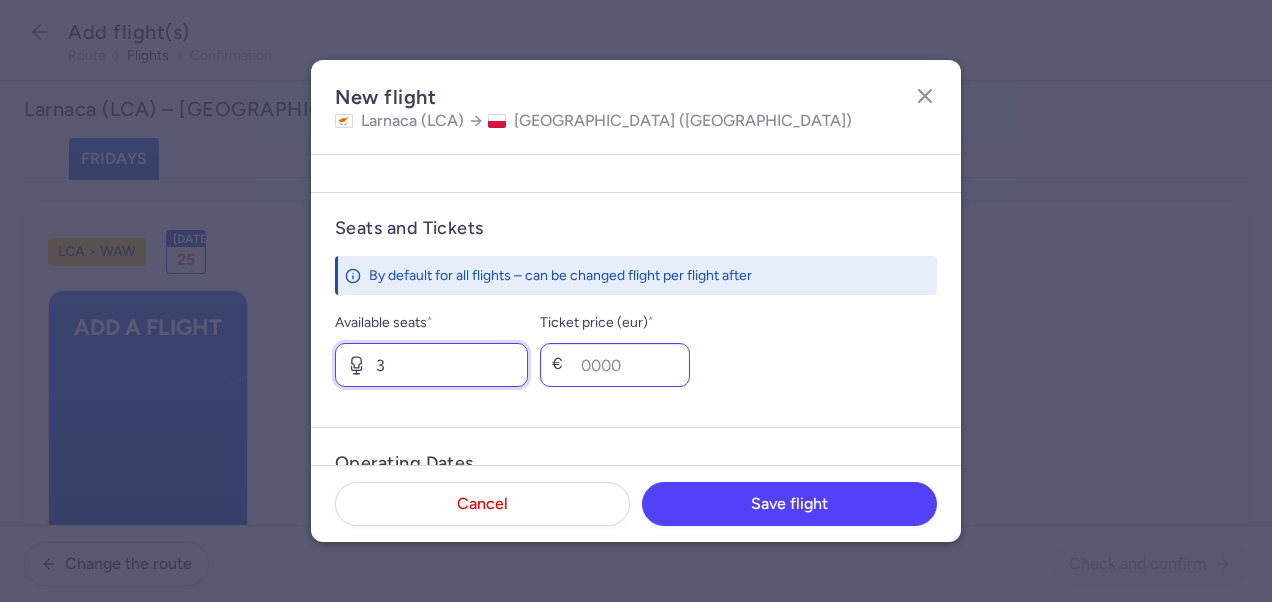 type on "3" 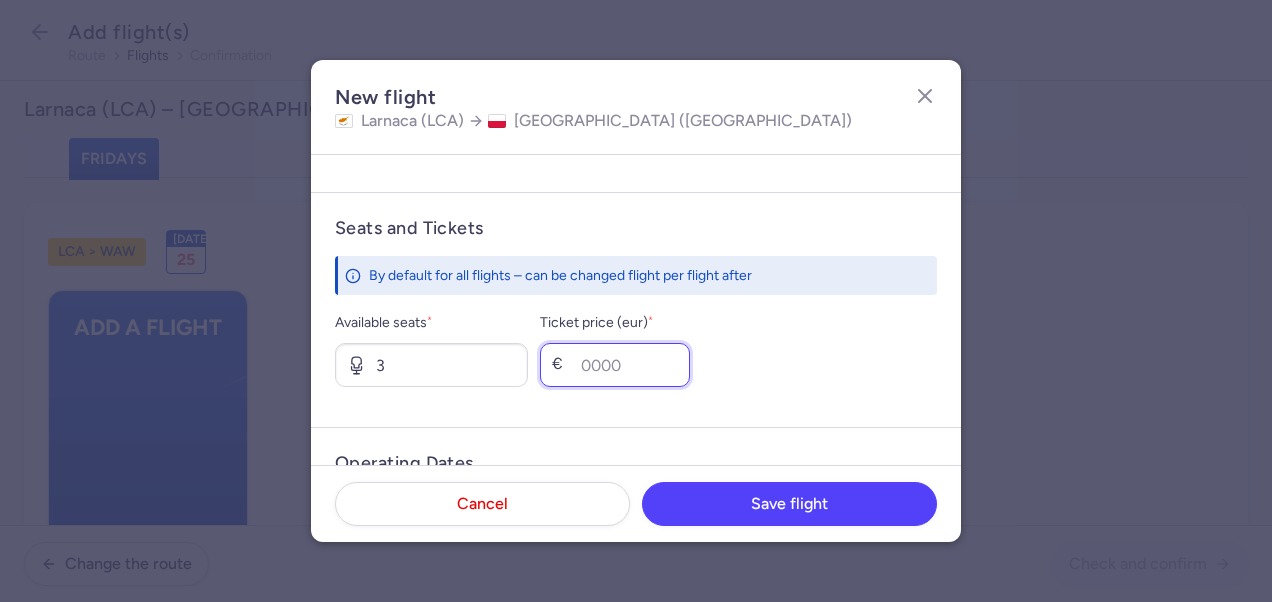 click on "Ticket price (eur)  *" at bounding box center [615, 365] 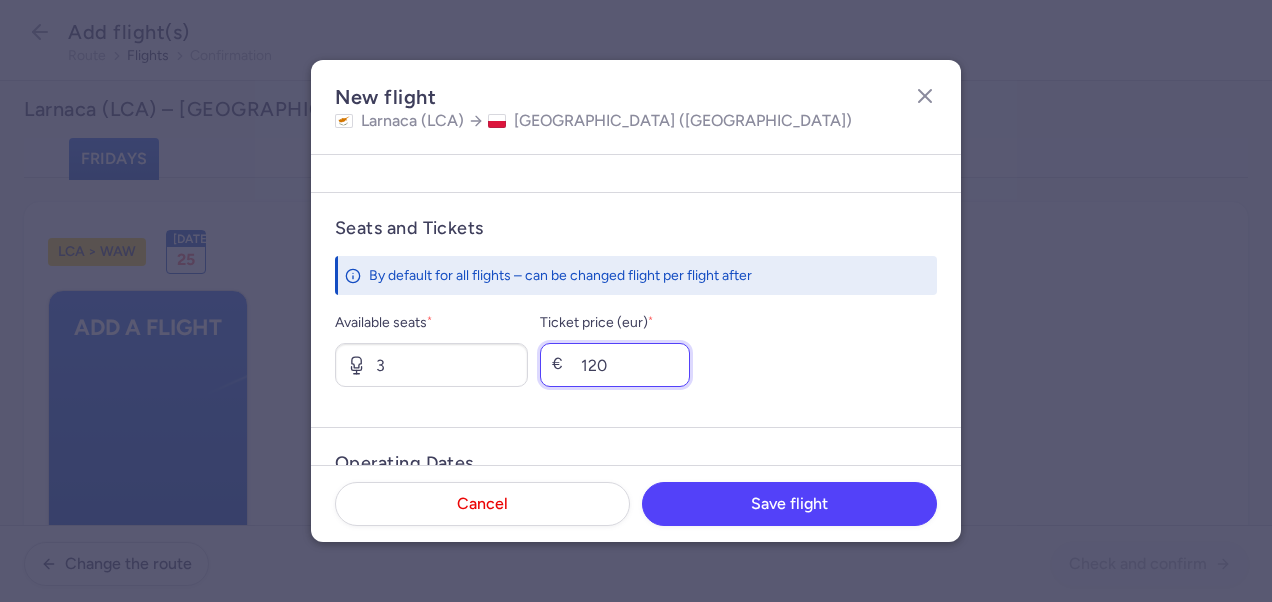 scroll, scrollTop: 800, scrollLeft: 0, axis: vertical 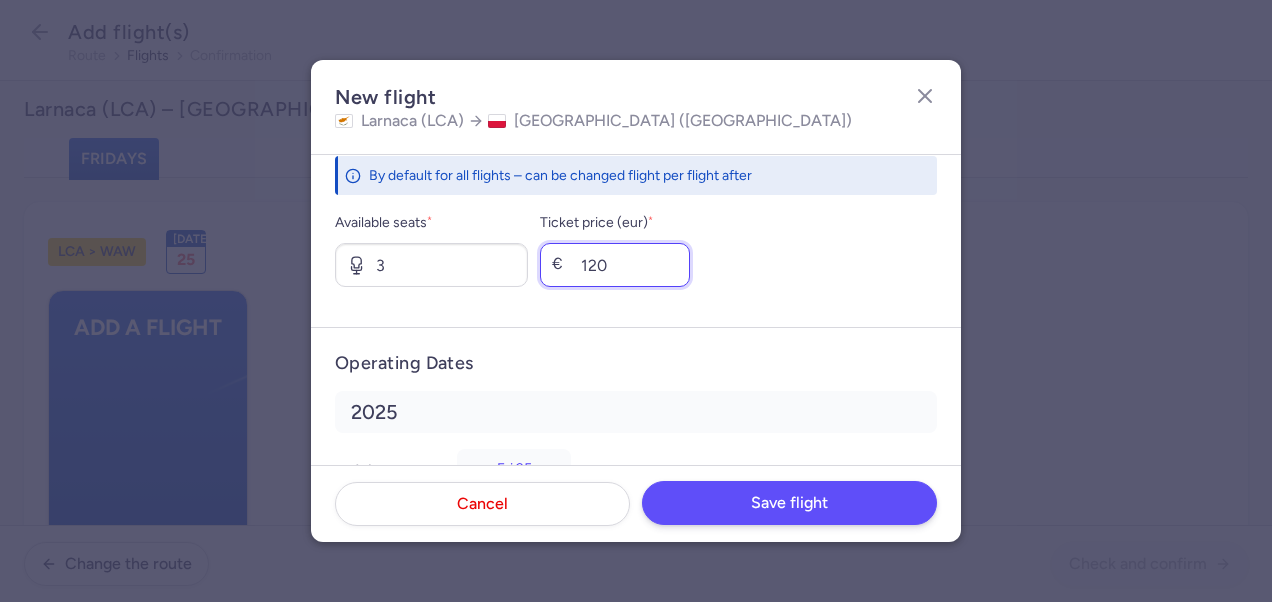 type on "120" 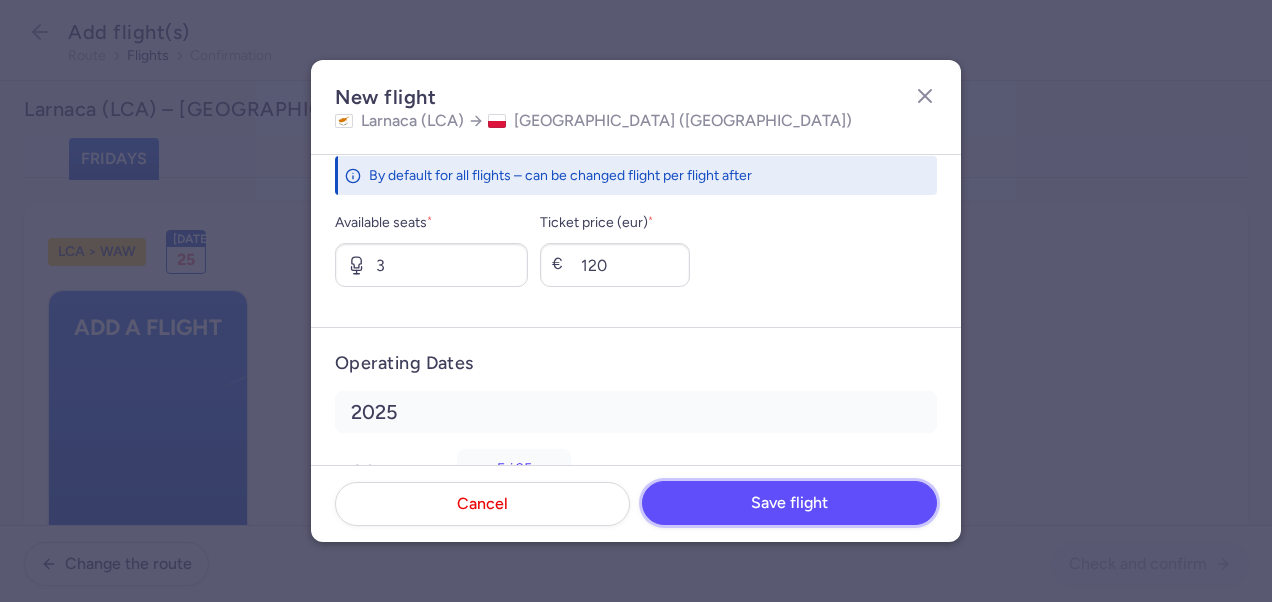 click on "Save flight" at bounding box center [789, 503] 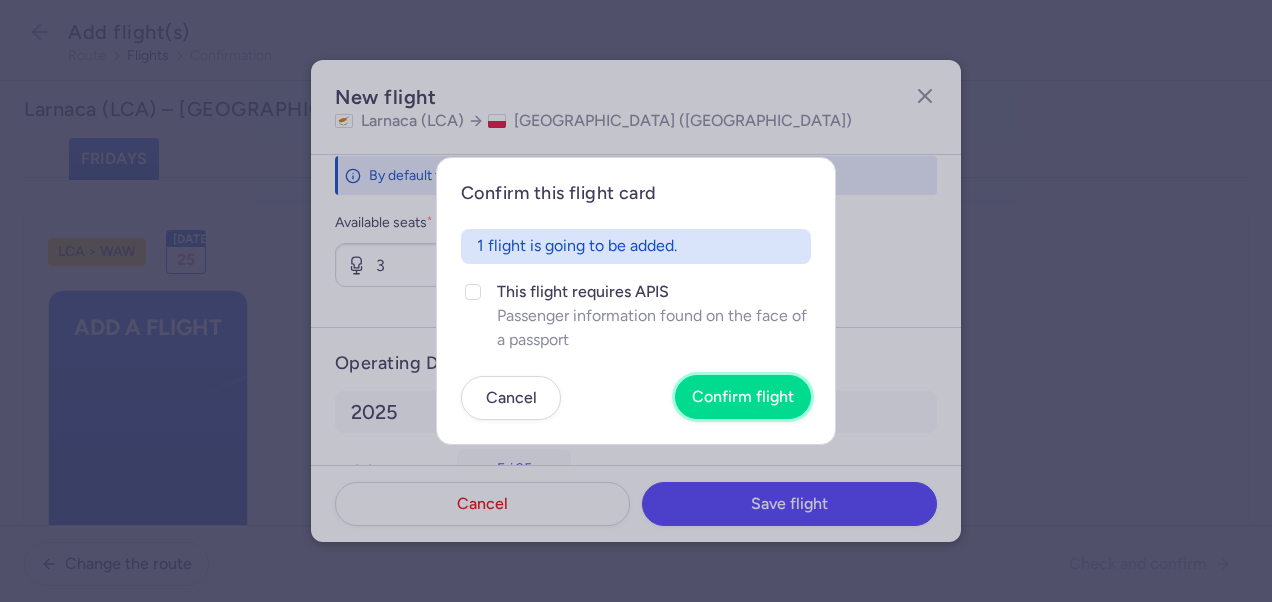 click on "Confirm flight" at bounding box center [743, 397] 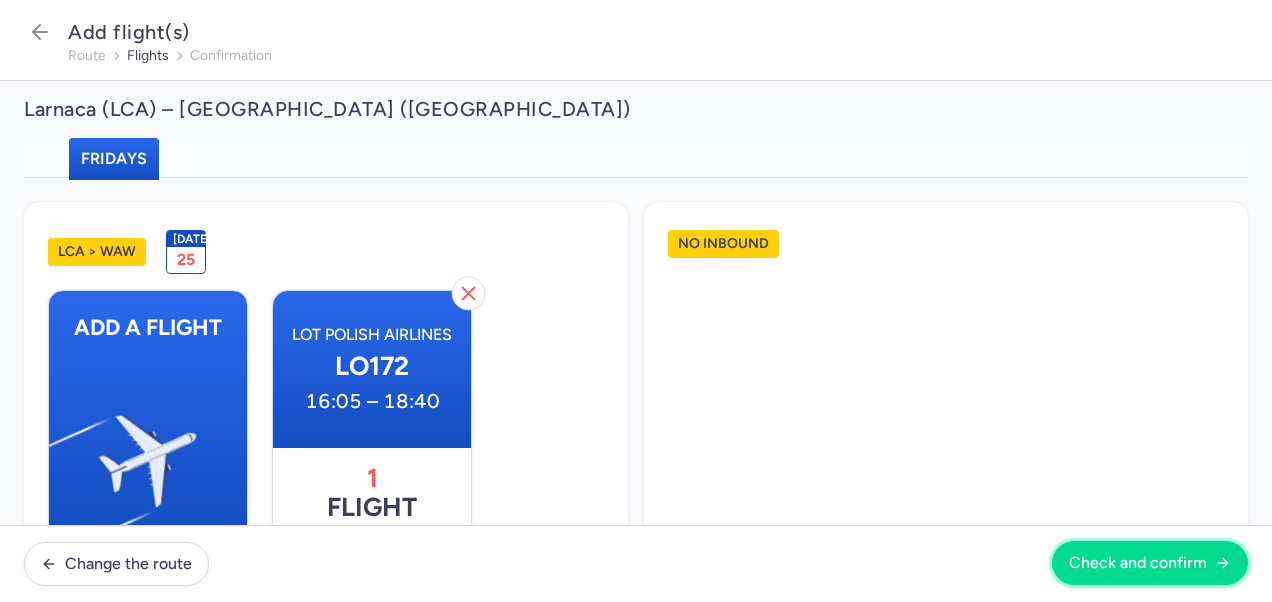 click on "Check and confirm" at bounding box center [1138, 563] 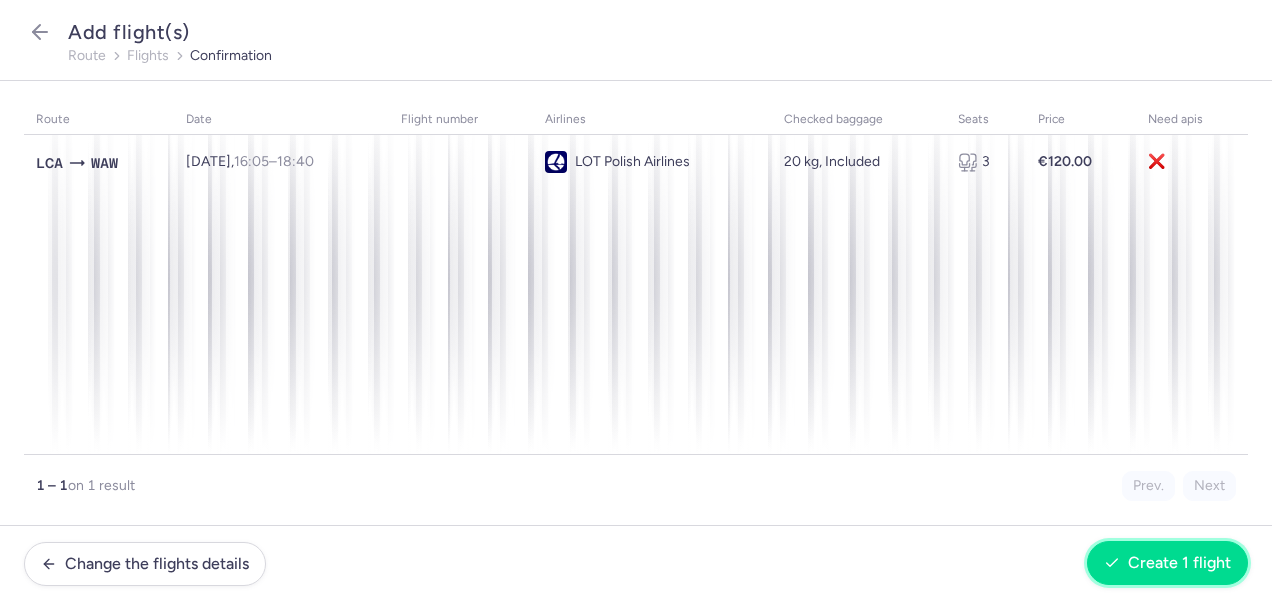 click on "Create 1 flight" at bounding box center [1179, 563] 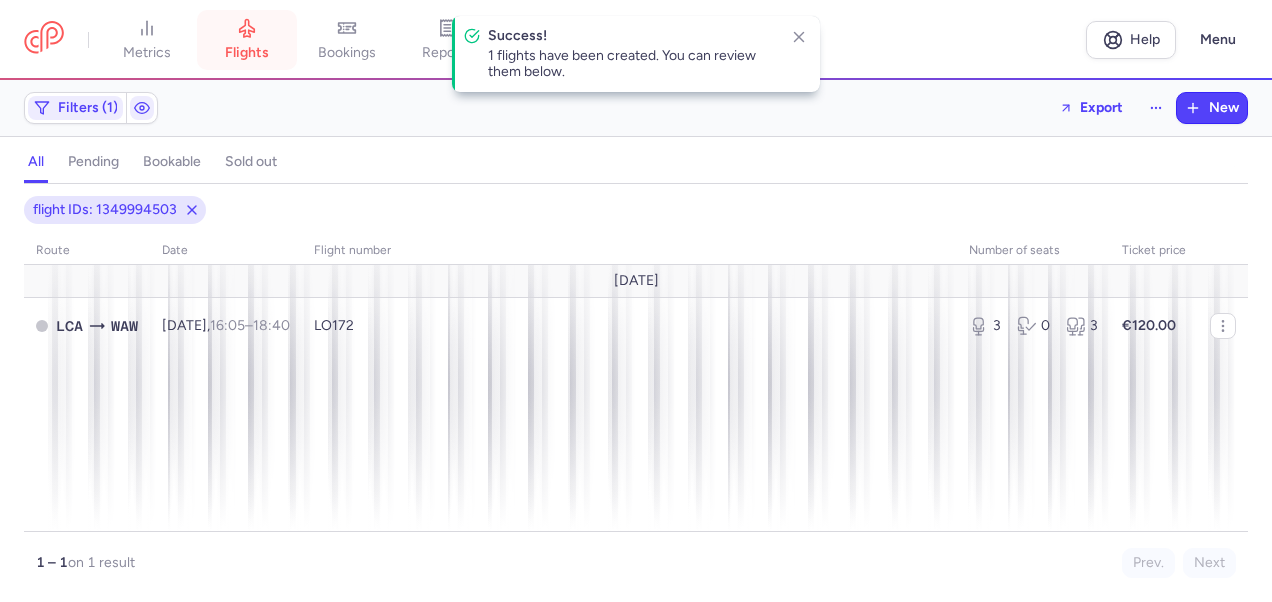 click on "flights" at bounding box center (247, 40) 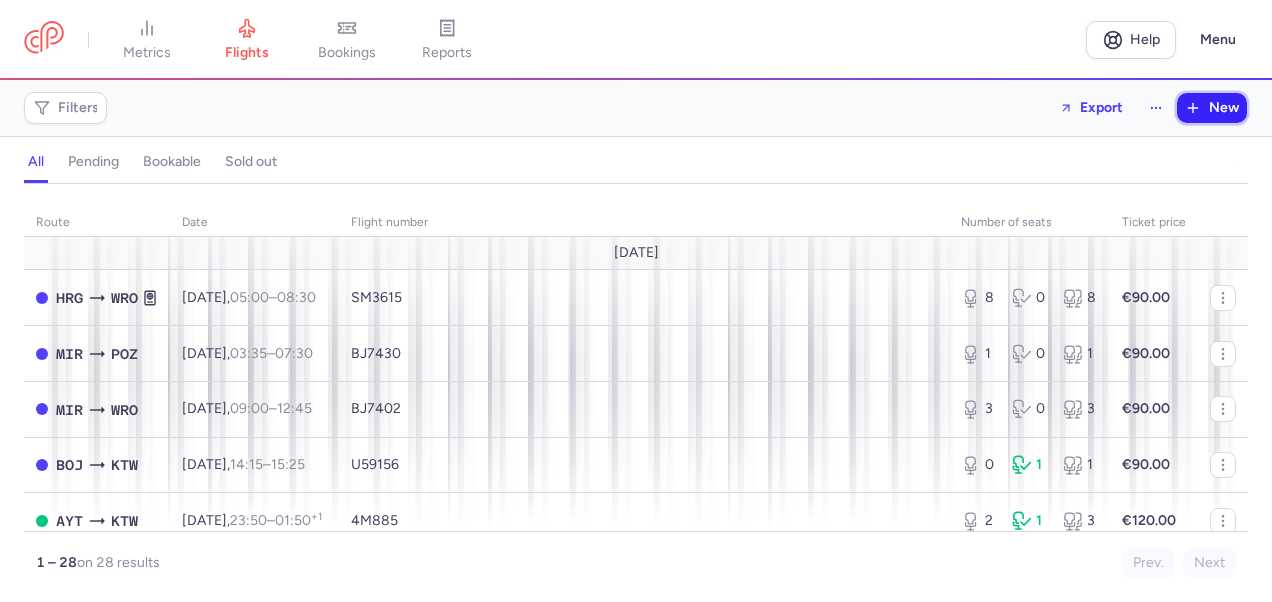 click on "New" at bounding box center [1224, 108] 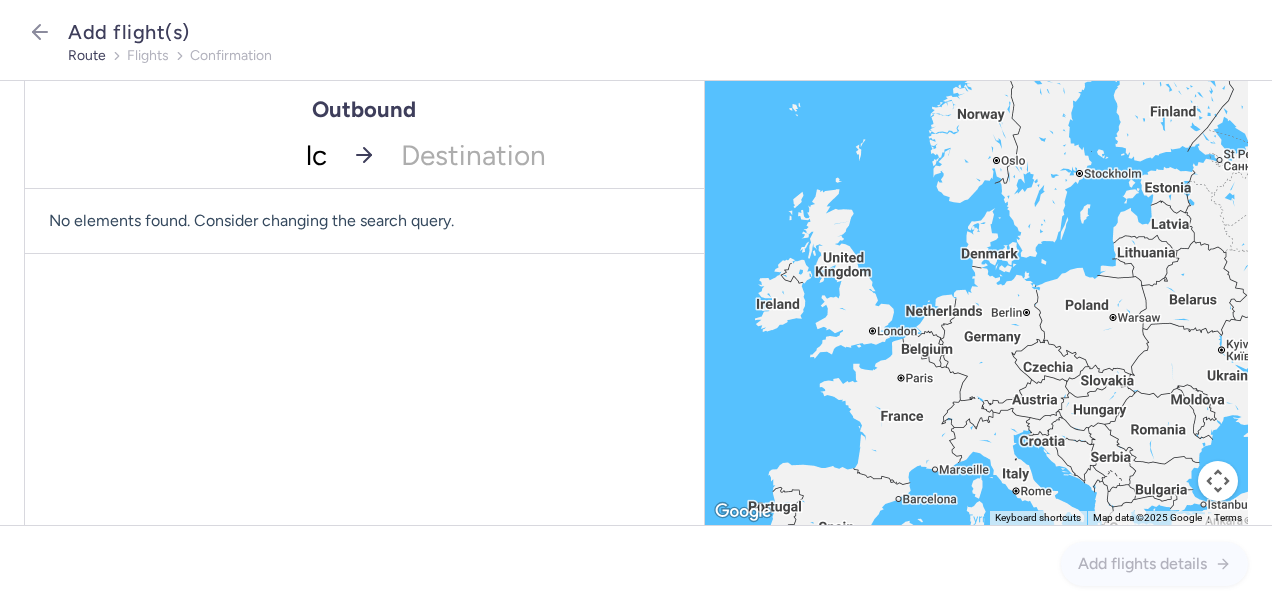 type on "lca" 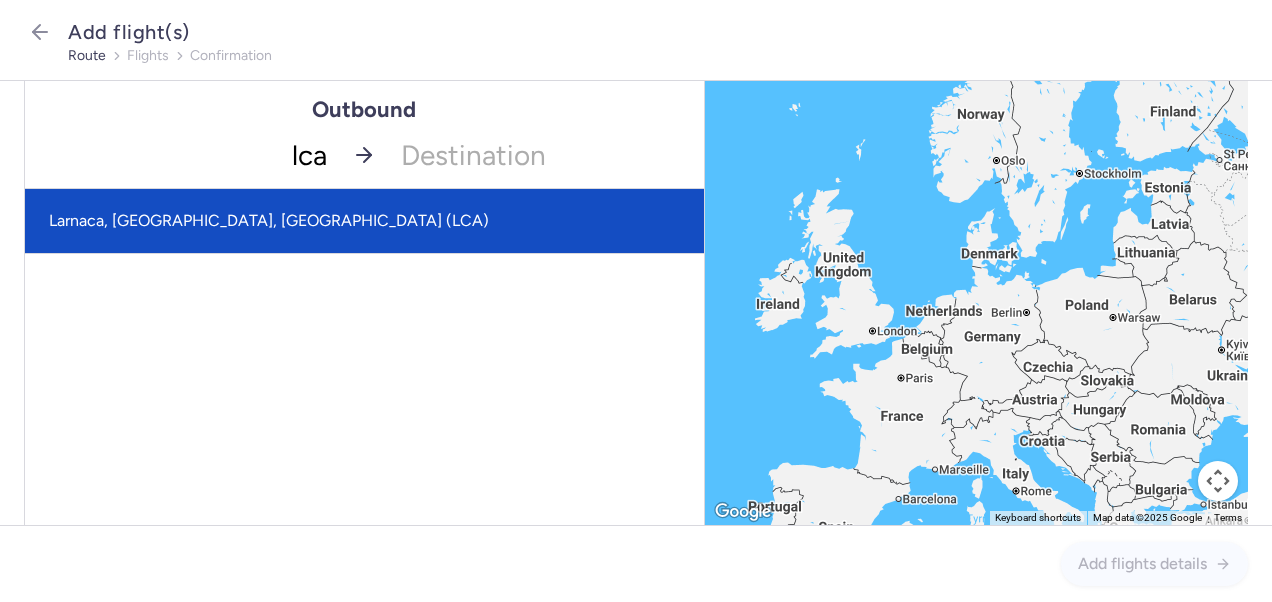 click on "Larnaca, [GEOGRAPHIC_DATA], [GEOGRAPHIC_DATA] (LCA)" at bounding box center (364, 221) 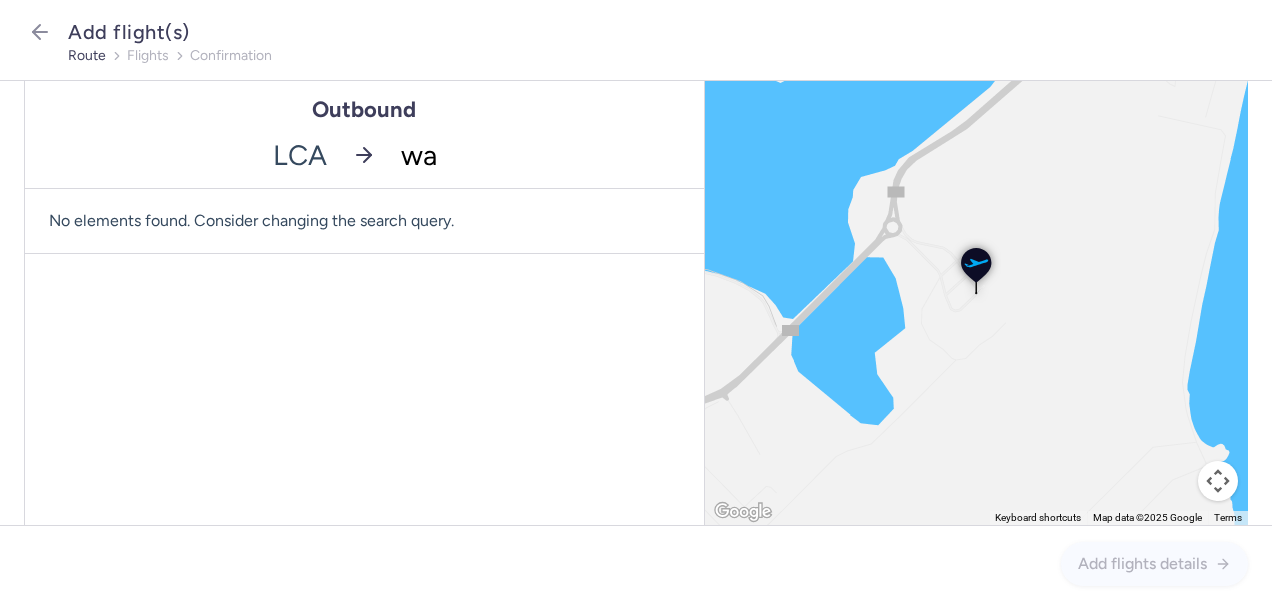 type on "waw" 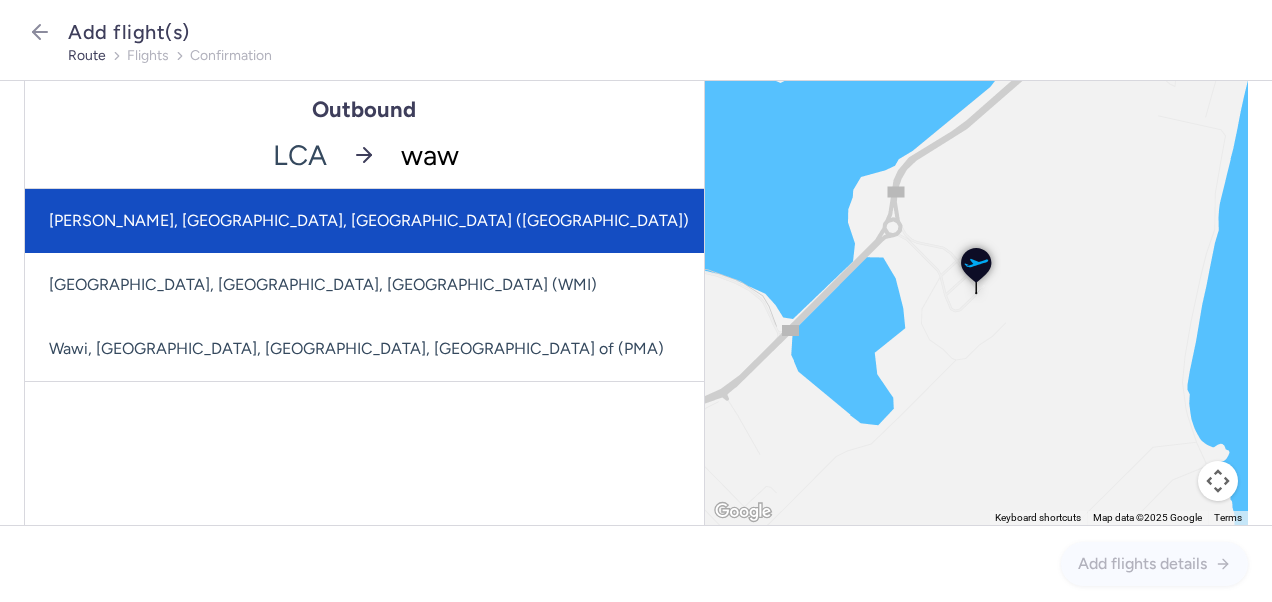 click on "[PERSON_NAME], [GEOGRAPHIC_DATA], [GEOGRAPHIC_DATA] ([GEOGRAPHIC_DATA])" at bounding box center (369, 221) 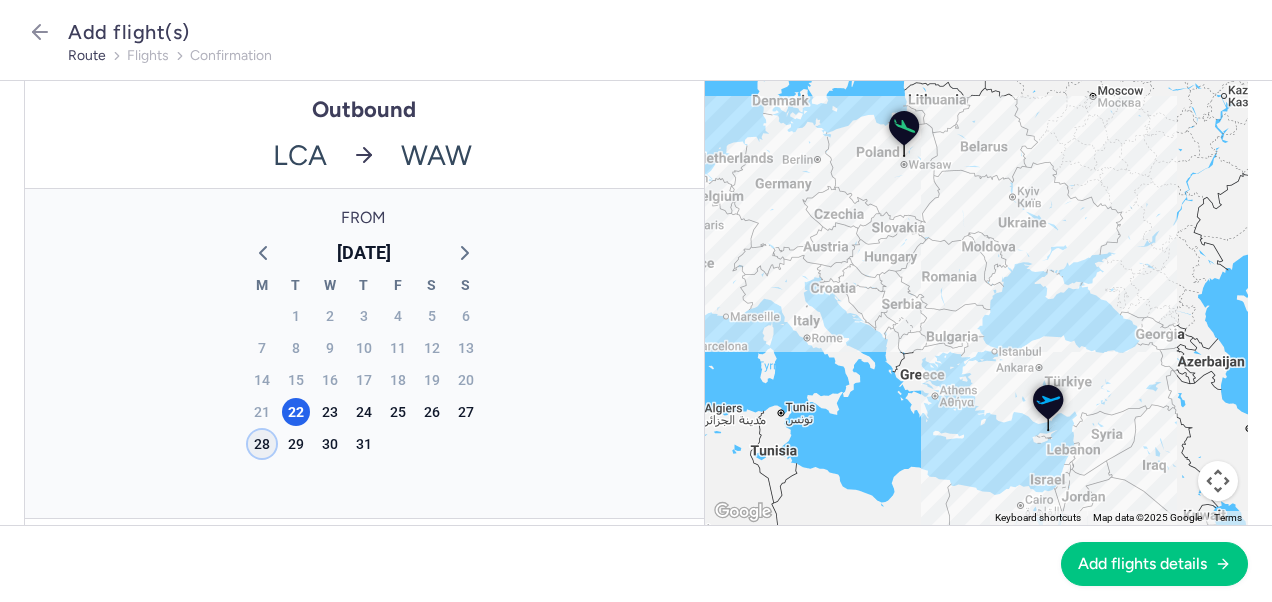 click on "28" 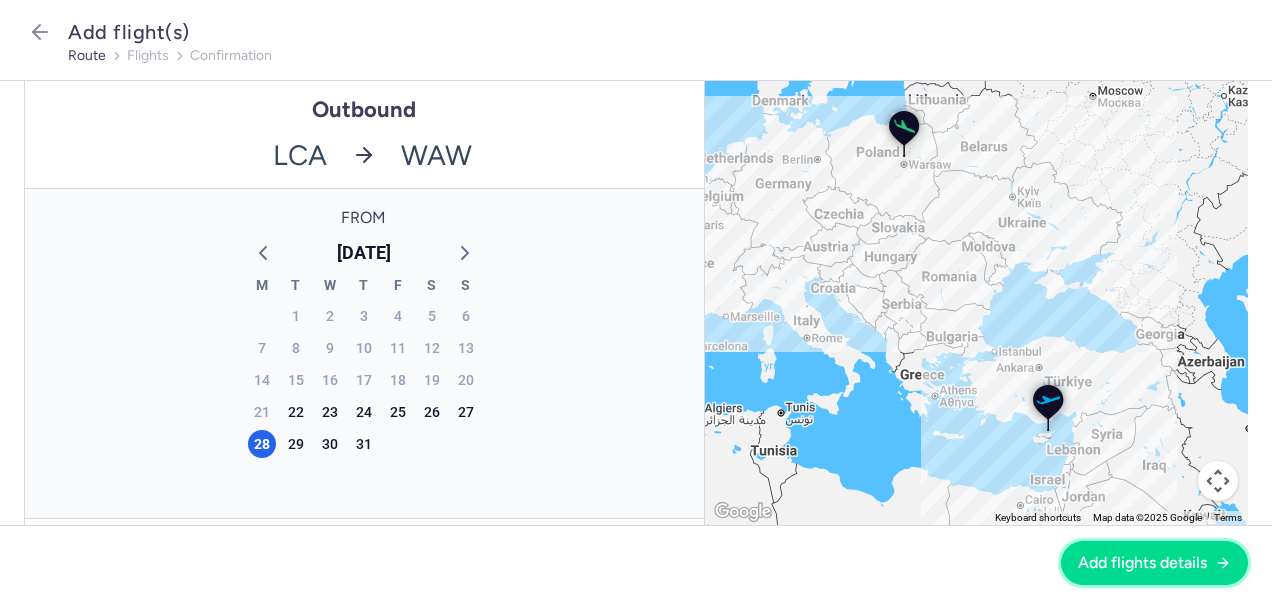 click on "Add flights details" at bounding box center (1142, 563) 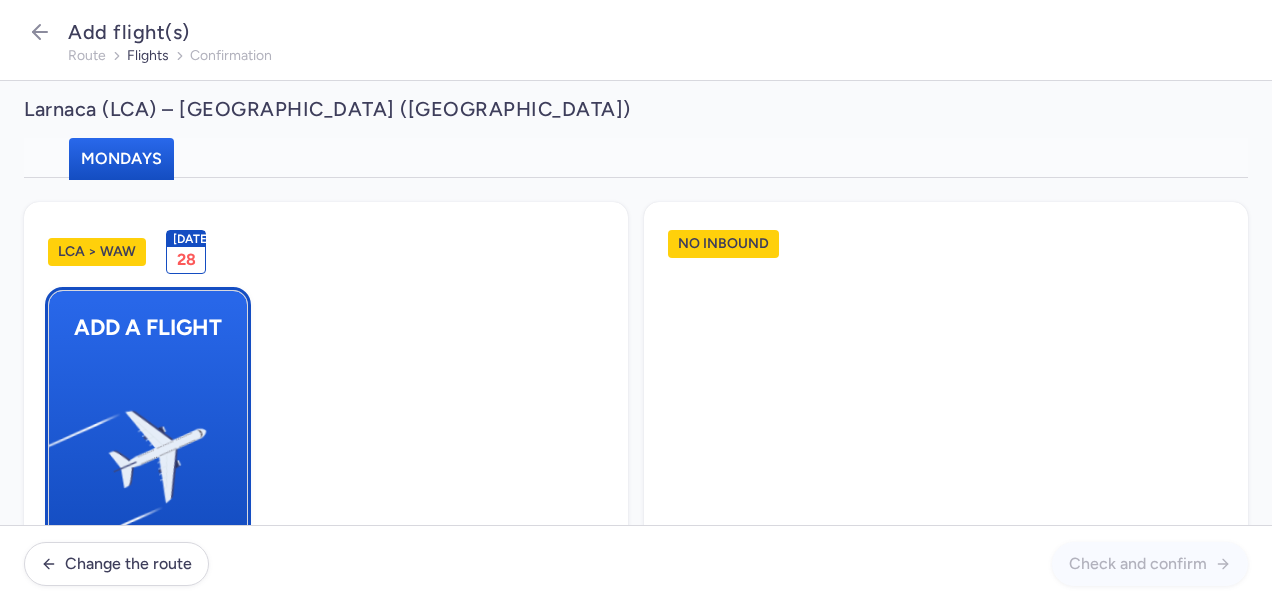 click at bounding box center [59, 448] 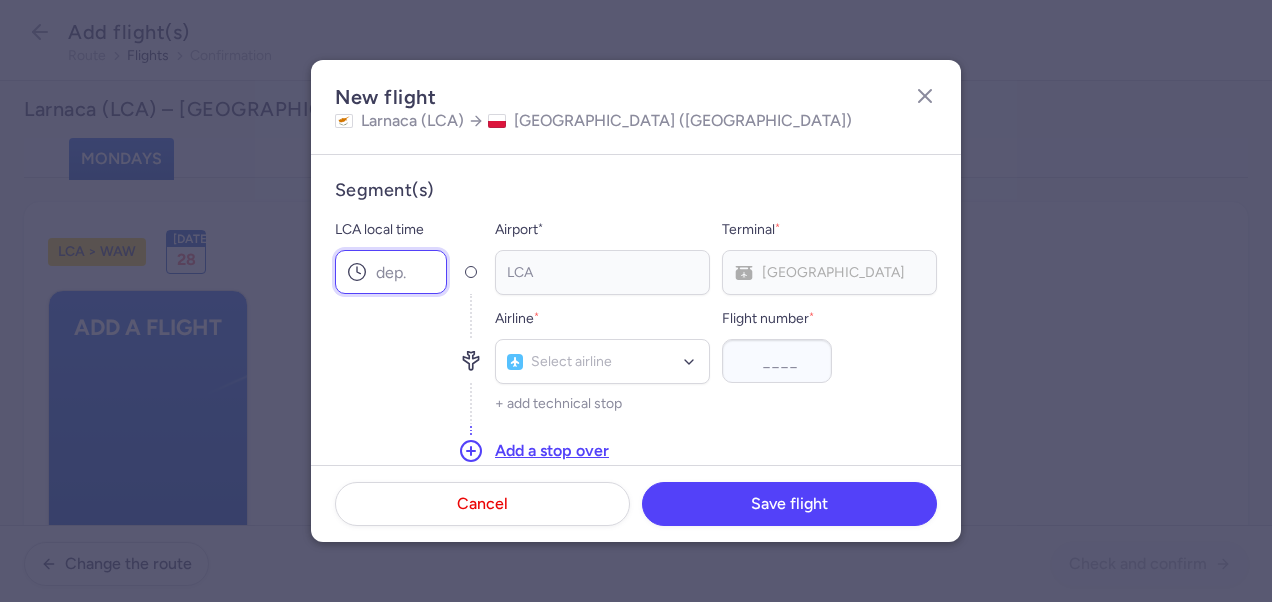 click on "LCA local time" at bounding box center [391, 272] 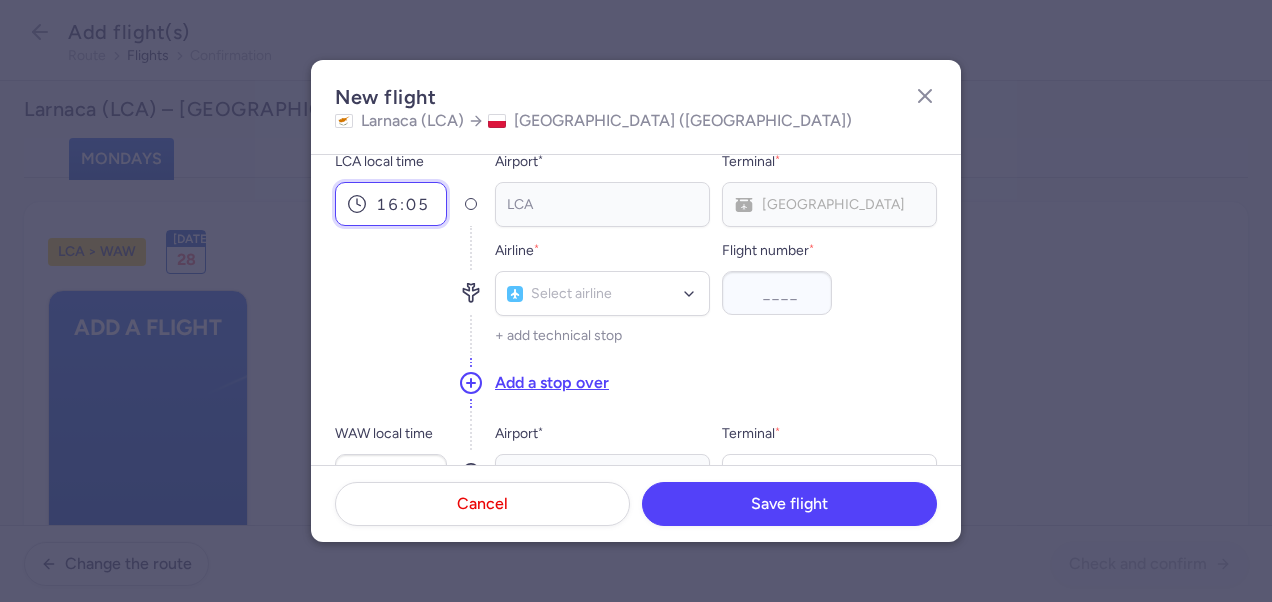 scroll, scrollTop: 100, scrollLeft: 0, axis: vertical 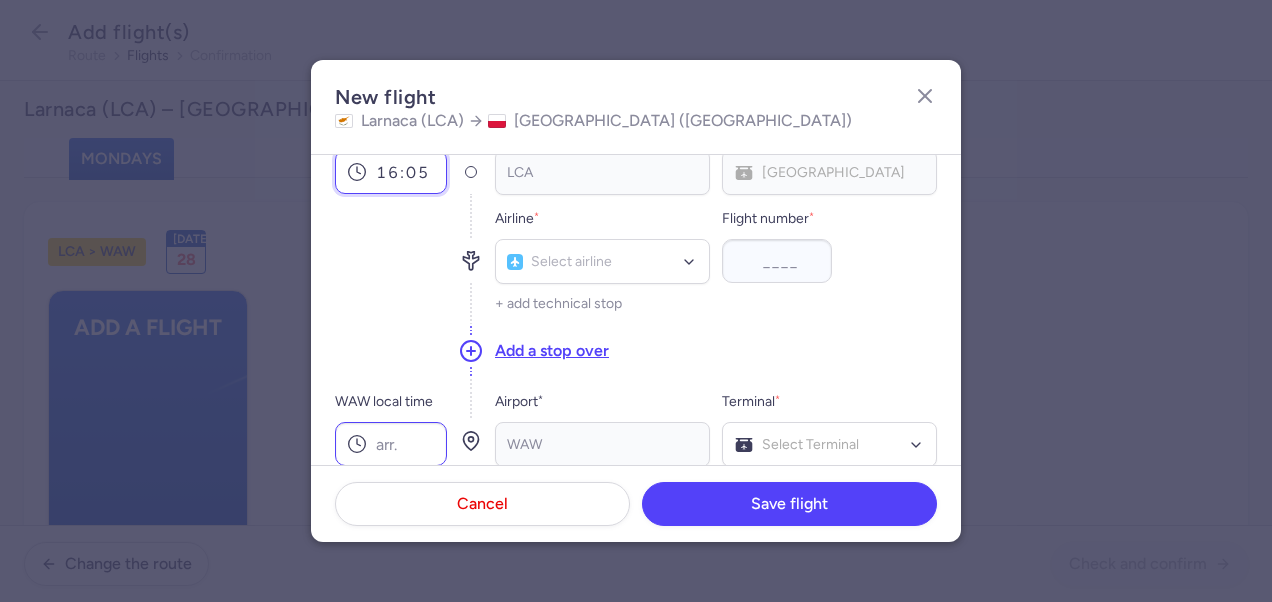 type on "16:05" 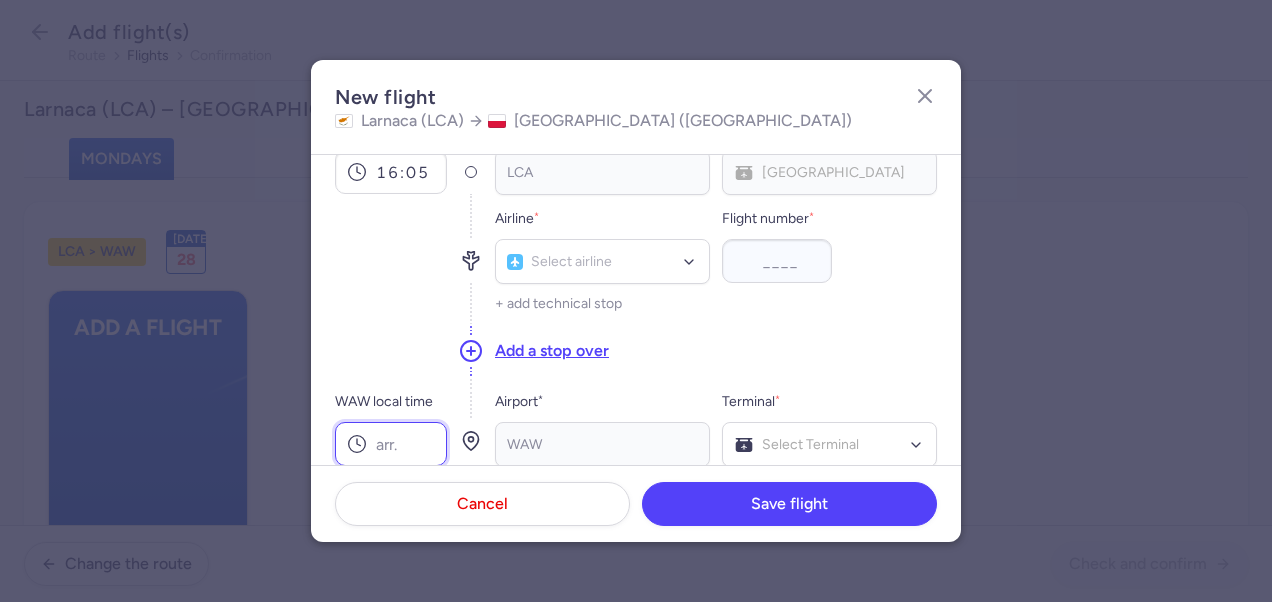 click on "WAW local time" at bounding box center (391, 444) 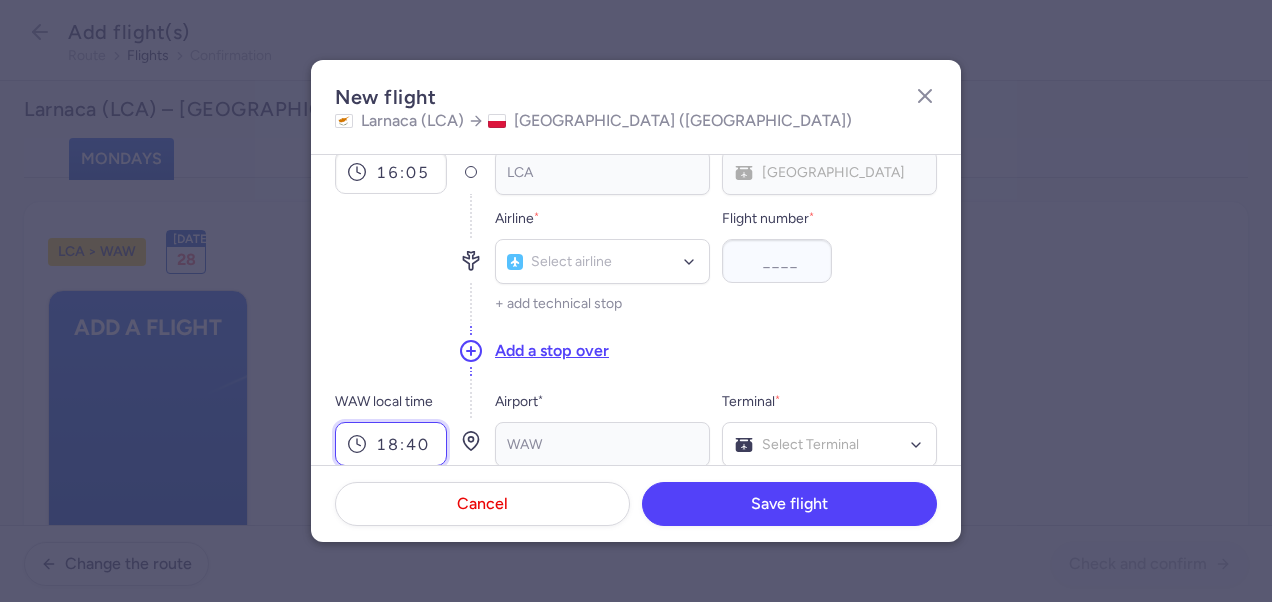type on "18:40" 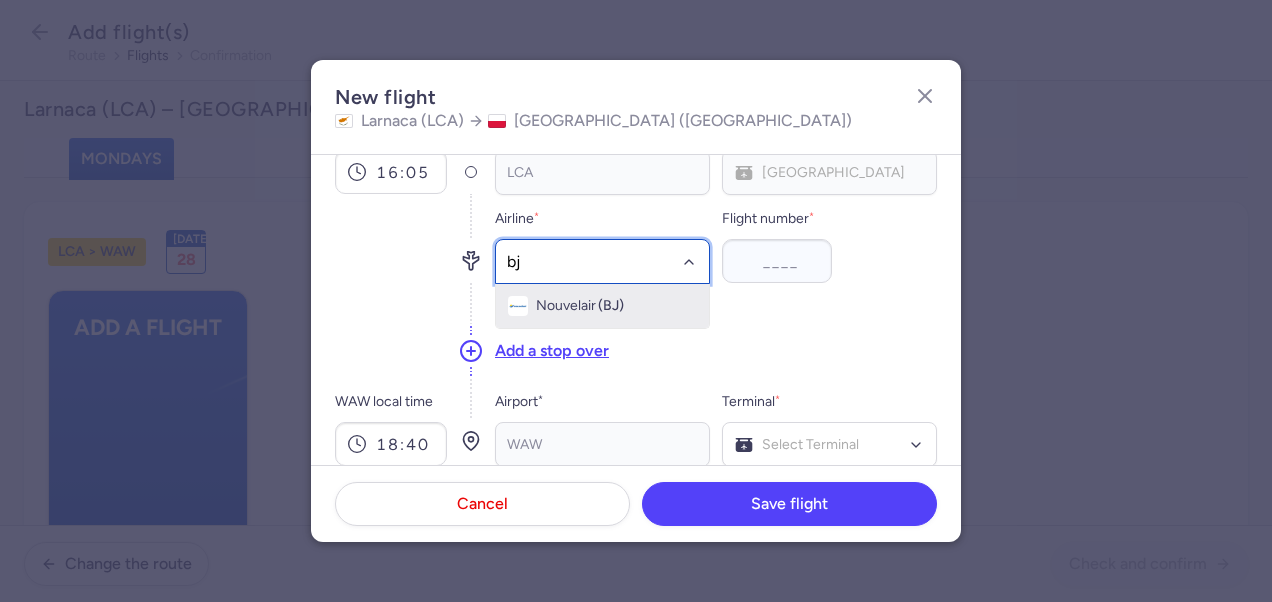 type on "b" 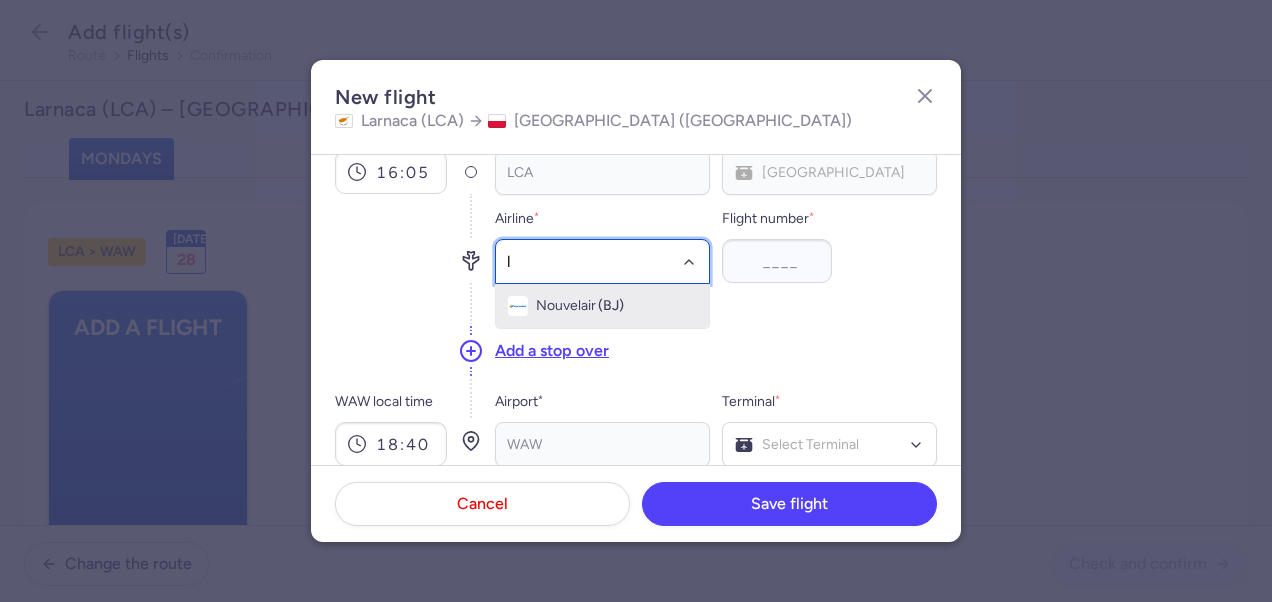 type on "lo" 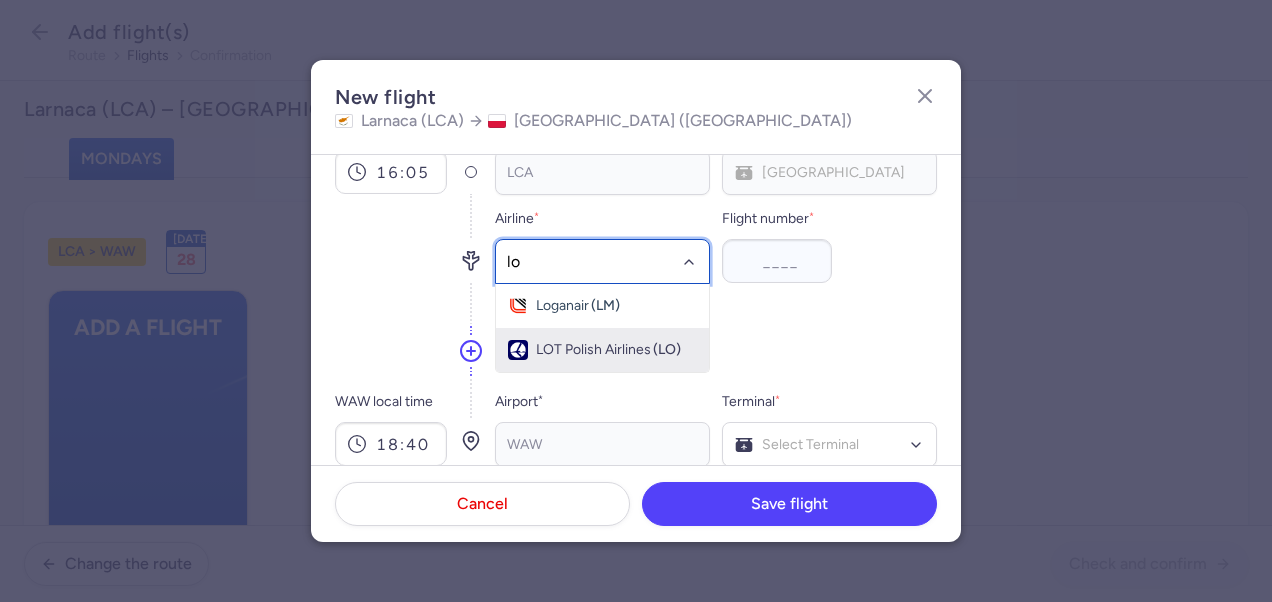 click on "LOT Polish Airlines" at bounding box center [593, 350] 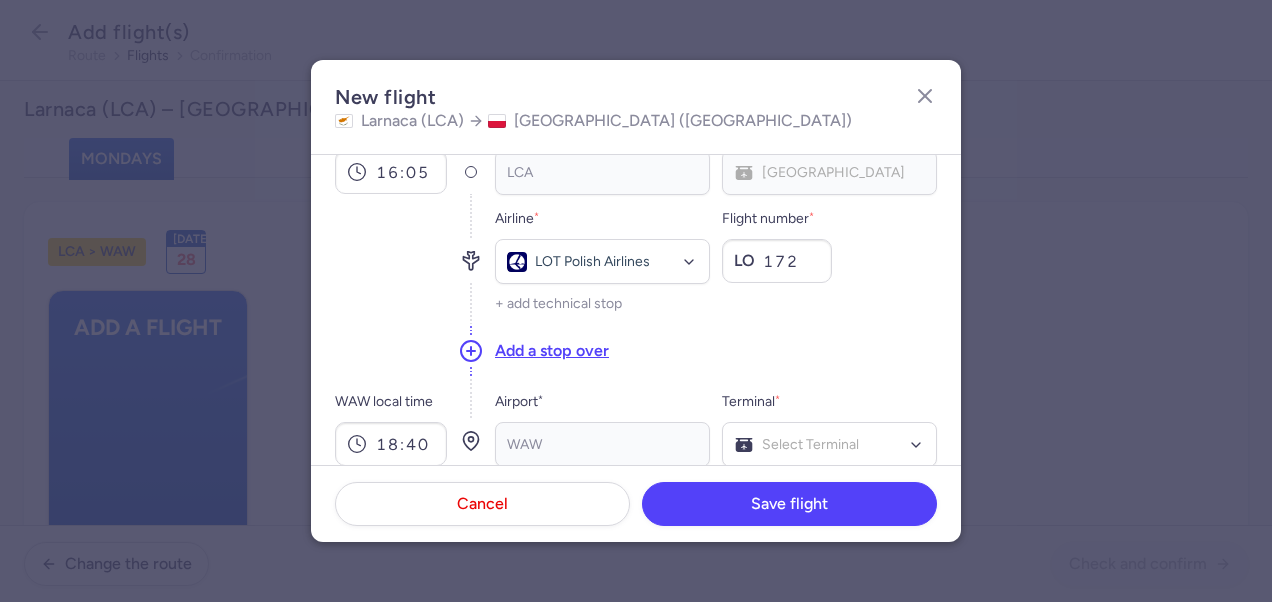 type on "172" 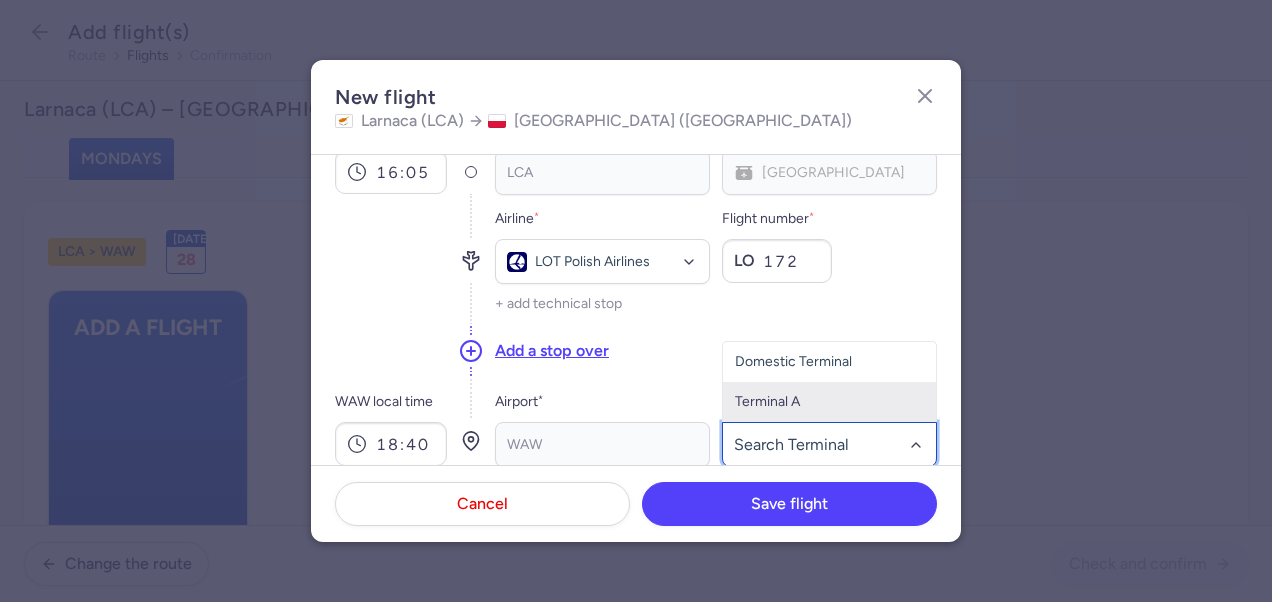click on "Terminal A" at bounding box center (829, 402) 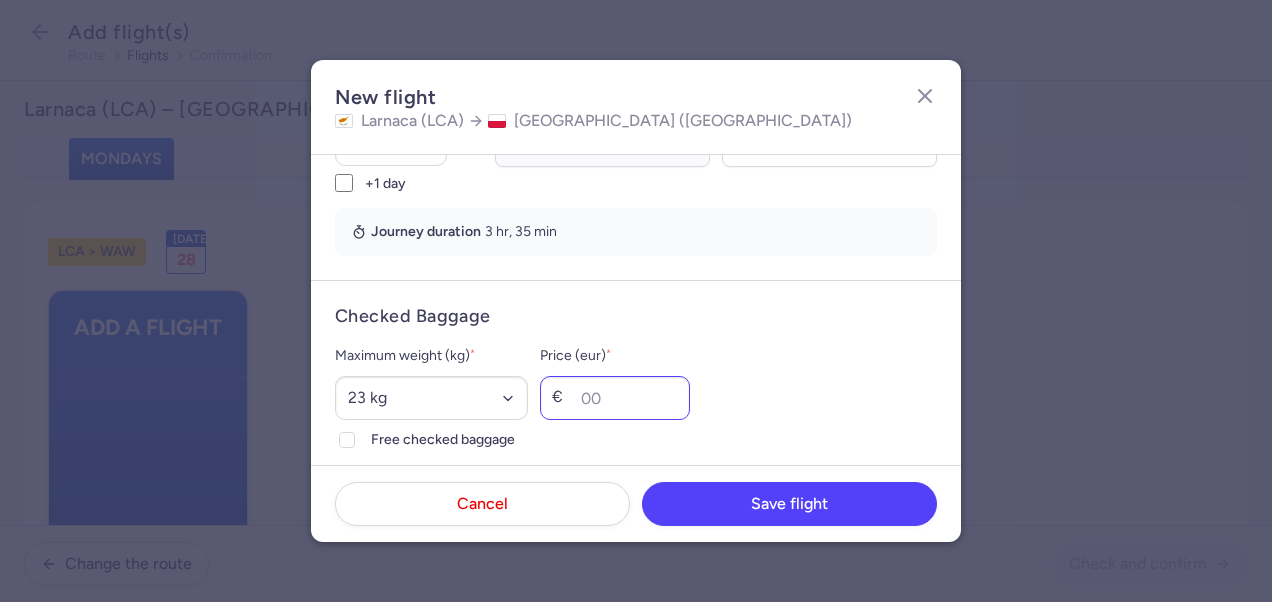 scroll, scrollTop: 500, scrollLeft: 0, axis: vertical 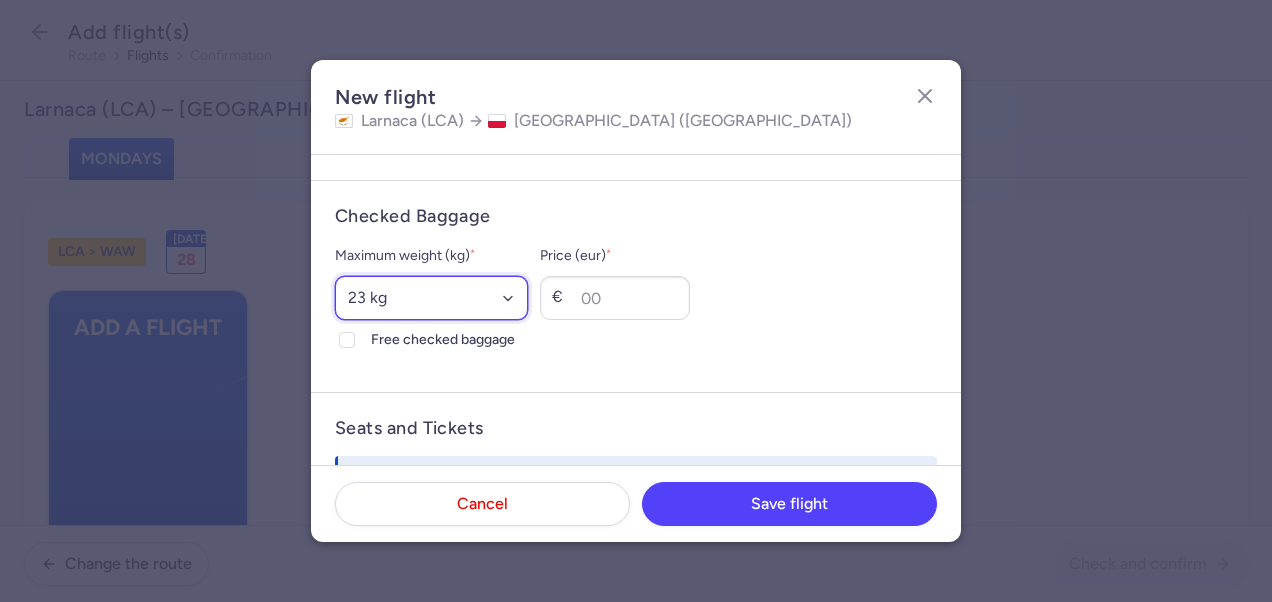 click on "Select an option 15 kg 16 kg 17 kg 18 kg 19 kg 20 kg 21 kg 22 kg 23 kg 24 kg 25 kg 26 kg 27 kg 28 kg 29 kg 30 kg 31 kg 32 kg 33 kg 34 kg 35 kg" at bounding box center (431, 298) 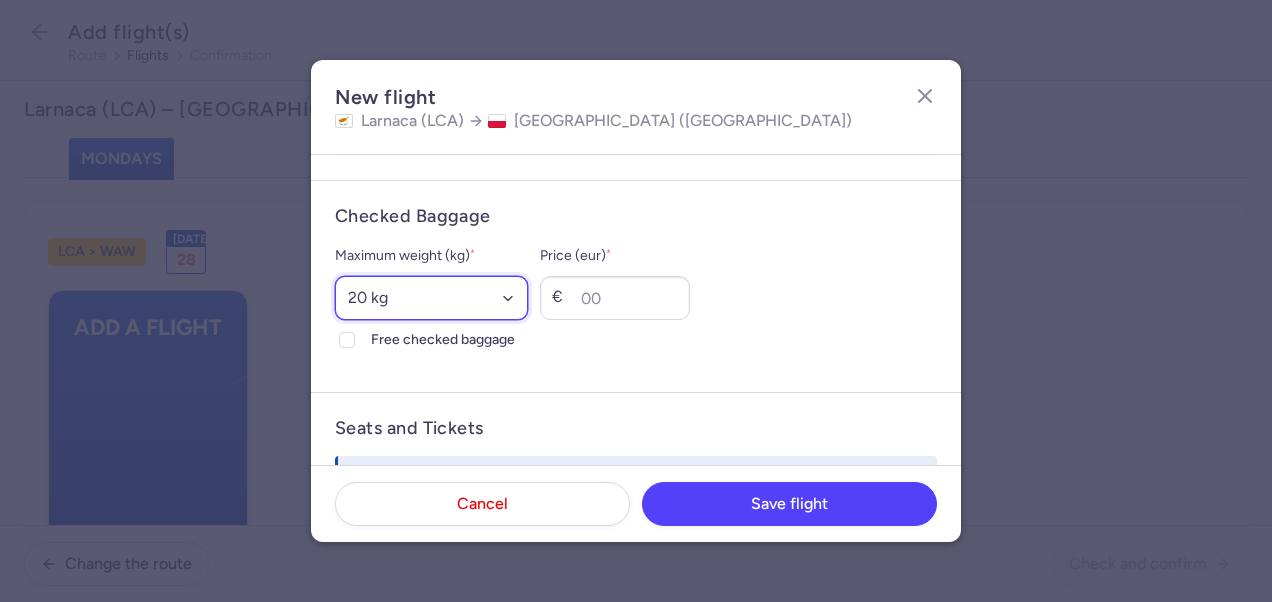 click on "Select an option 15 kg 16 kg 17 kg 18 kg 19 kg 20 kg 21 kg 22 kg 23 kg 24 kg 25 kg 26 kg 27 kg 28 kg 29 kg 30 kg 31 kg 32 kg 33 kg 34 kg 35 kg" at bounding box center [431, 298] 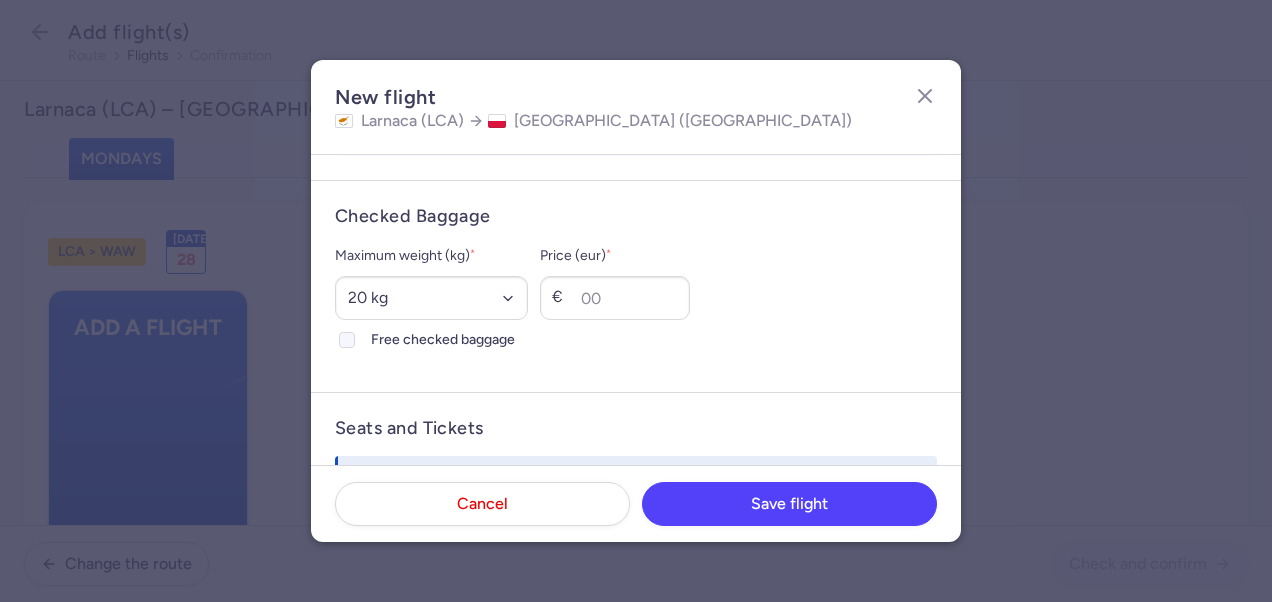 click on "Free checked baggage" 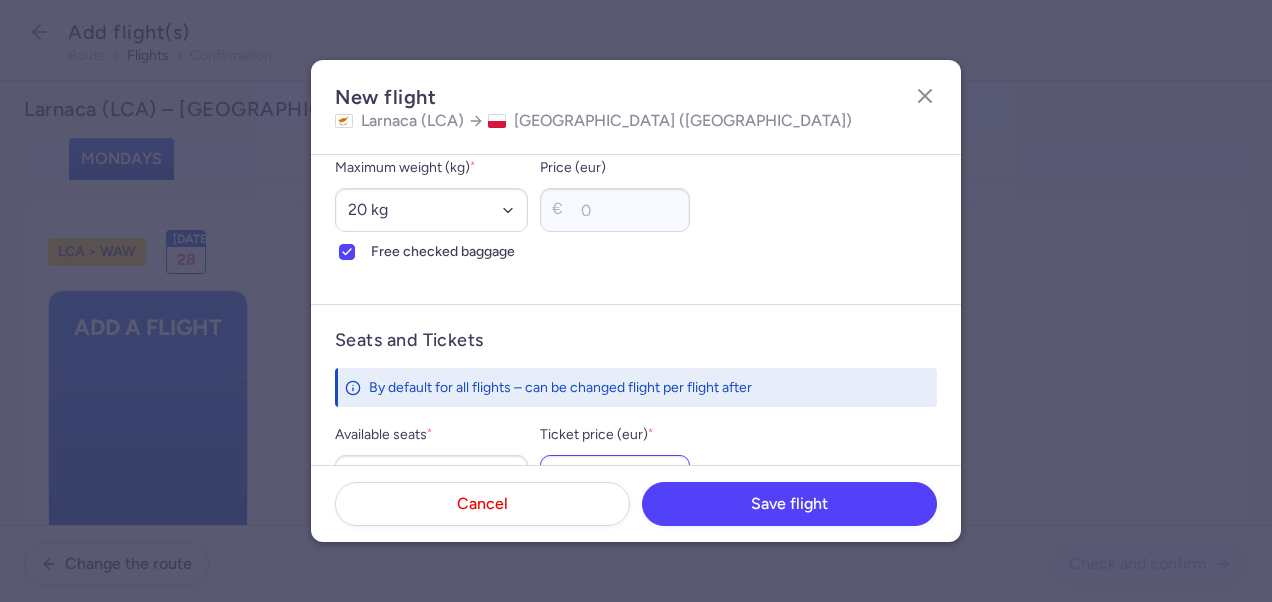 scroll, scrollTop: 700, scrollLeft: 0, axis: vertical 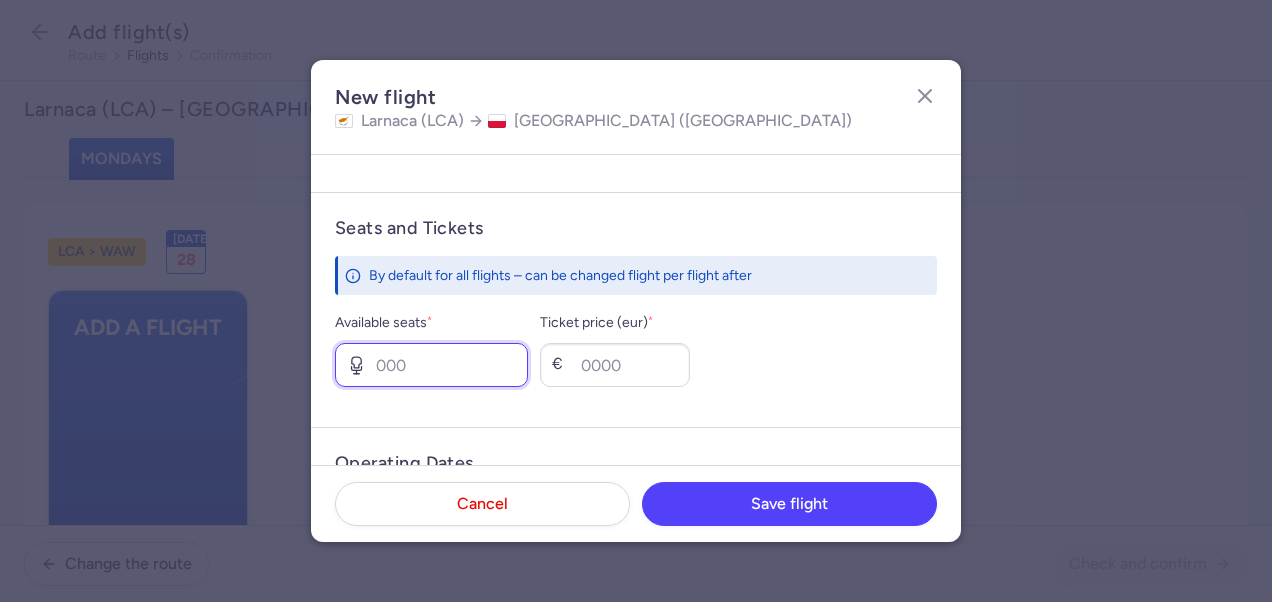 click on "Available seats  *" at bounding box center (431, 365) 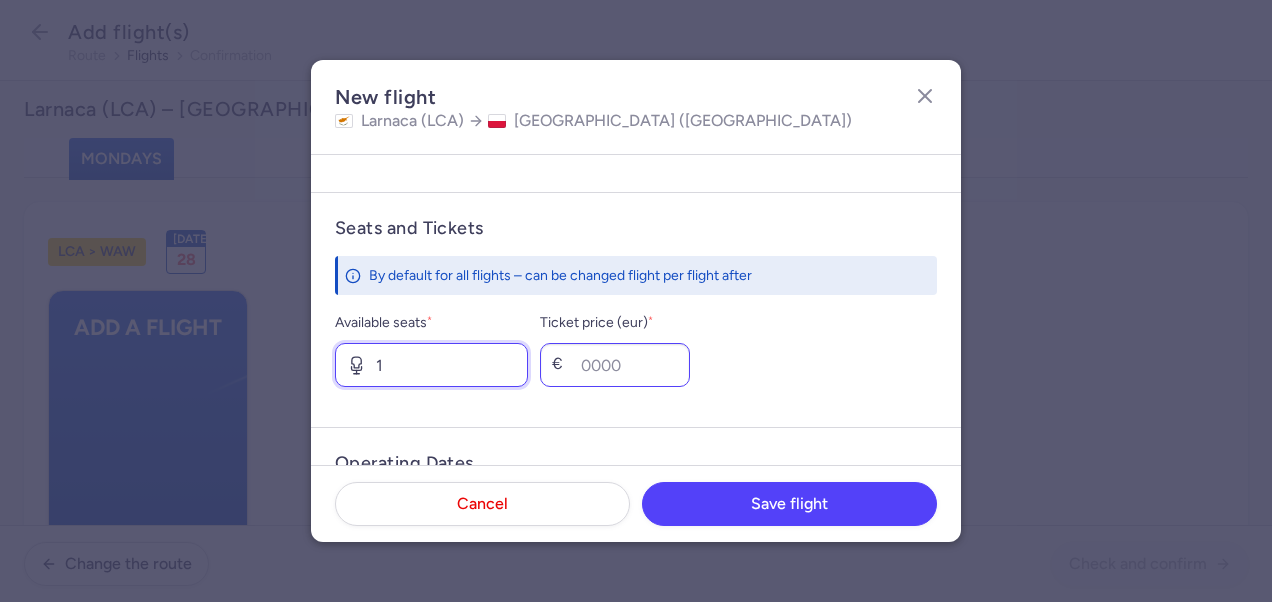 type on "1" 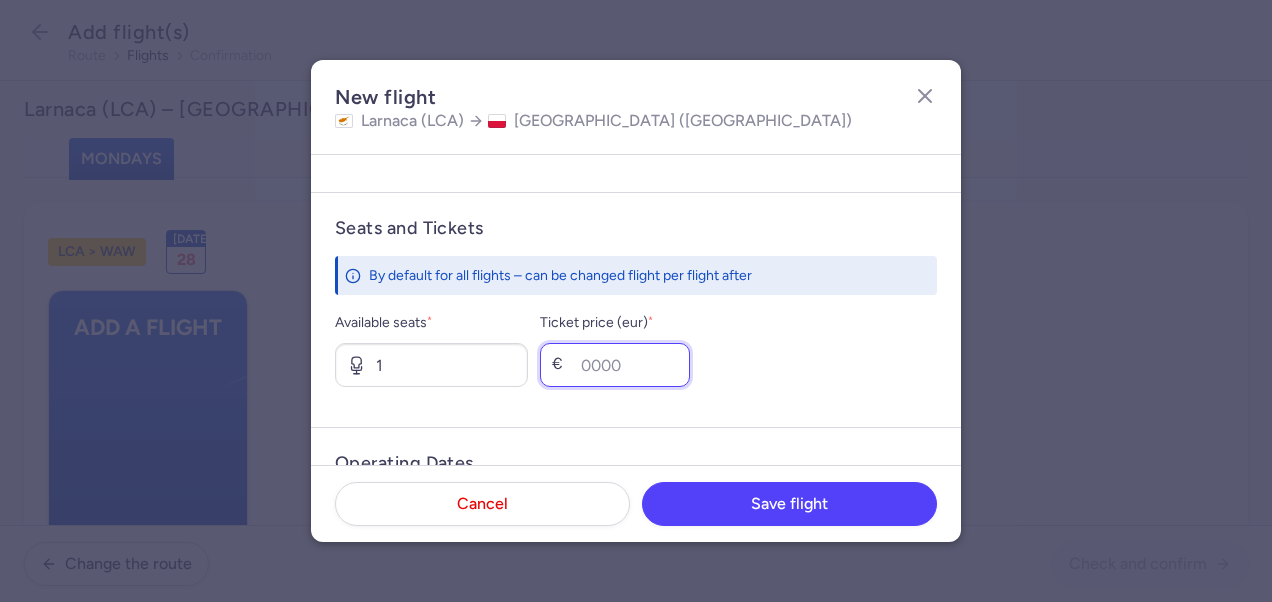 drag, startPoint x: 644, startPoint y: 353, endPoint x: 695, endPoint y: 390, distance: 63.007935 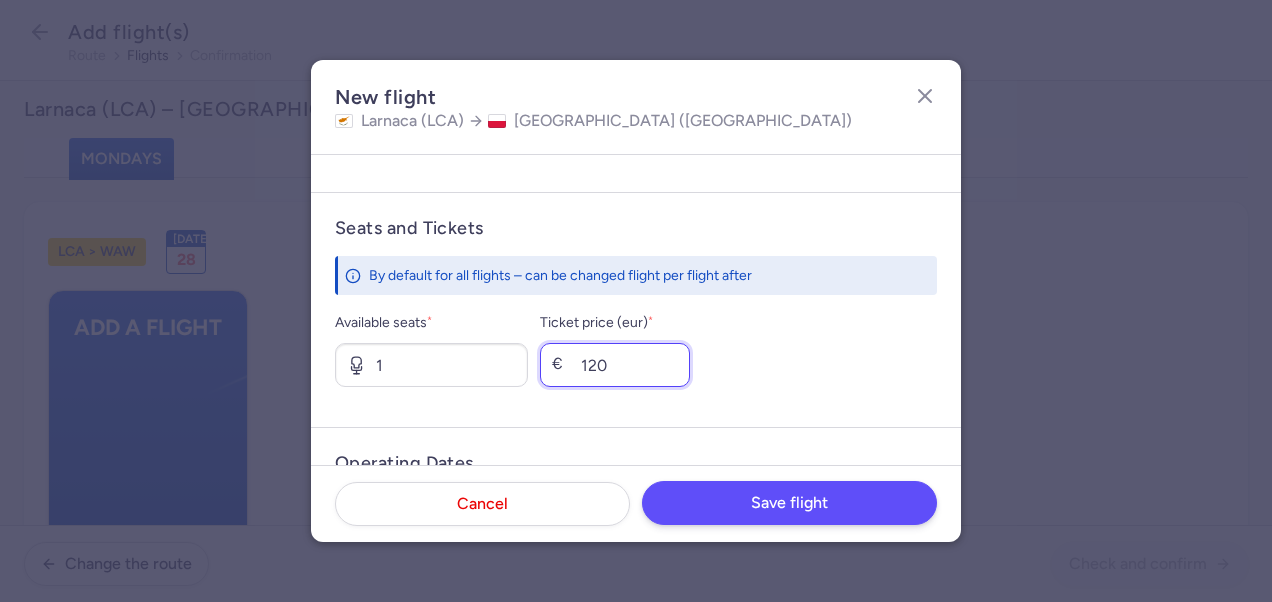 type on "120" 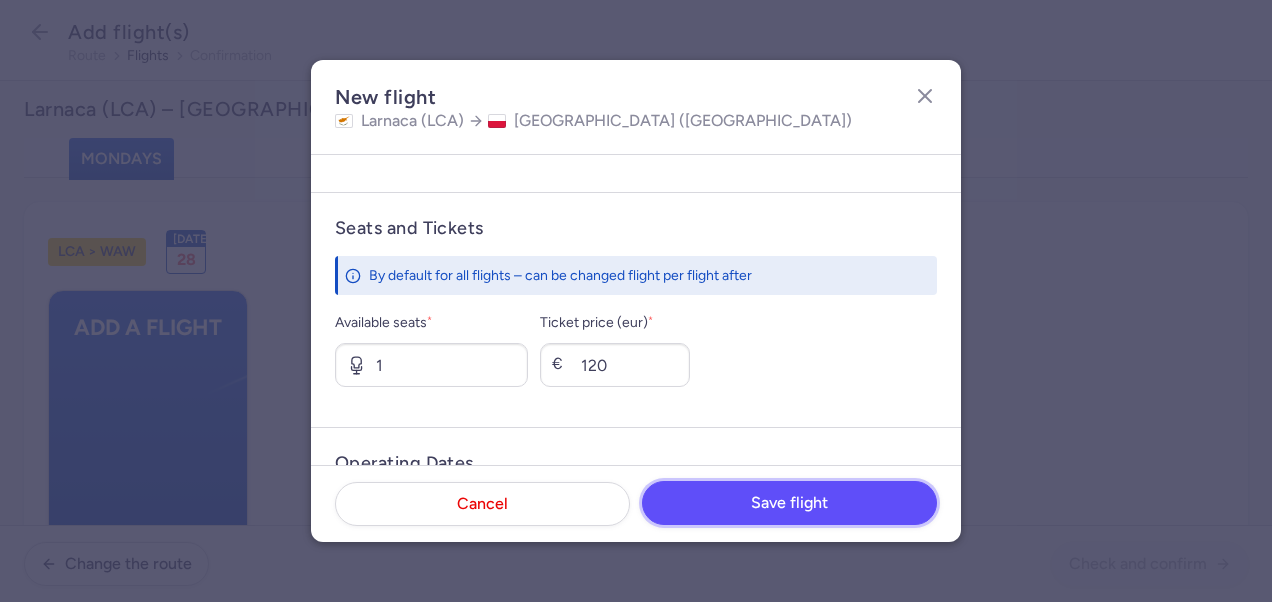 click on "Save flight" at bounding box center (789, 503) 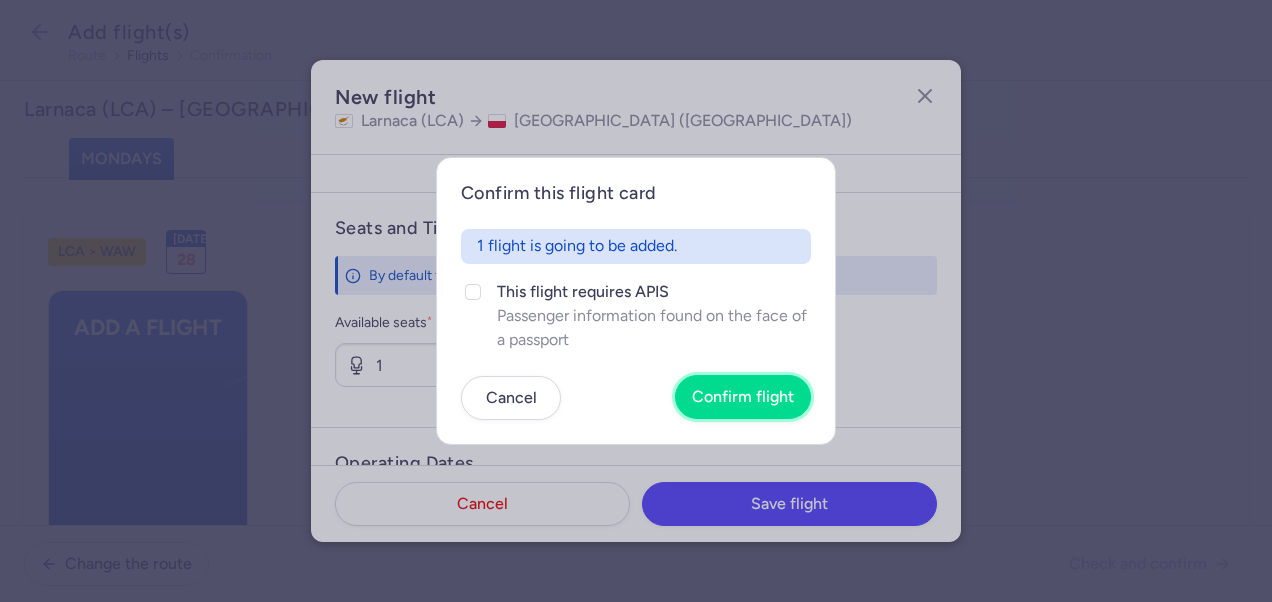 click on "Confirm flight" at bounding box center [743, 397] 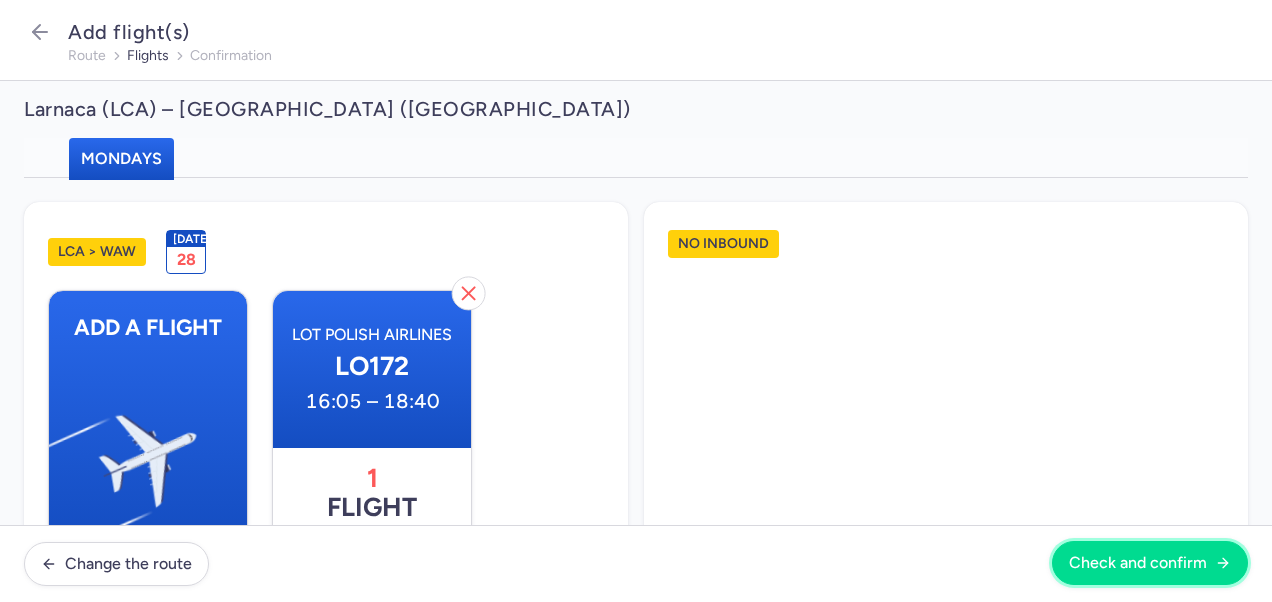 click on "Check and confirm" at bounding box center (1138, 563) 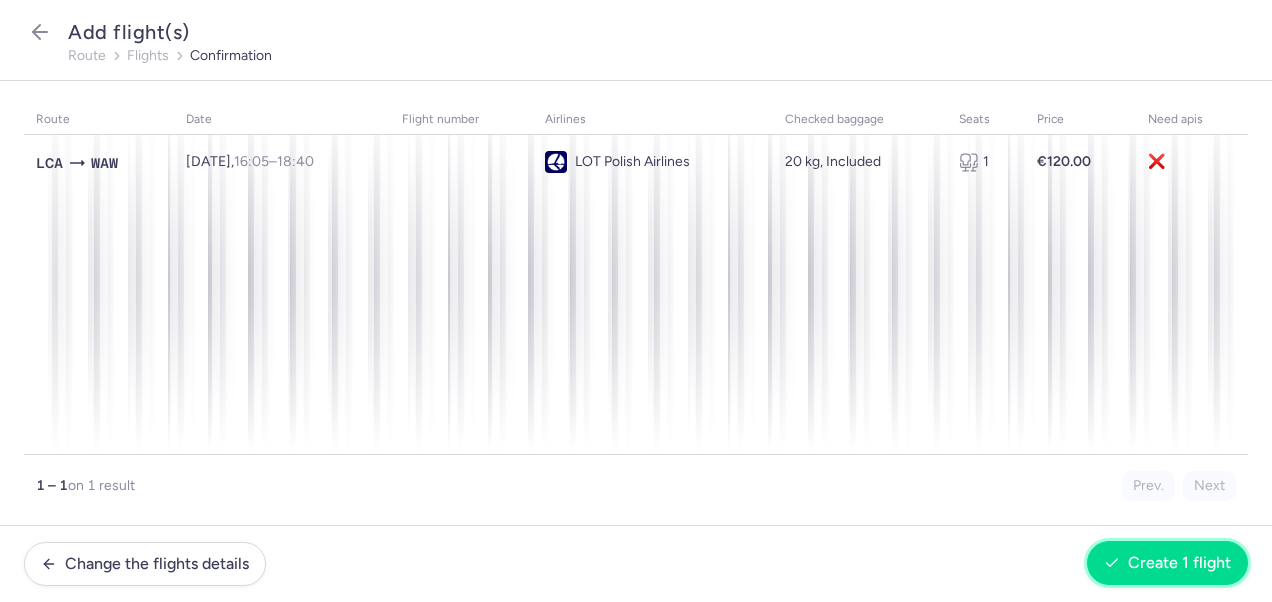 click on "Create 1 flight" at bounding box center [1179, 563] 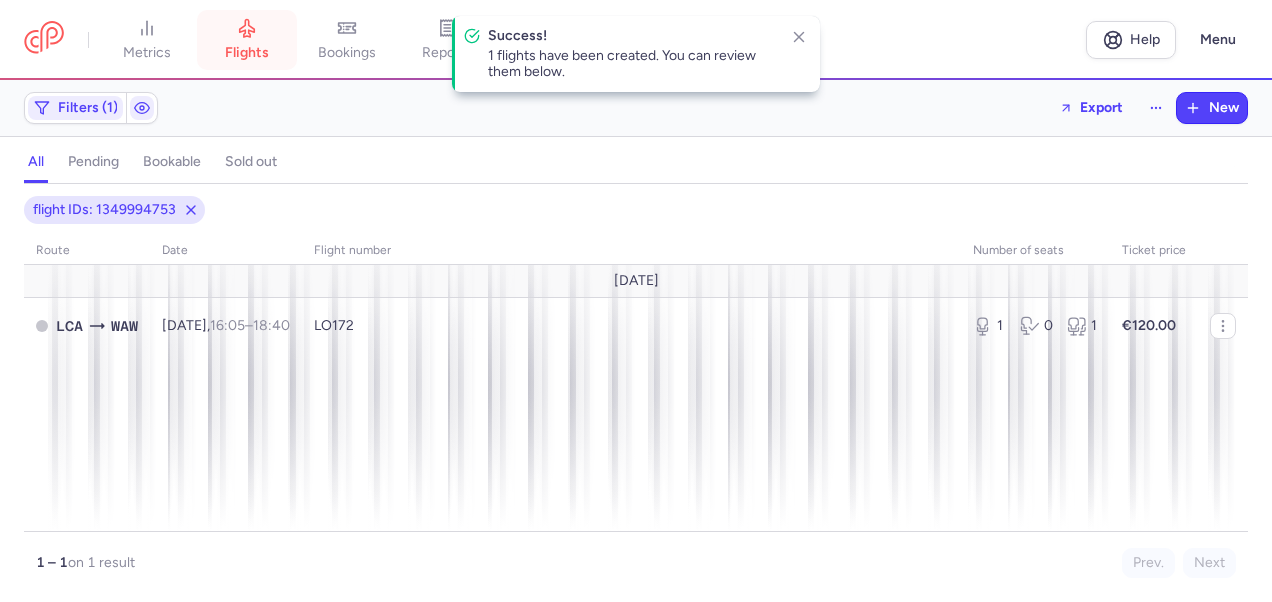 click on "flights" at bounding box center (247, 40) 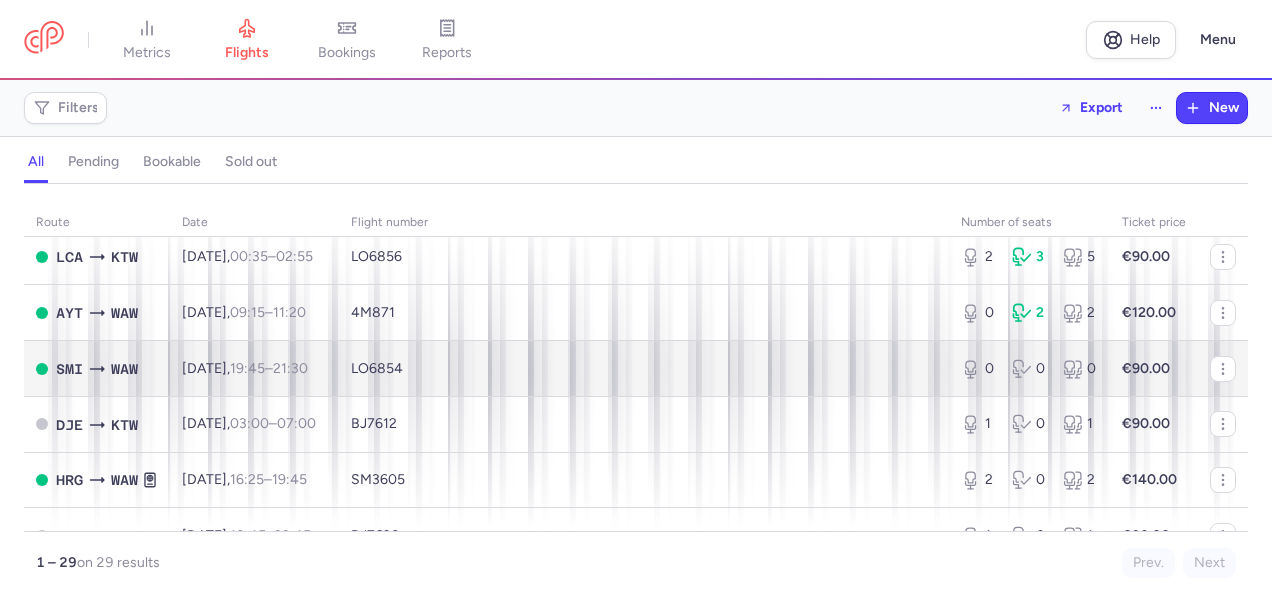 scroll, scrollTop: 1000, scrollLeft: 0, axis: vertical 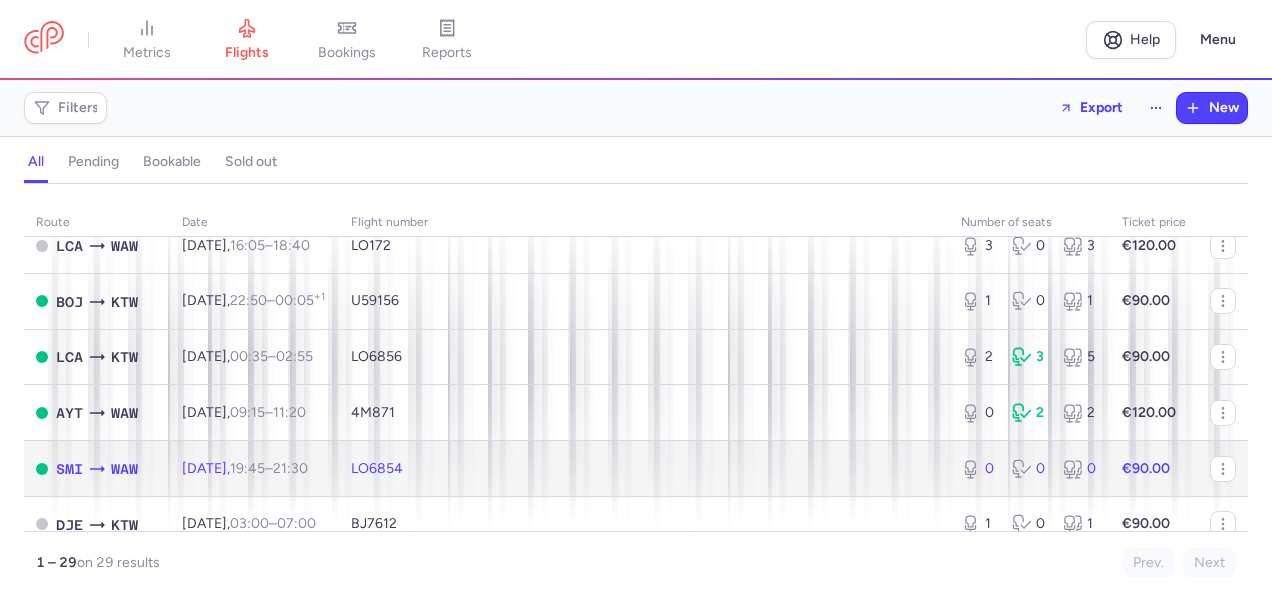 click on "€90.00" 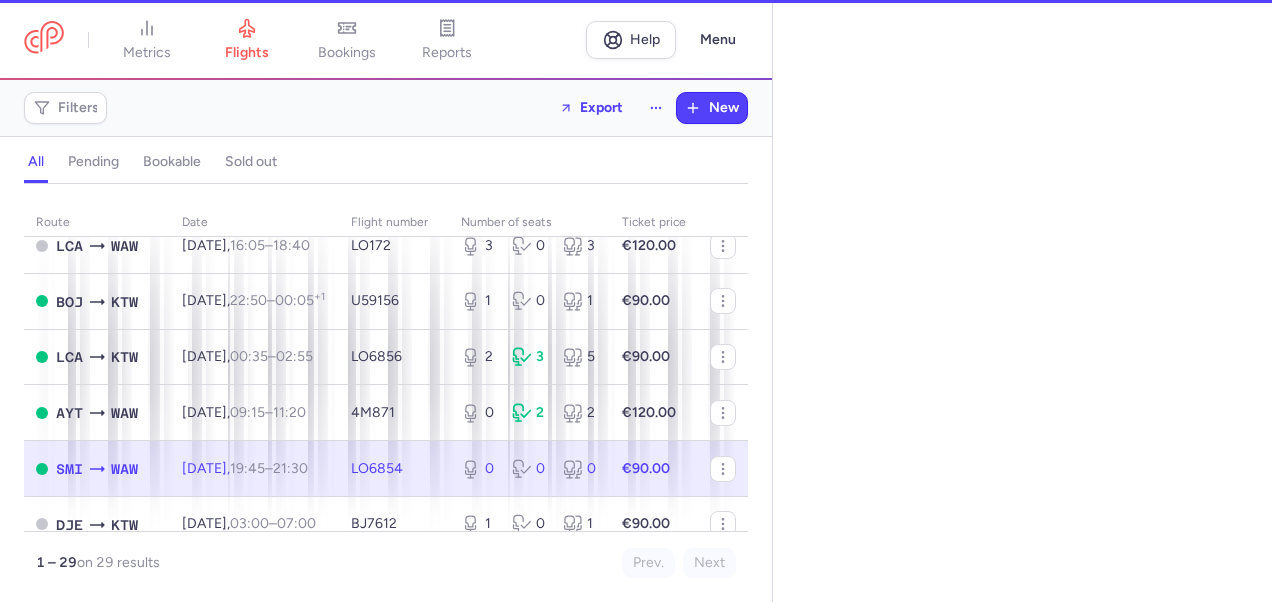 select on "hours" 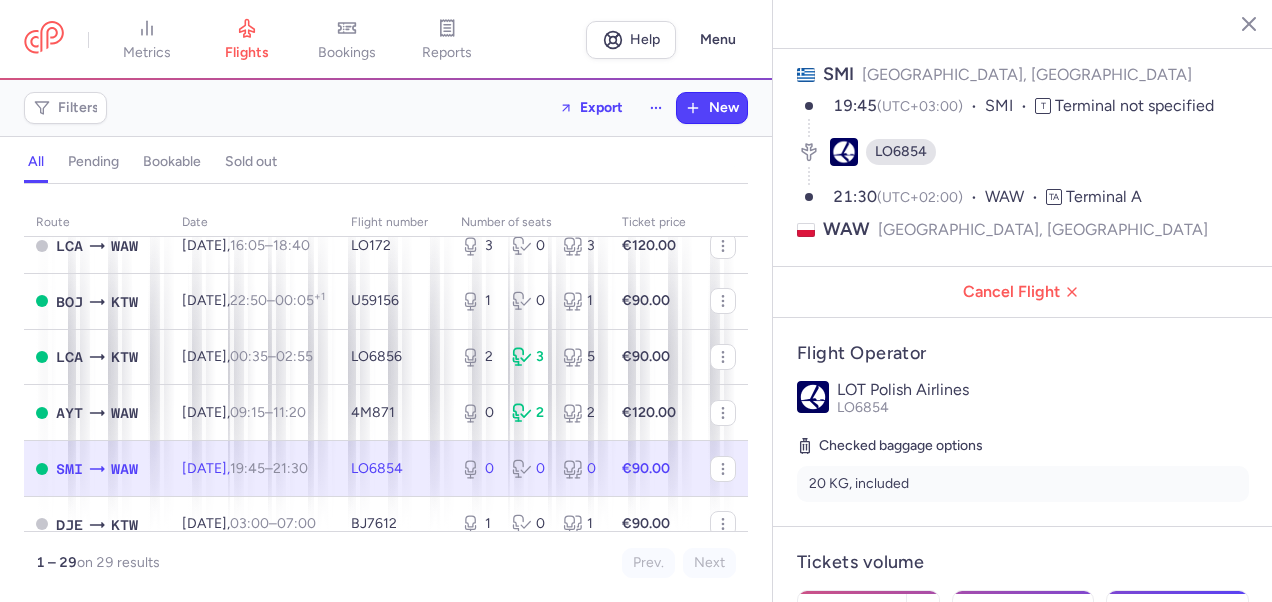 scroll, scrollTop: 200, scrollLeft: 0, axis: vertical 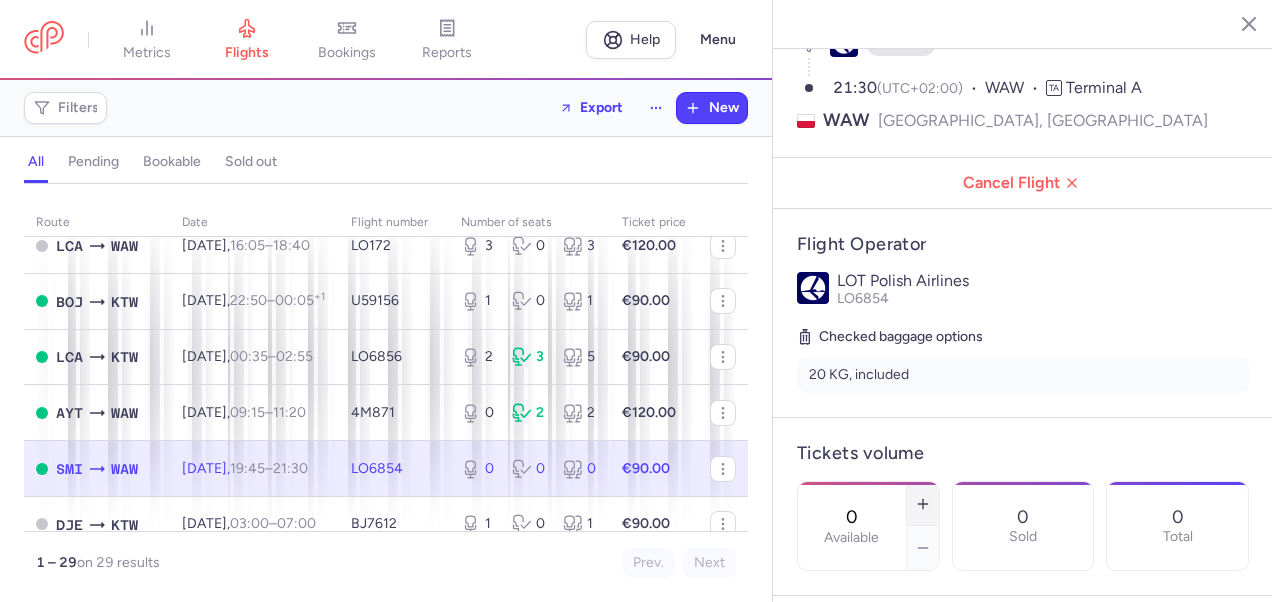 click at bounding box center (923, 504) 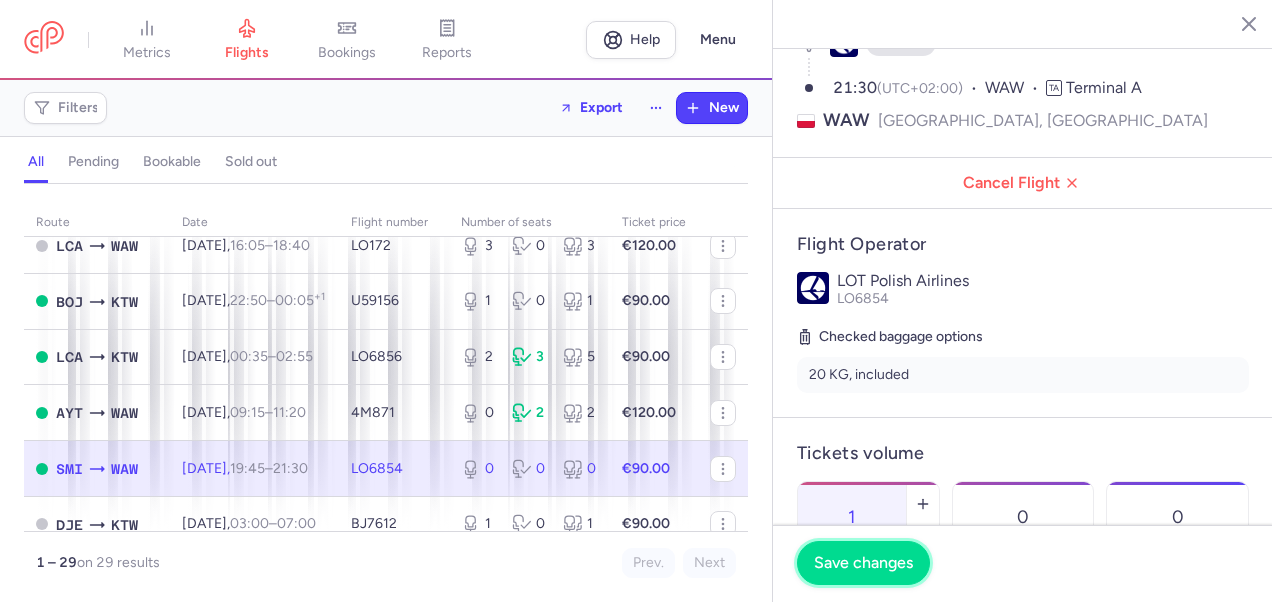 click on "Save changes" at bounding box center (863, 563) 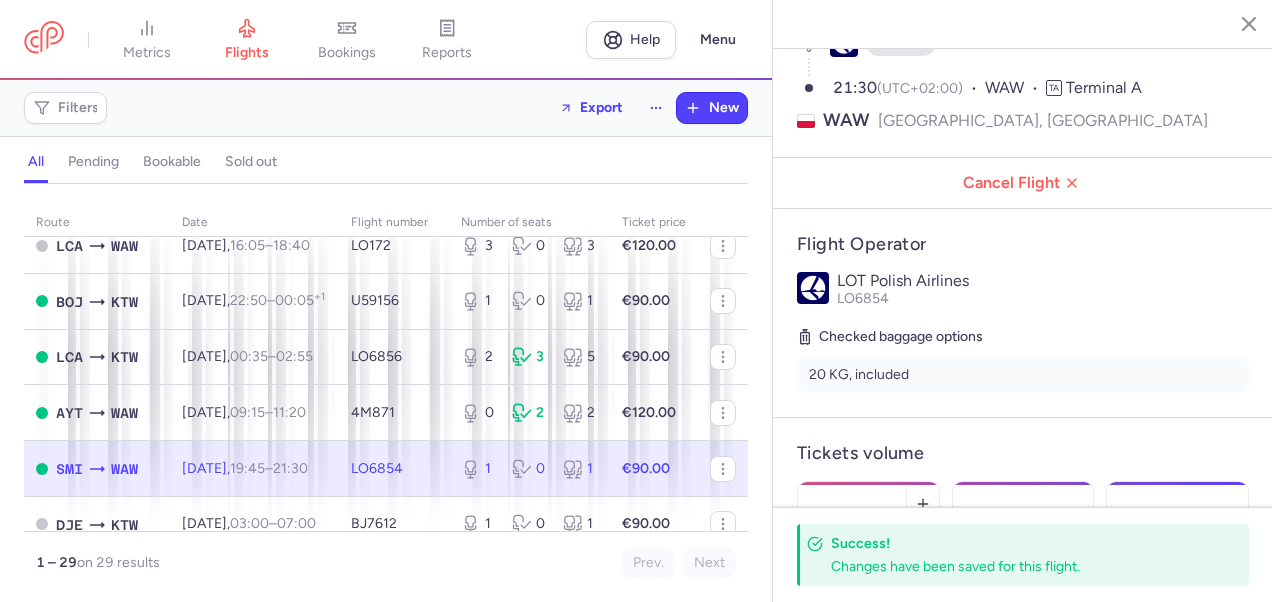 click 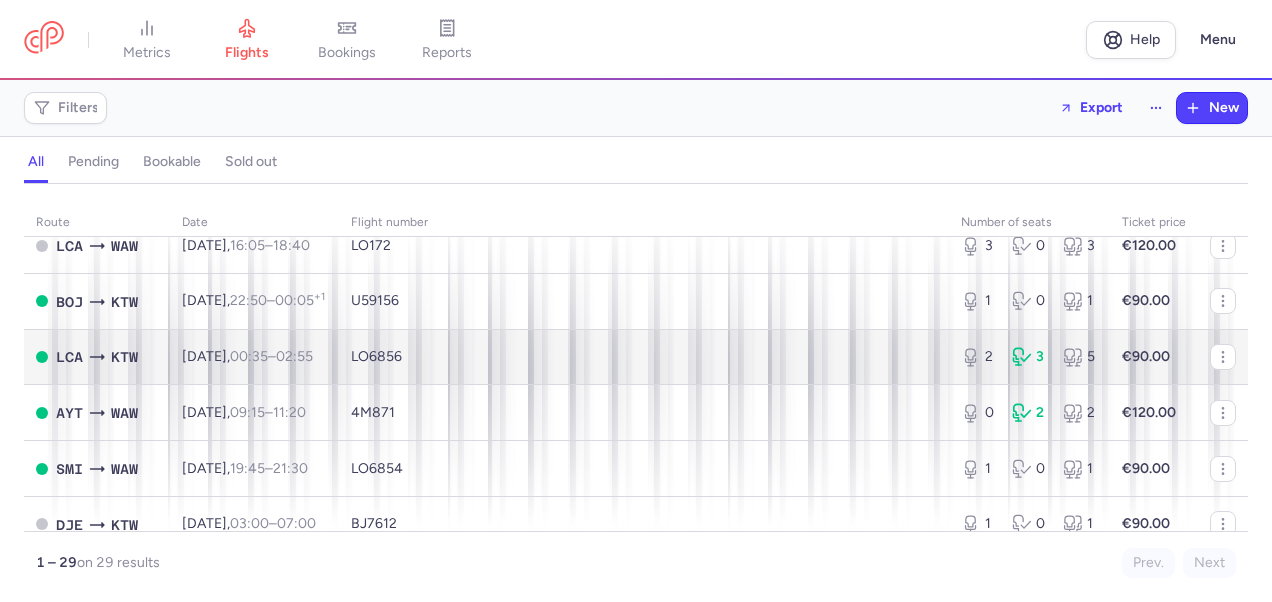 scroll, scrollTop: 1100, scrollLeft: 0, axis: vertical 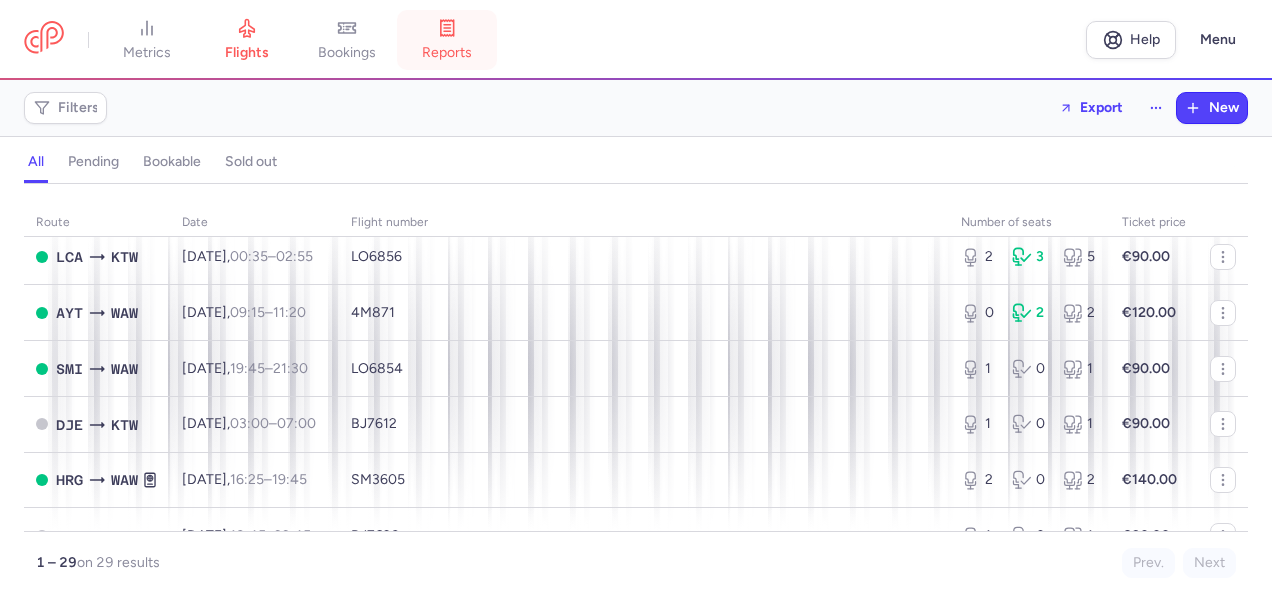 click on "reports" at bounding box center [447, 53] 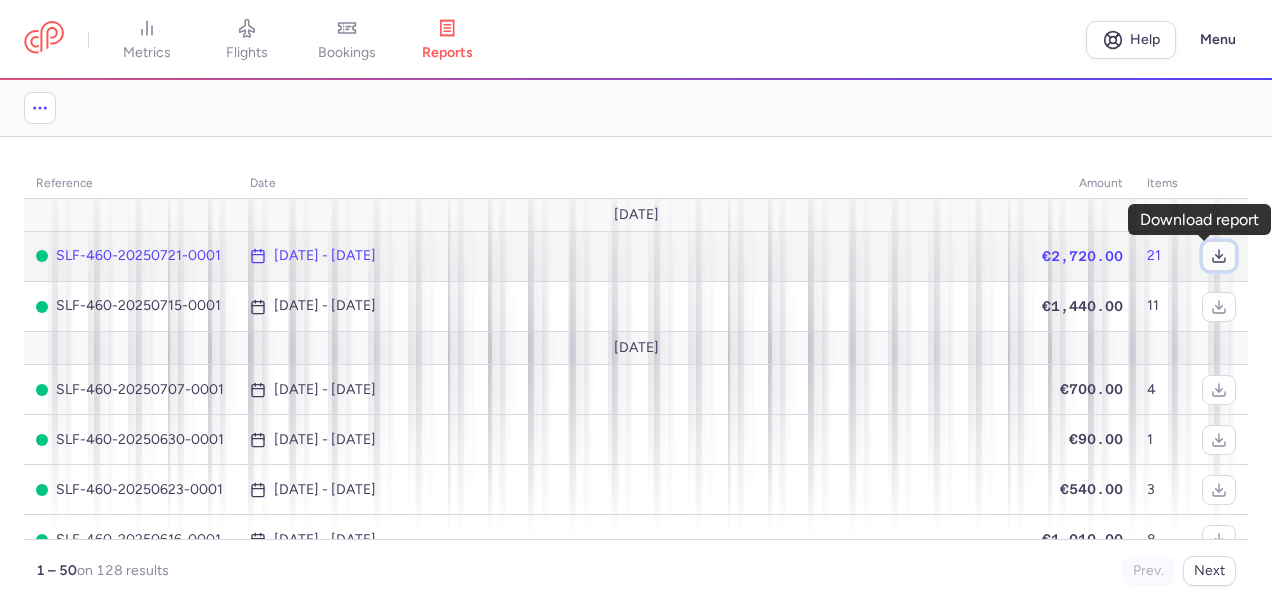 click 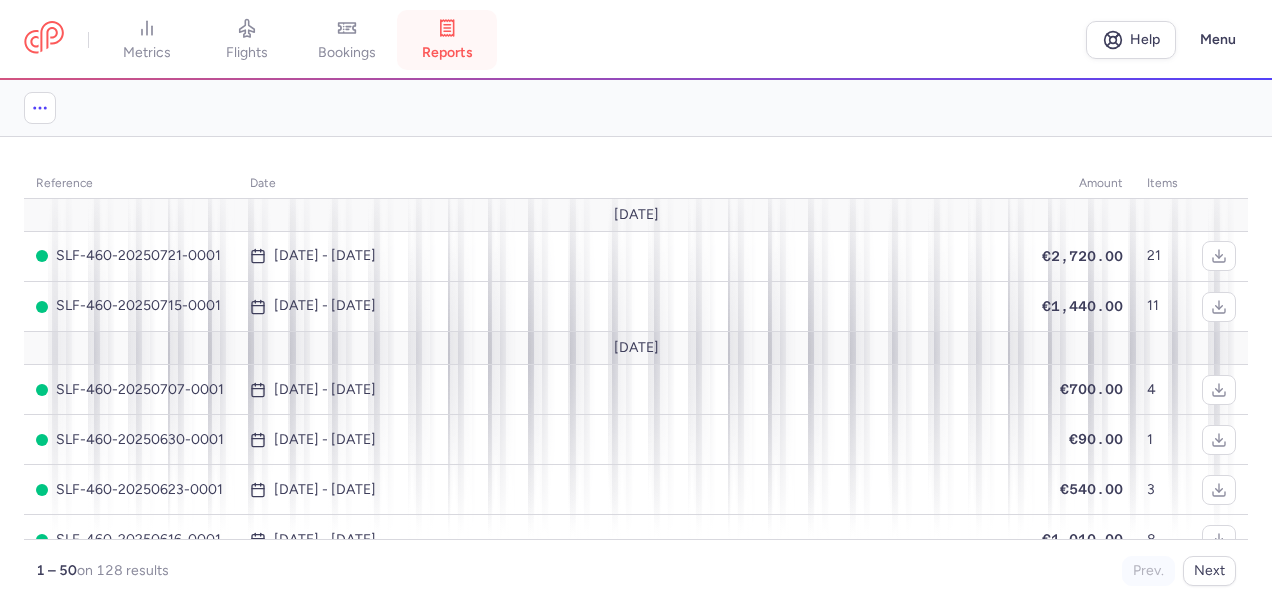 click 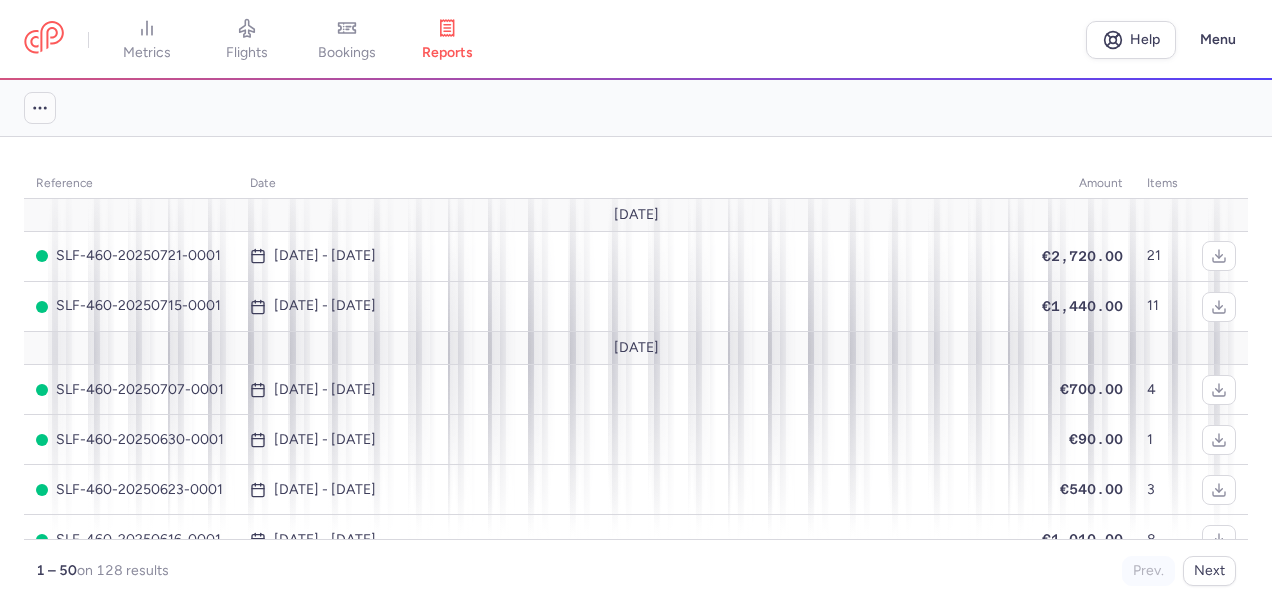 click 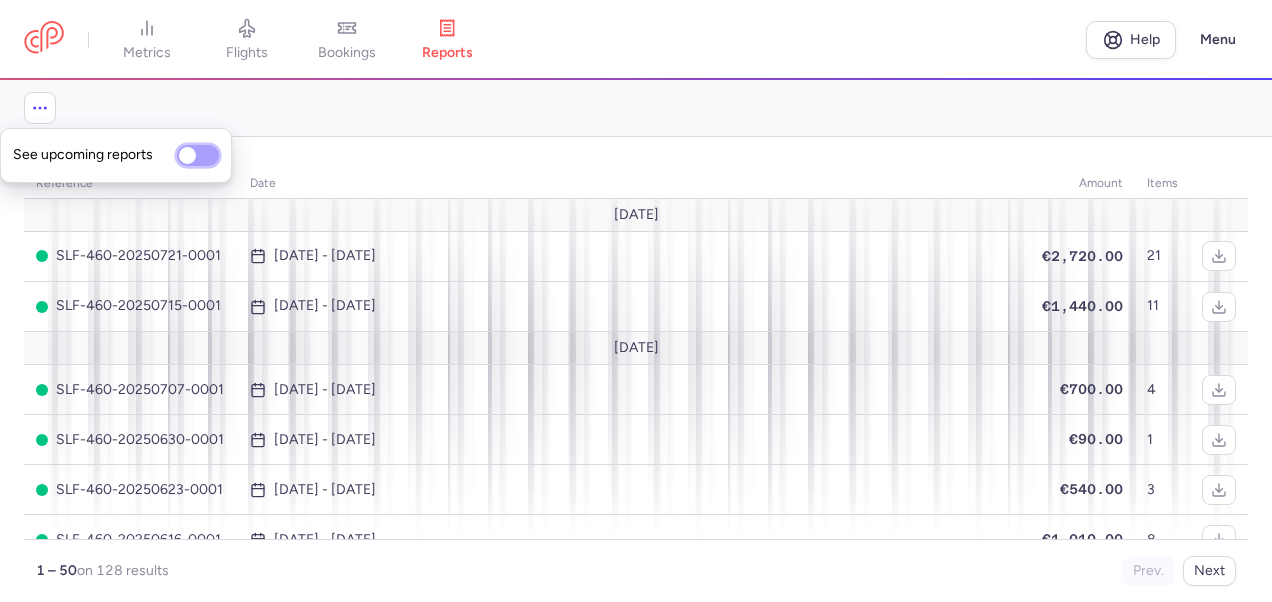 click on "See upcoming reports" at bounding box center (198, 155) 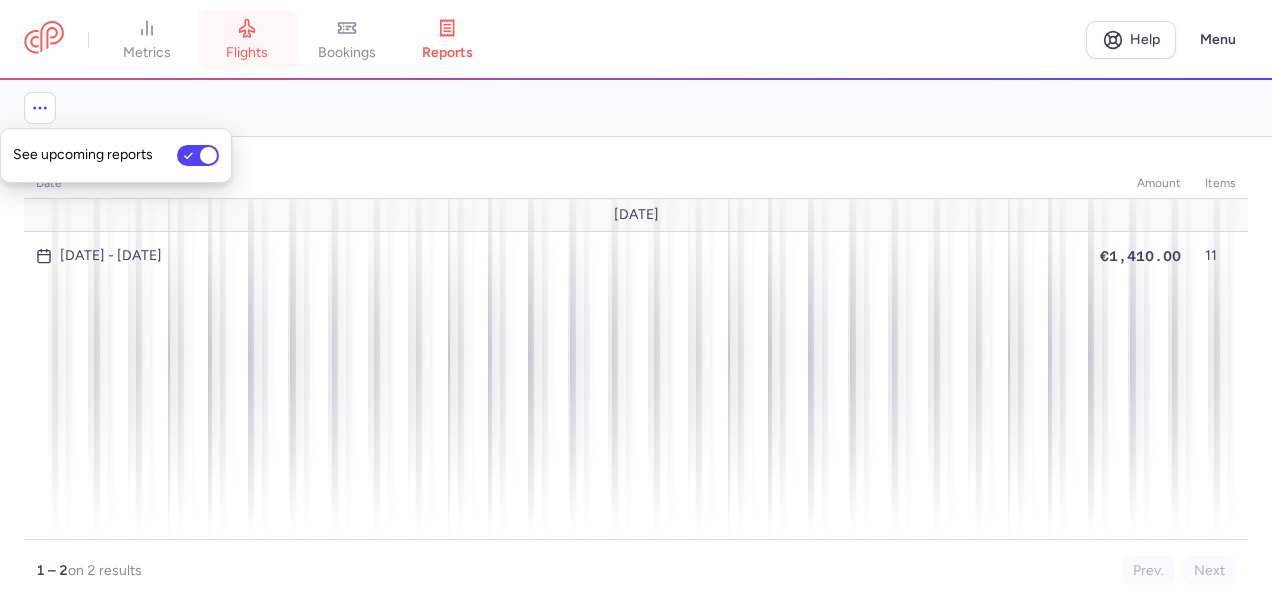 click on "flights" at bounding box center (247, 40) 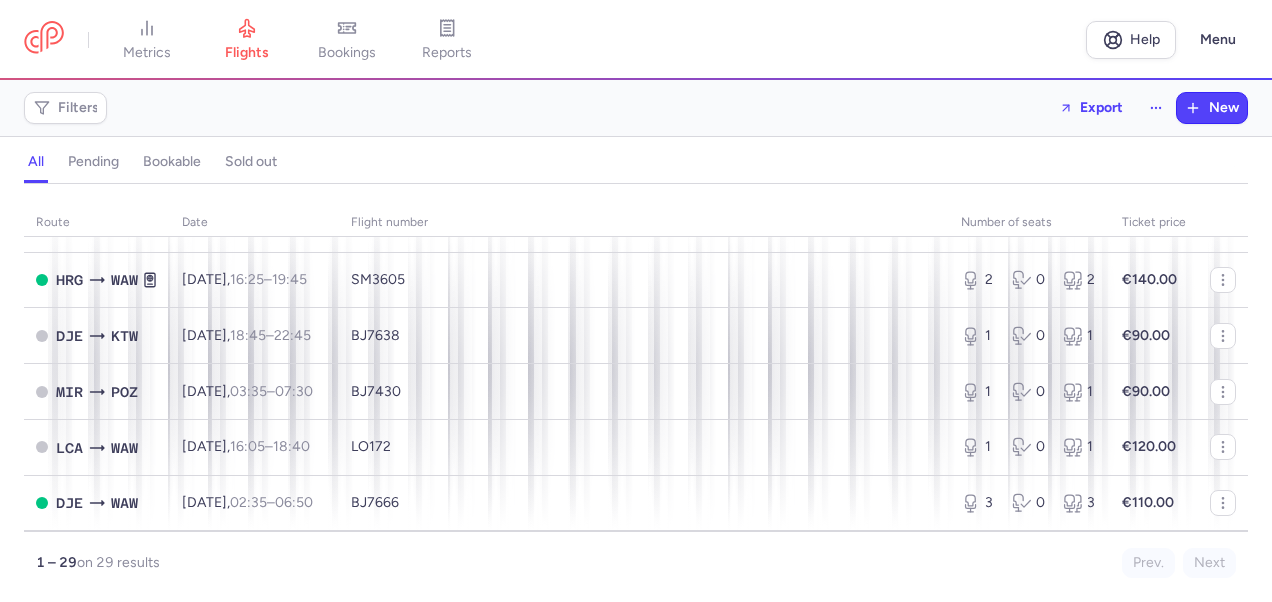 scroll, scrollTop: 1387, scrollLeft: 0, axis: vertical 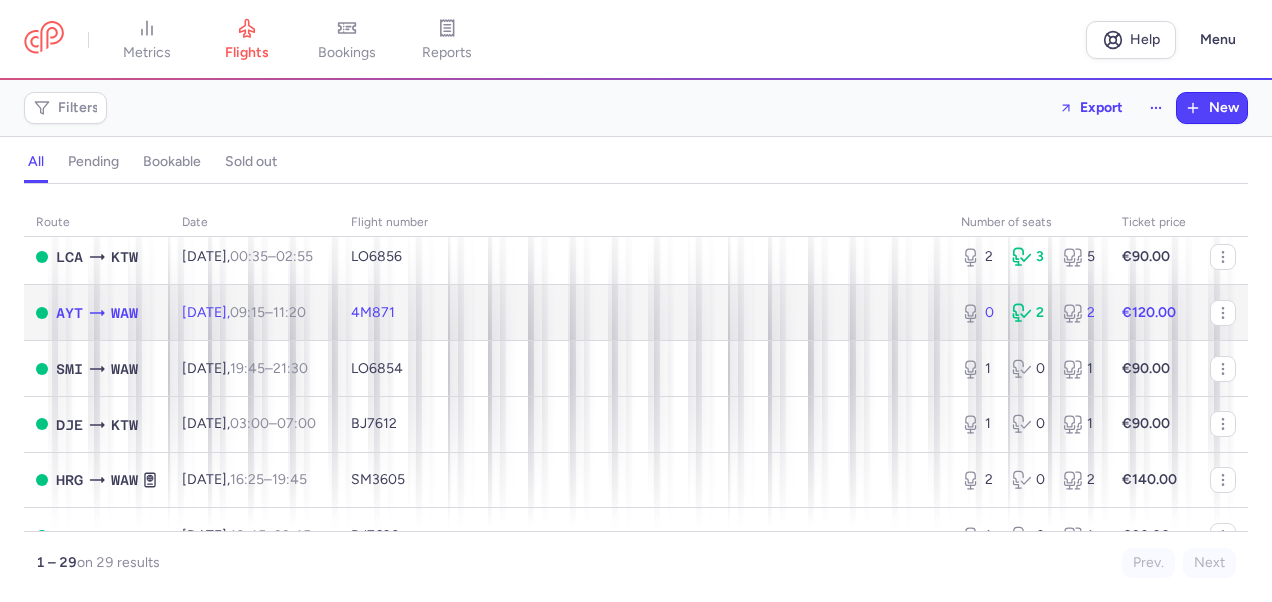 click on "€120.00" at bounding box center [1154, 313] 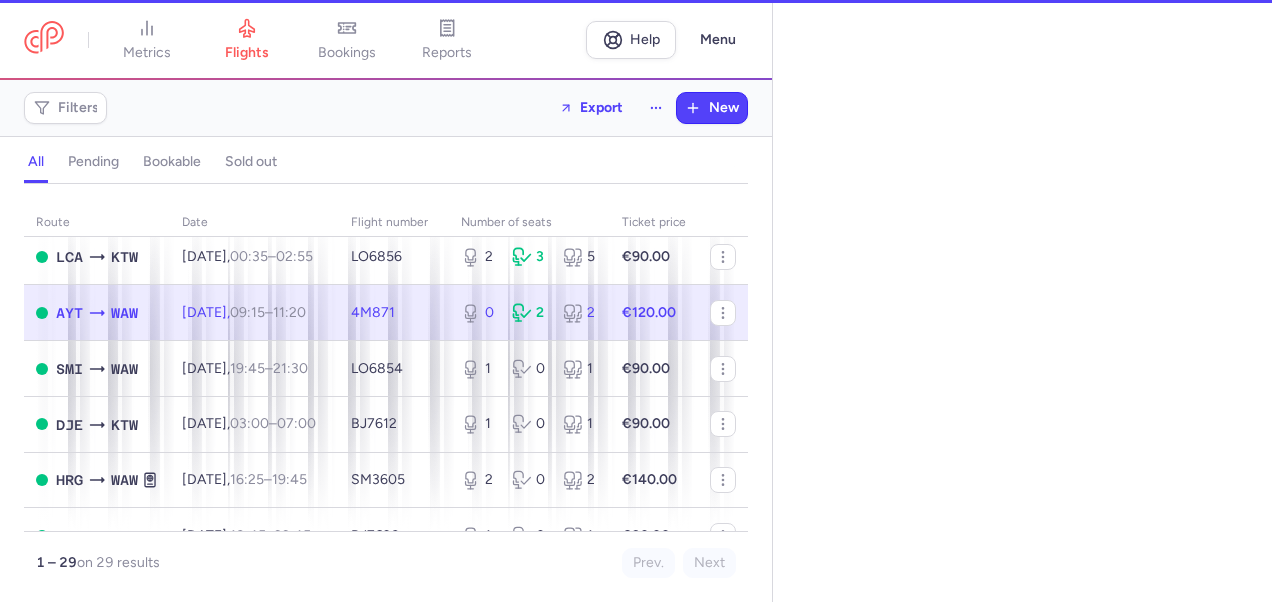 select on "days" 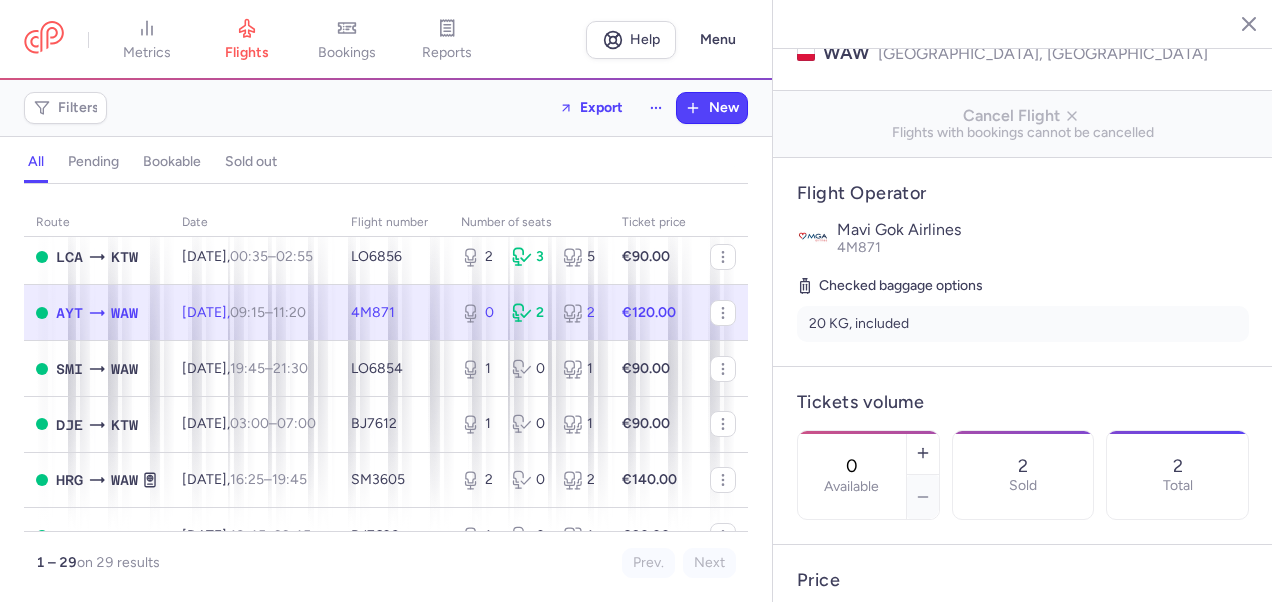 scroll, scrollTop: 300, scrollLeft: 0, axis: vertical 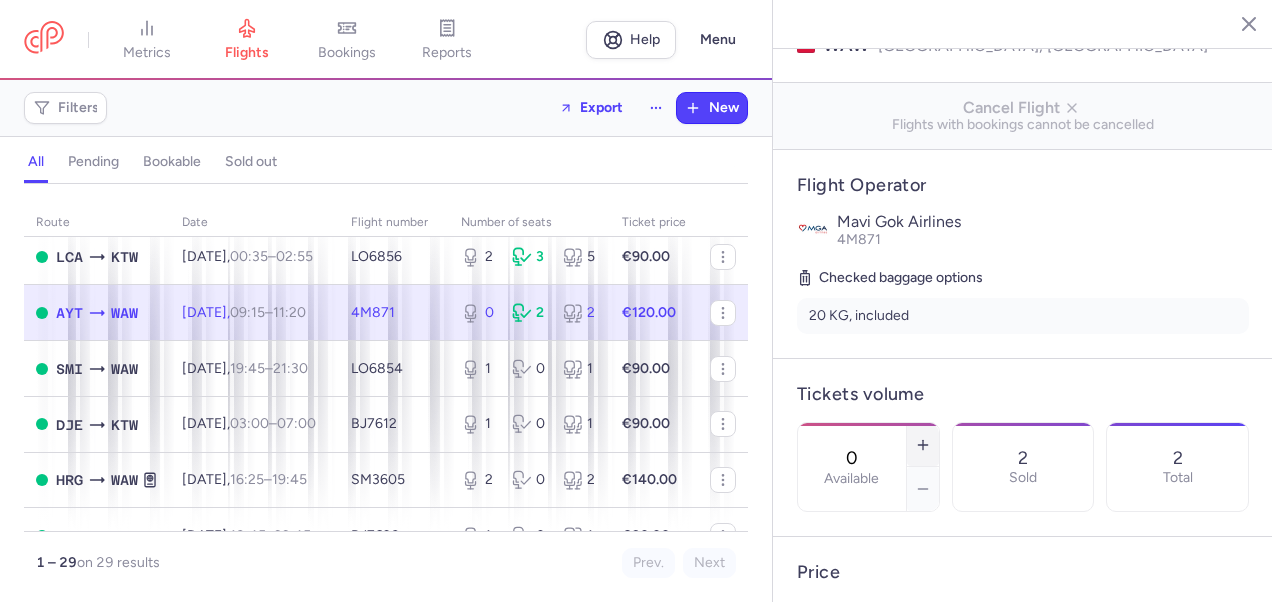 click 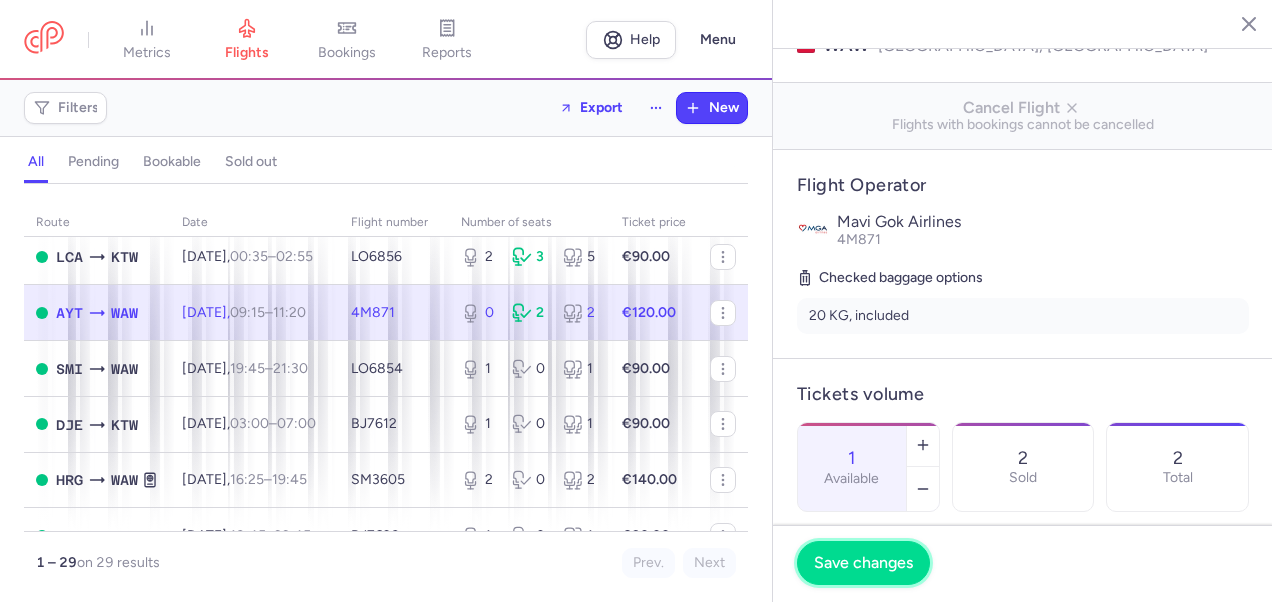 click on "Save changes" at bounding box center (863, 563) 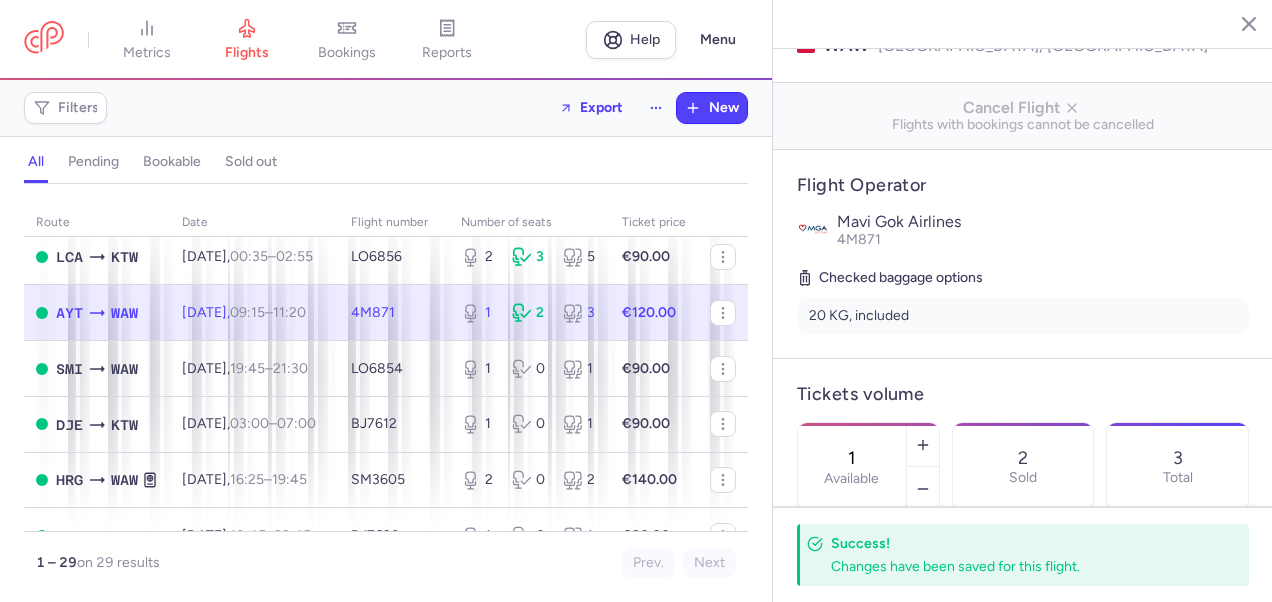 click 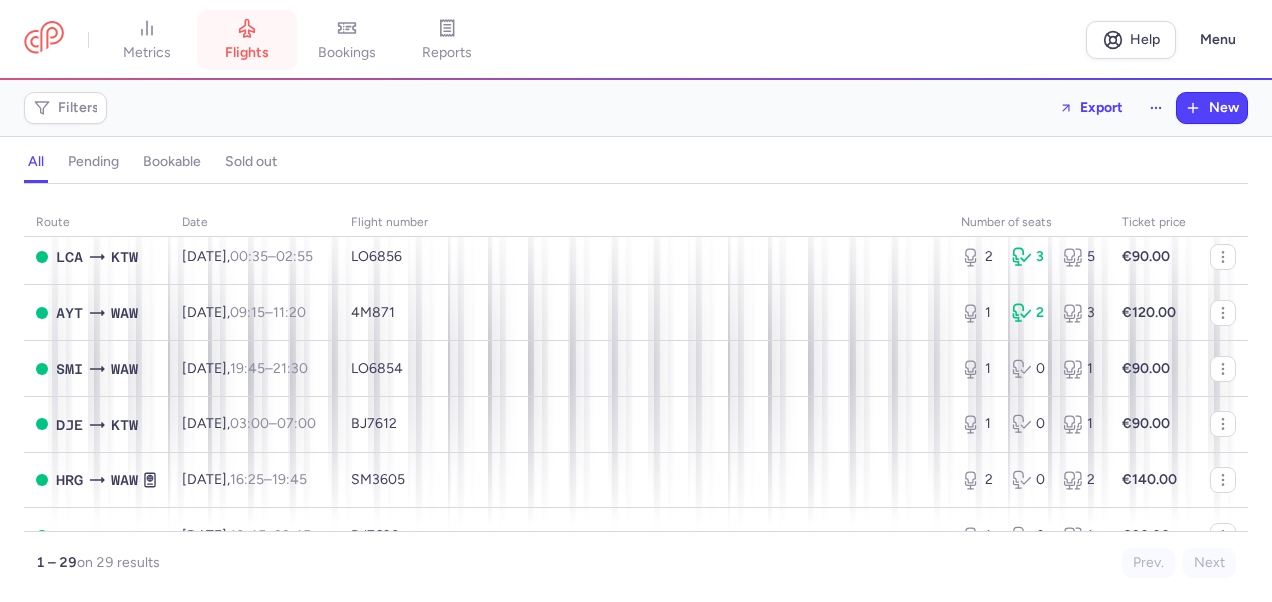 click on "flights" at bounding box center (247, 40) 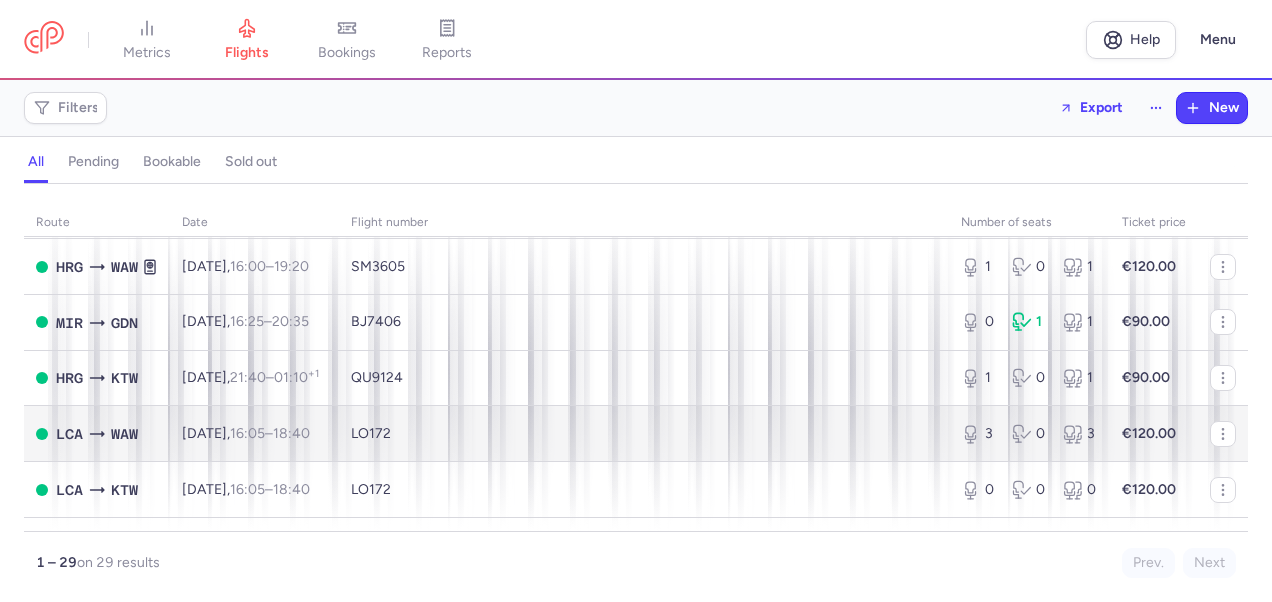 scroll, scrollTop: 800, scrollLeft: 0, axis: vertical 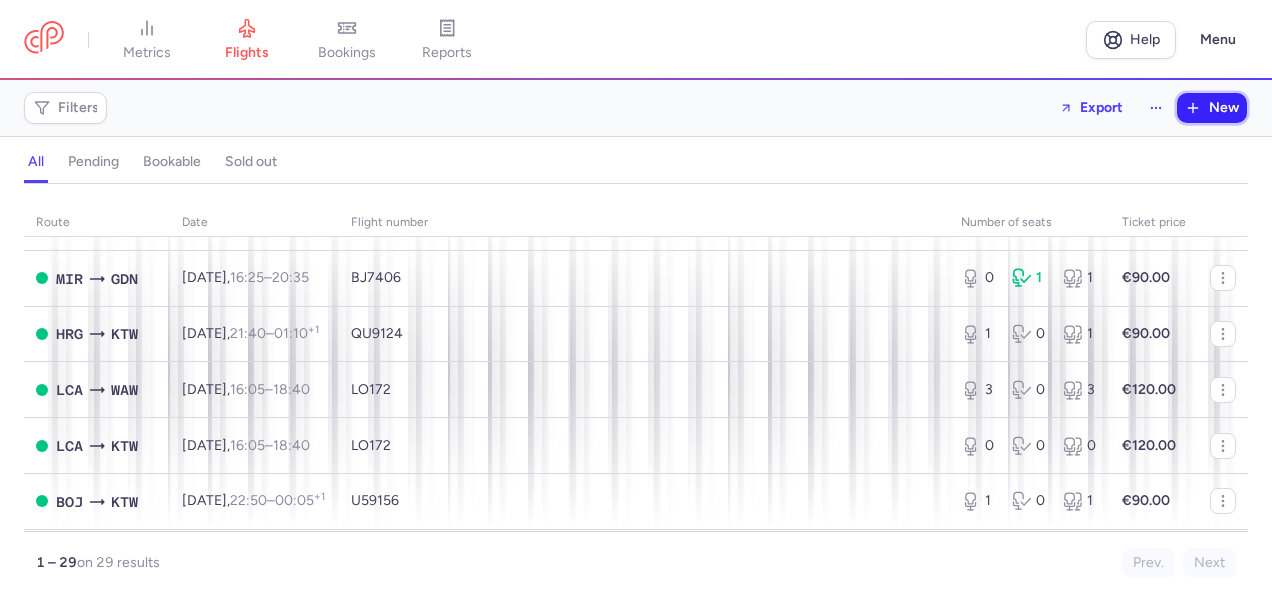 click on "New" at bounding box center [1224, 108] 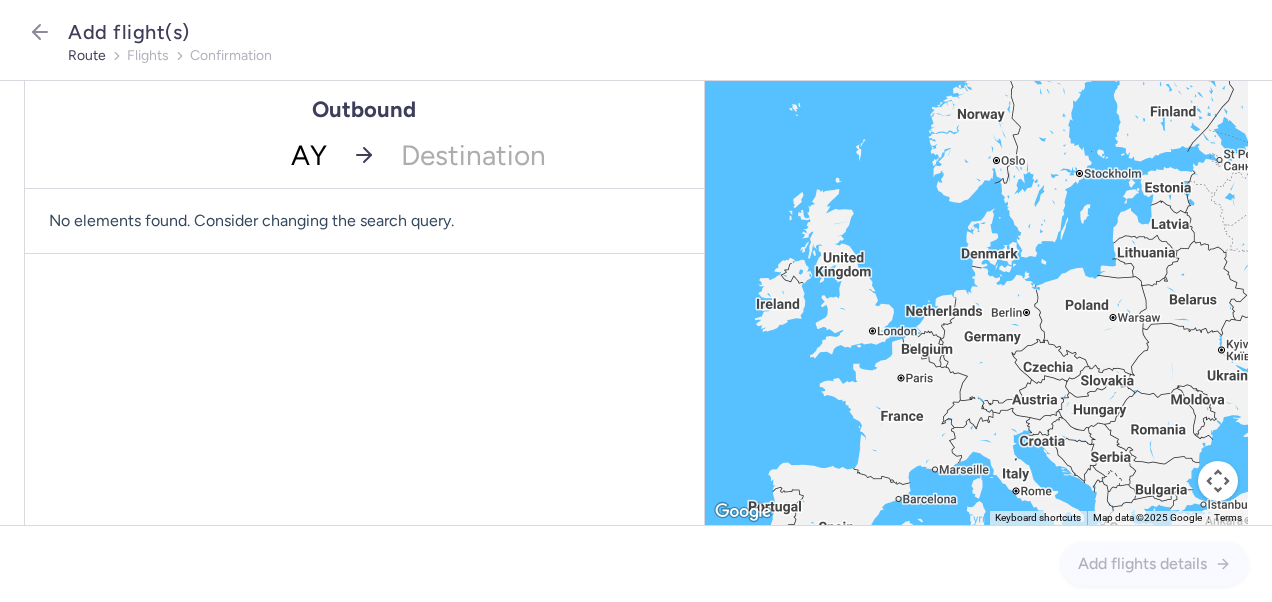 type on "AYT" 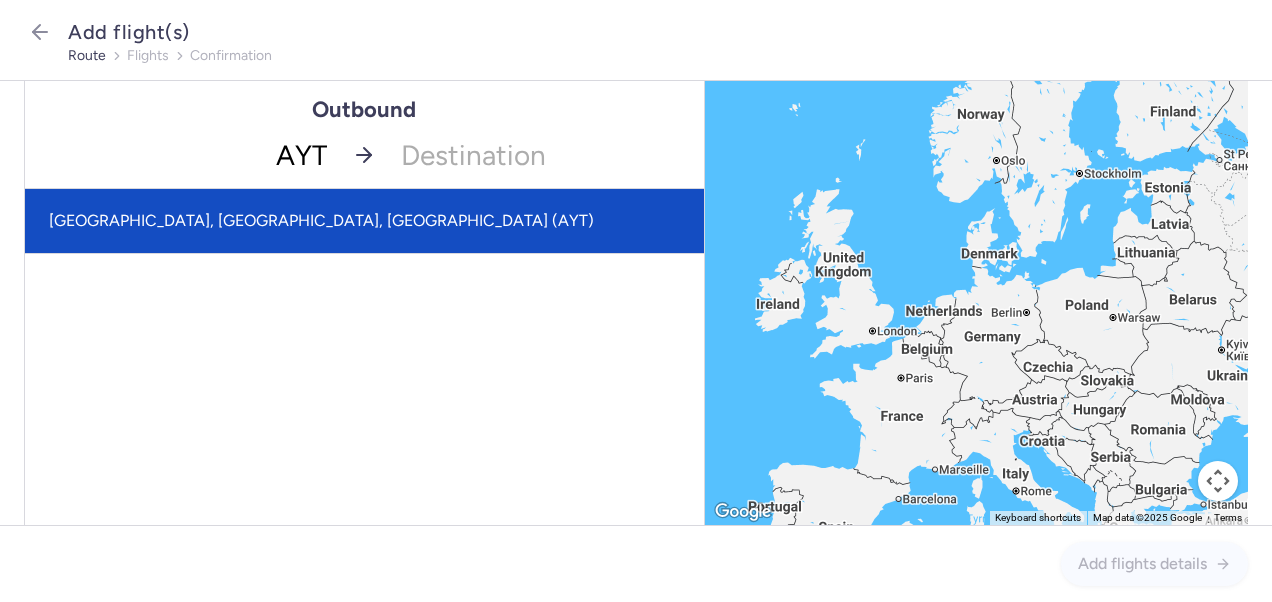 click on "Antalya, Antalya, Turkey (AYT)" at bounding box center (364, 221) 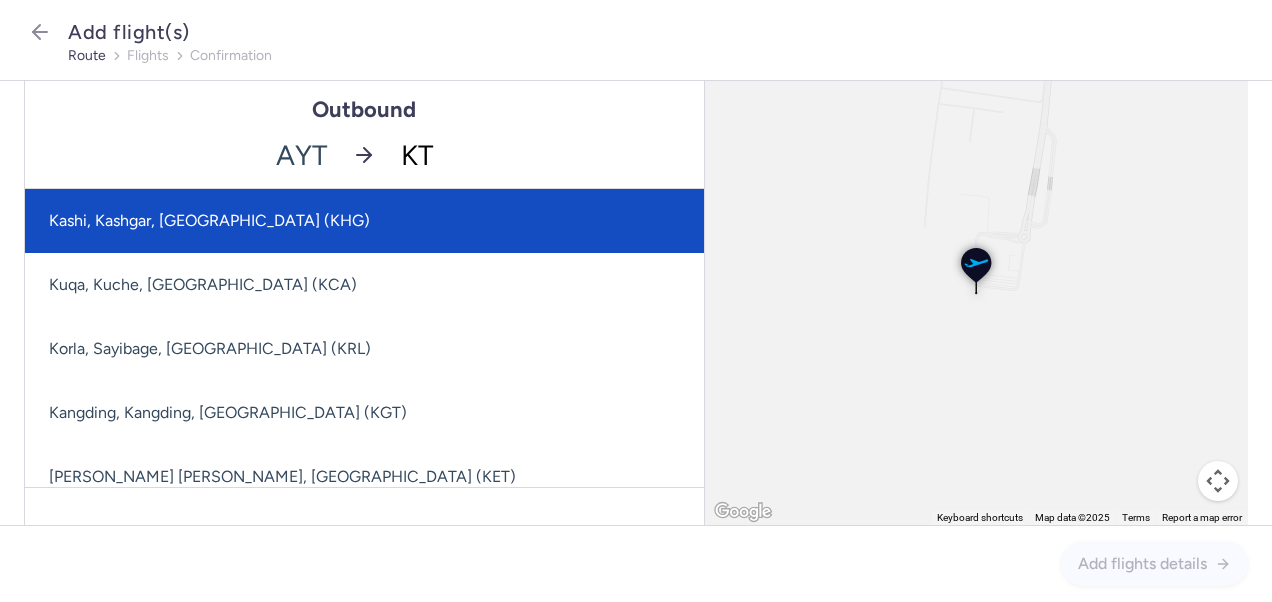 type on "KTW" 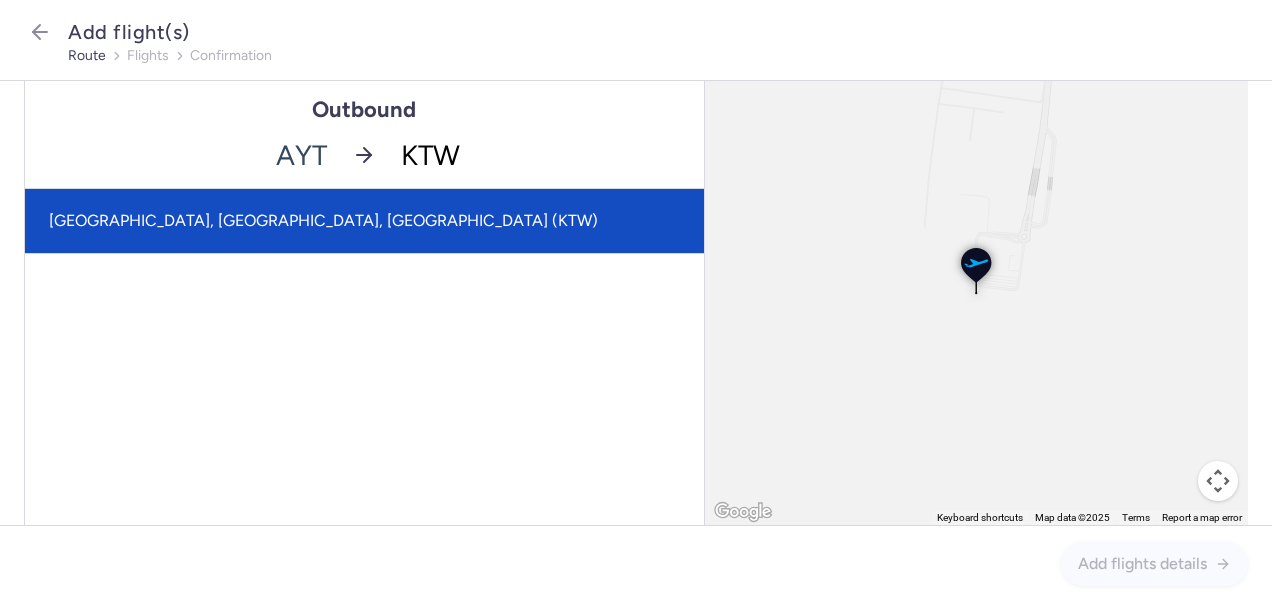 click on "[GEOGRAPHIC_DATA], [GEOGRAPHIC_DATA], [GEOGRAPHIC_DATA] (KTW)" at bounding box center [364, 221] 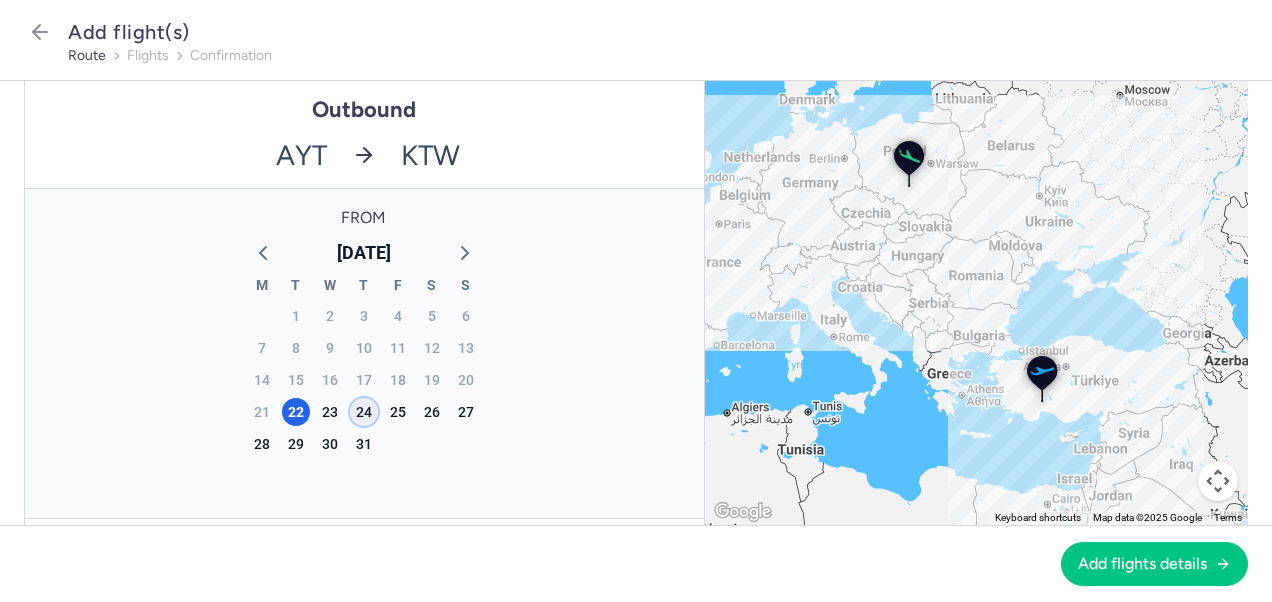 click on "24" 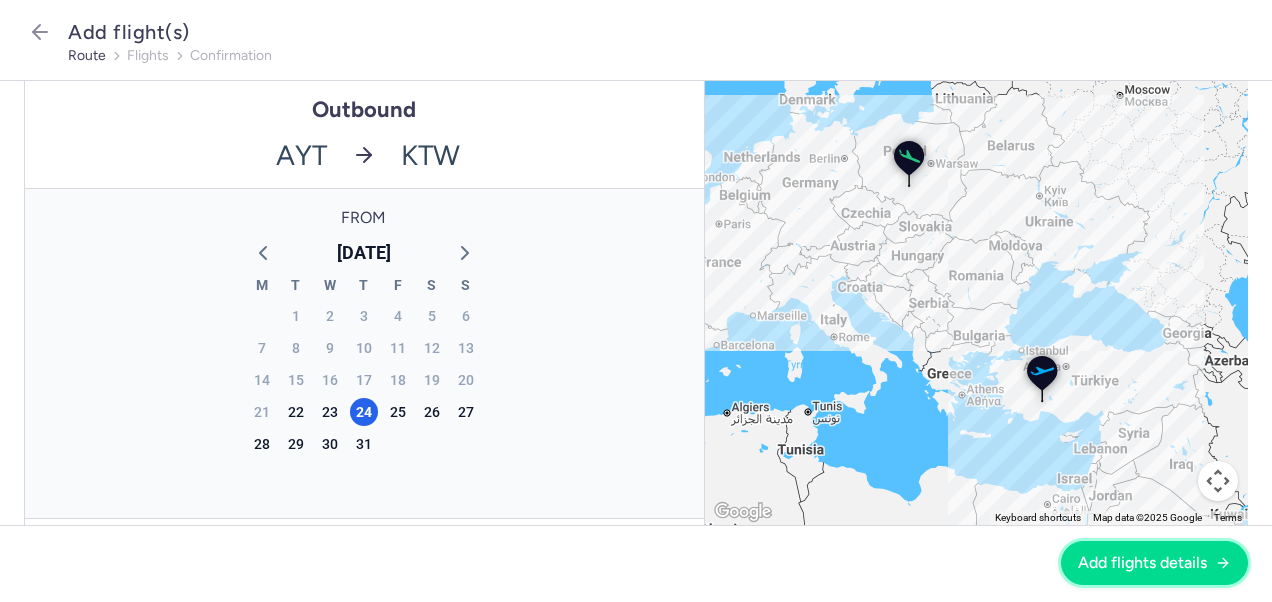 click on "Add flights details" at bounding box center [1142, 563] 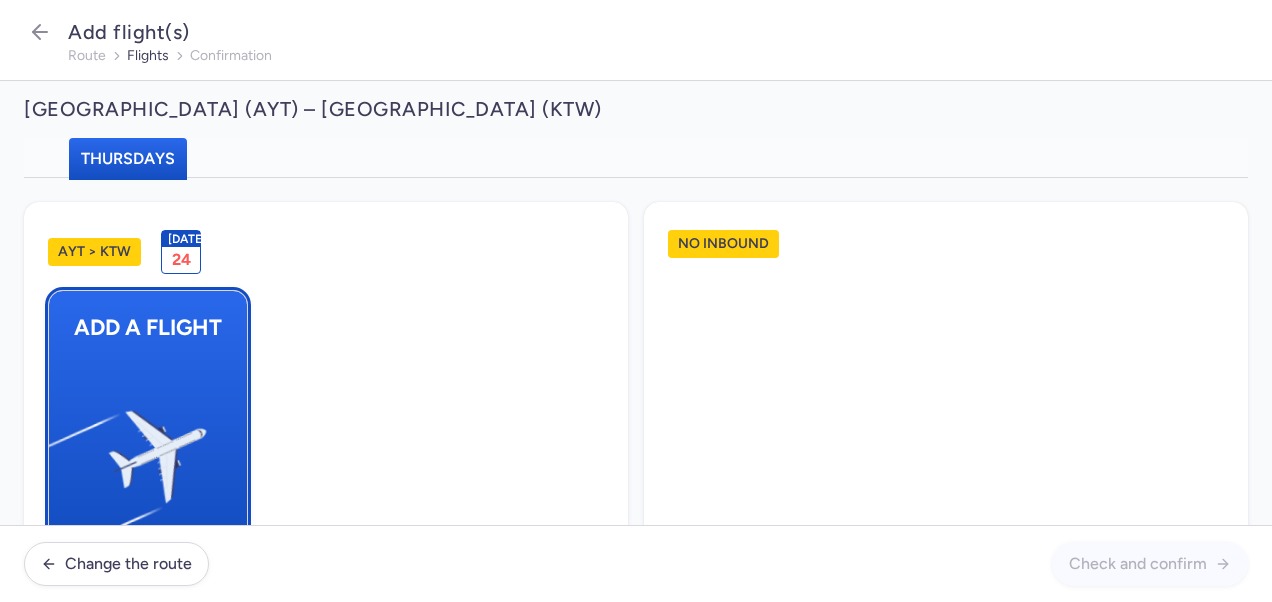 click at bounding box center [59, 448] 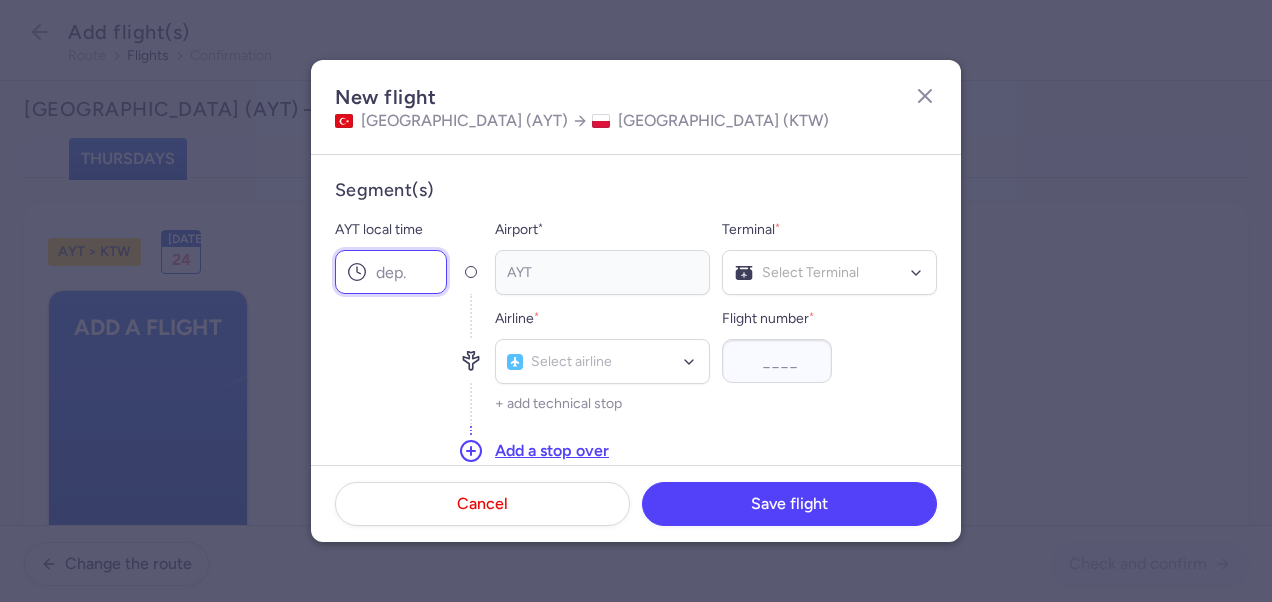 click on "AYT local time" at bounding box center [391, 272] 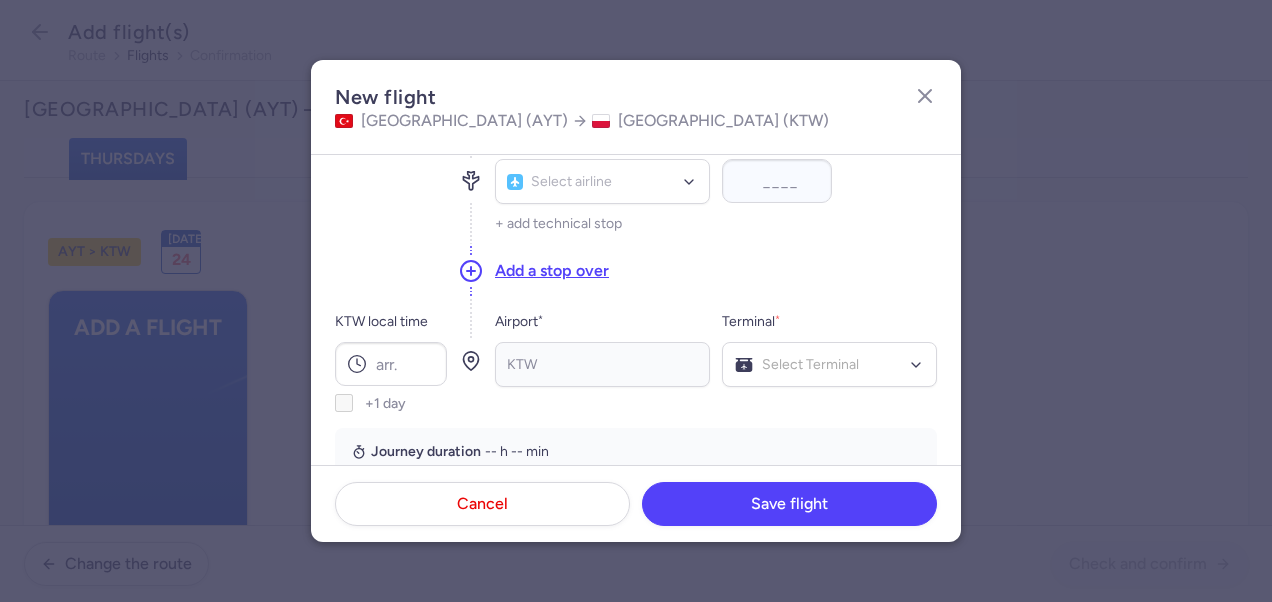 scroll, scrollTop: 200, scrollLeft: 0, axis: vertical 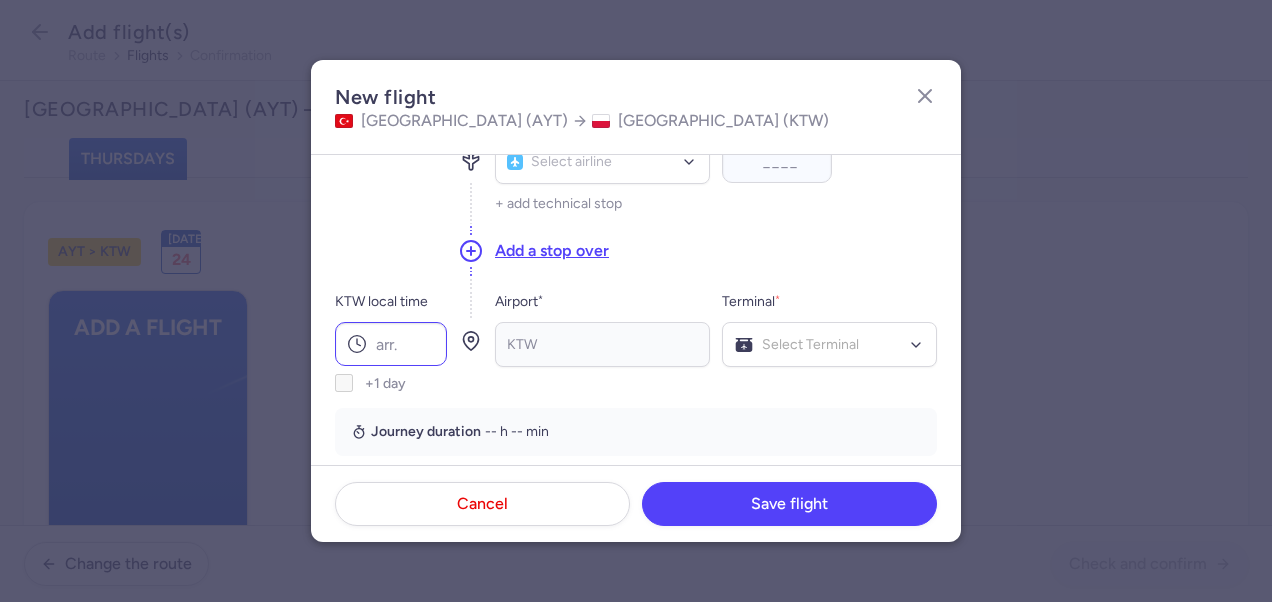 type on "23:05" 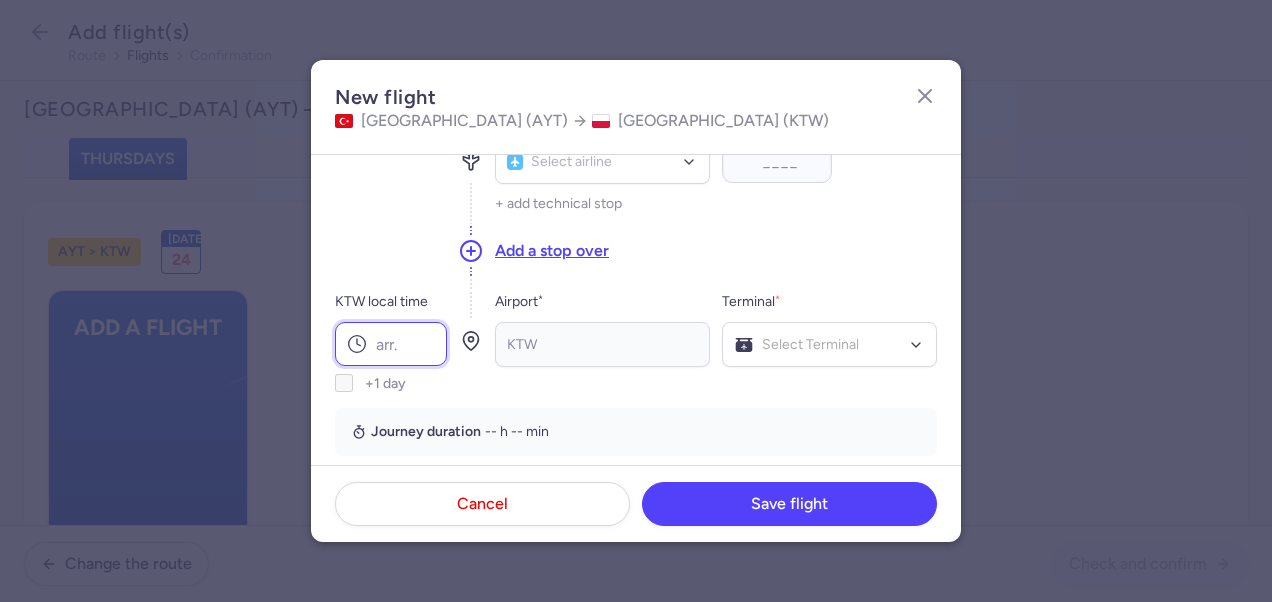 click on "KTW local time" at bounding box center [391, 344] 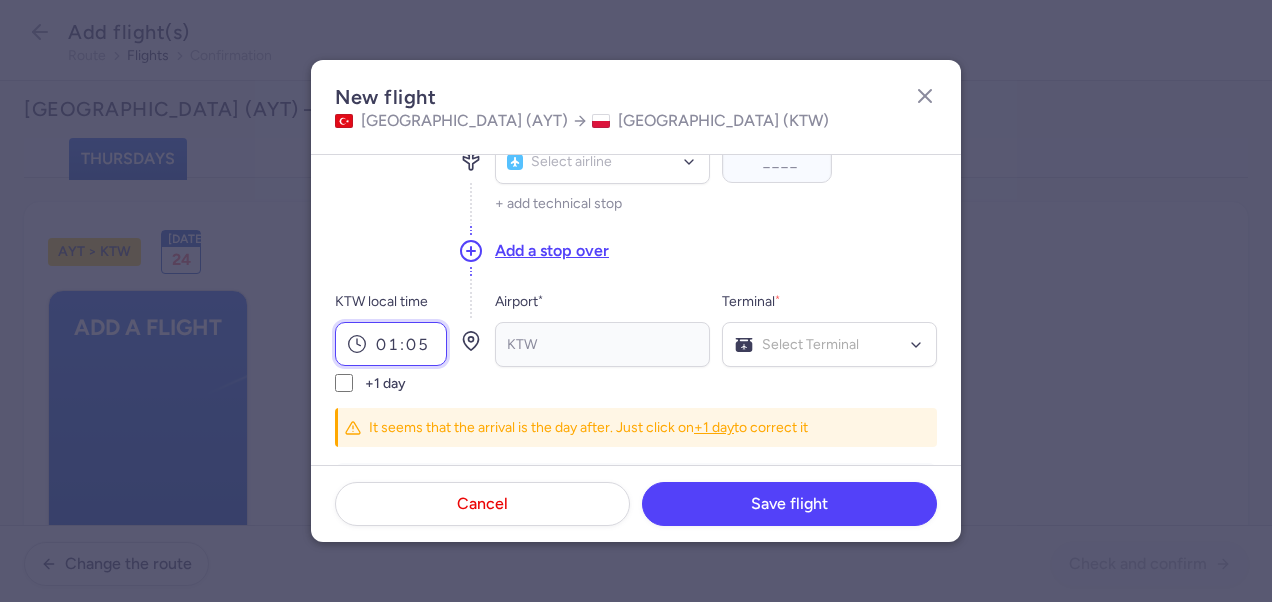 type on "01:05" 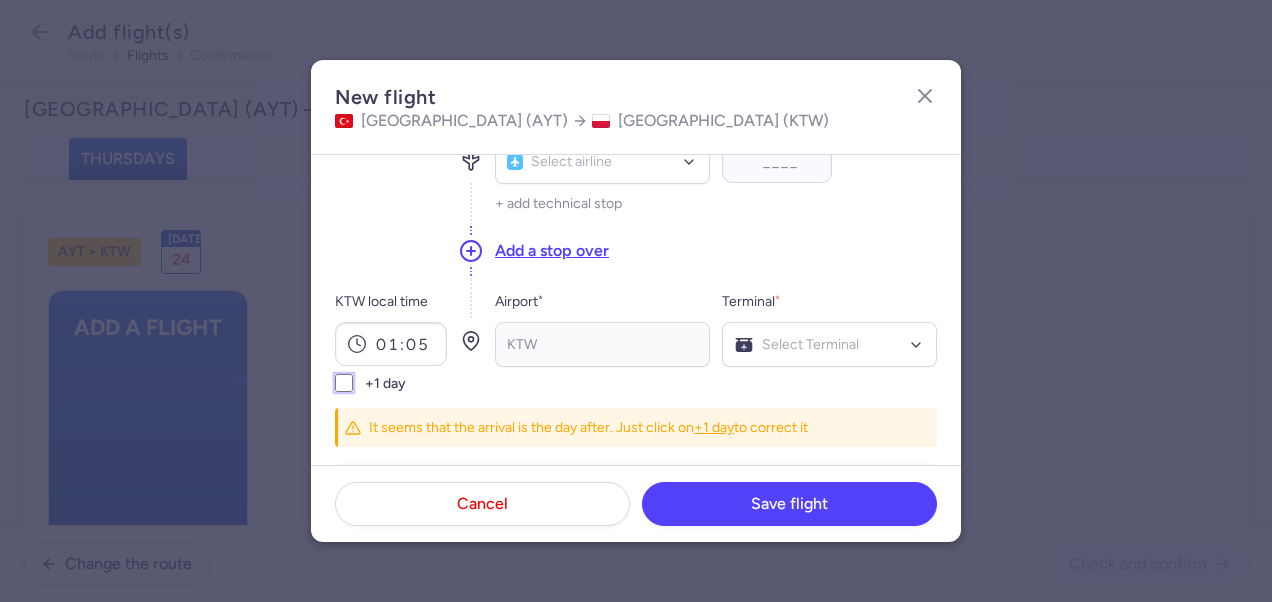 click on "+1 day" at bounding box center [344, 383] 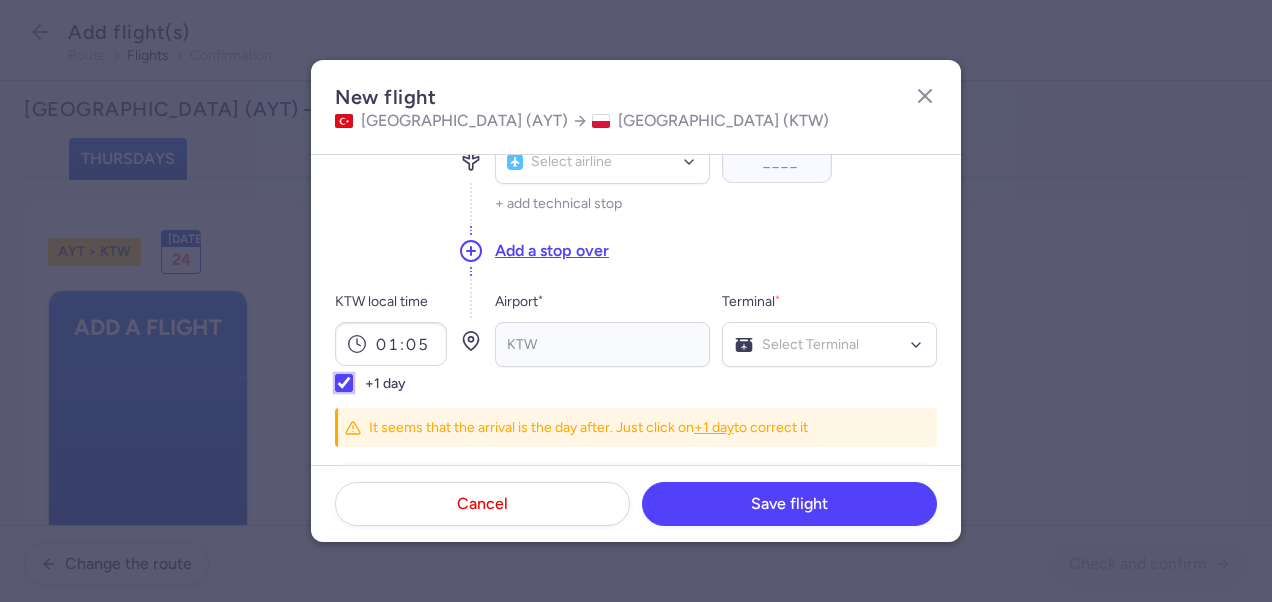 checkbox on "true" 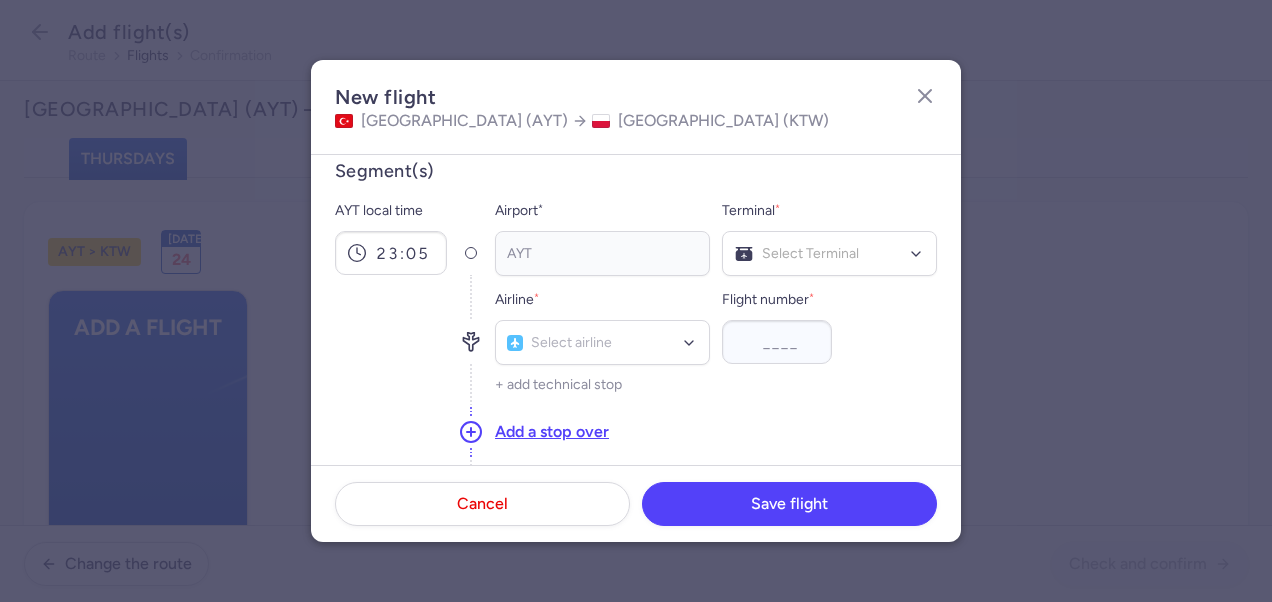 scroll, scrollTop: 0, scrollLeft: 0, axis: both 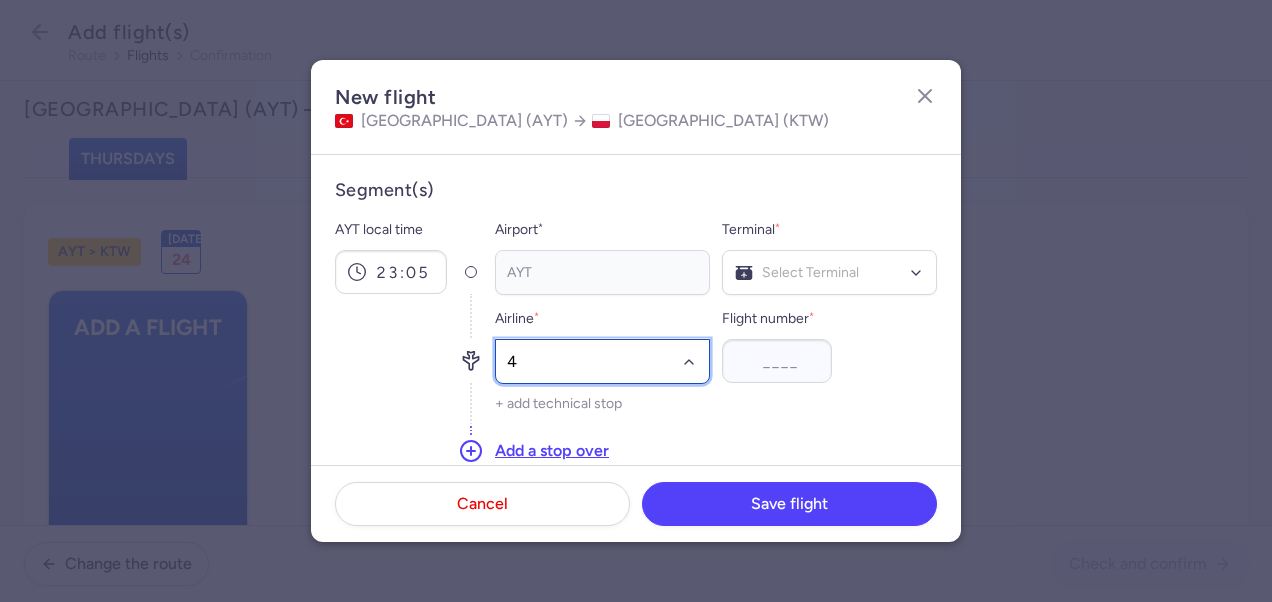 type on "4M" 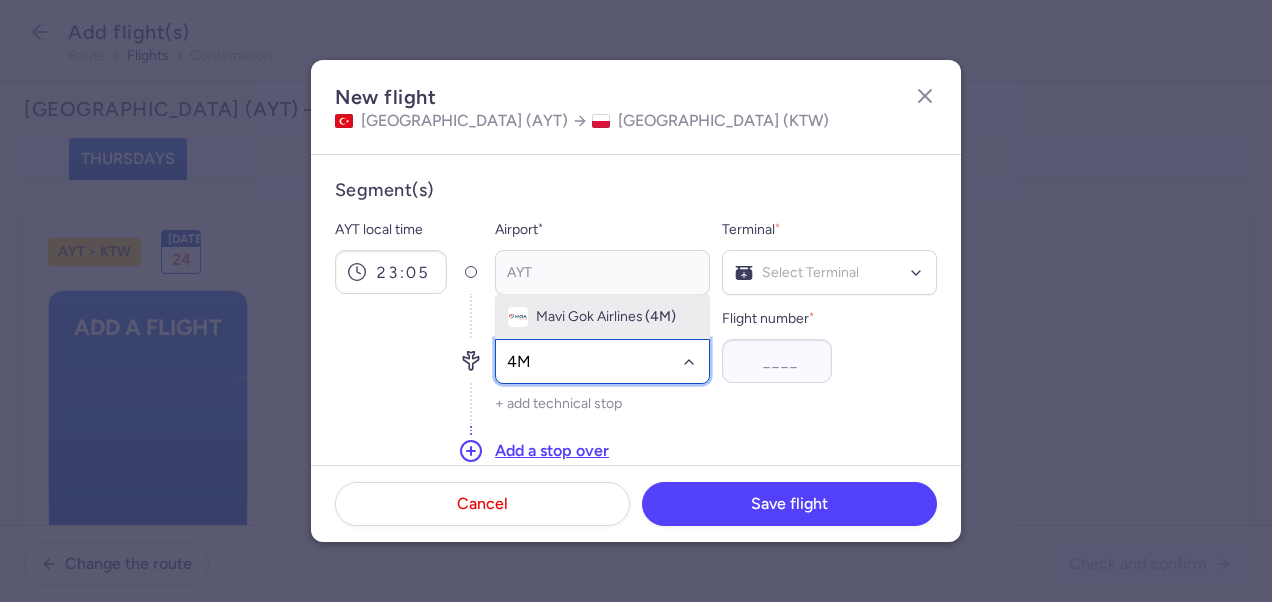 click on "Mavi Gok Airlines" at bounding box center (589, 317) 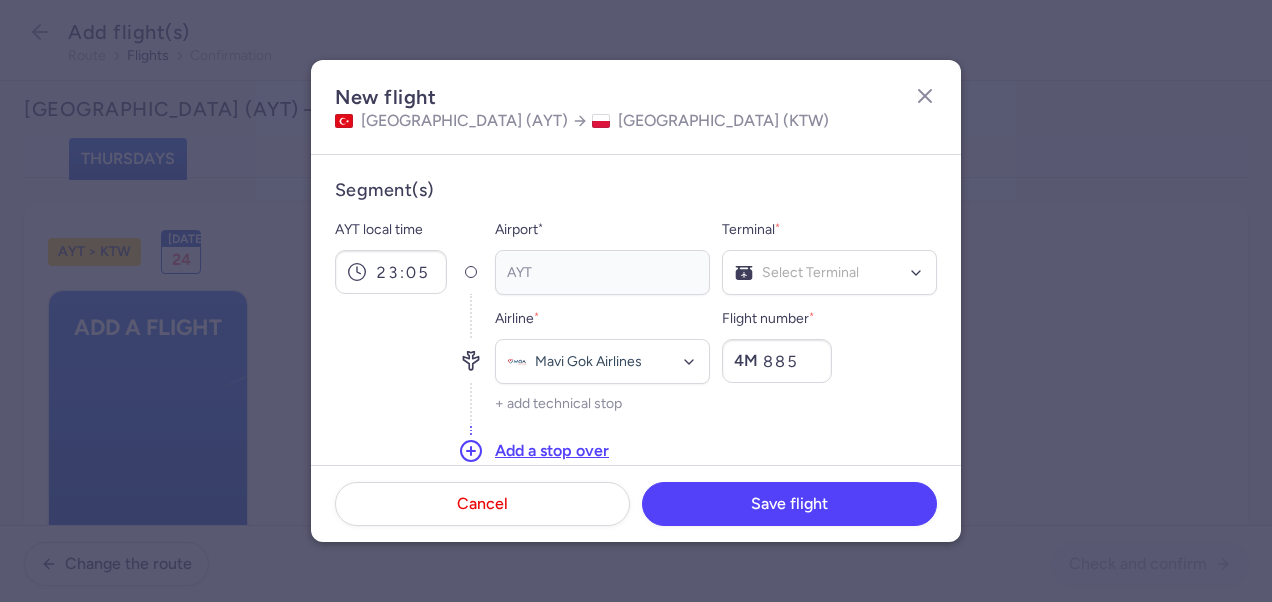type on "885" 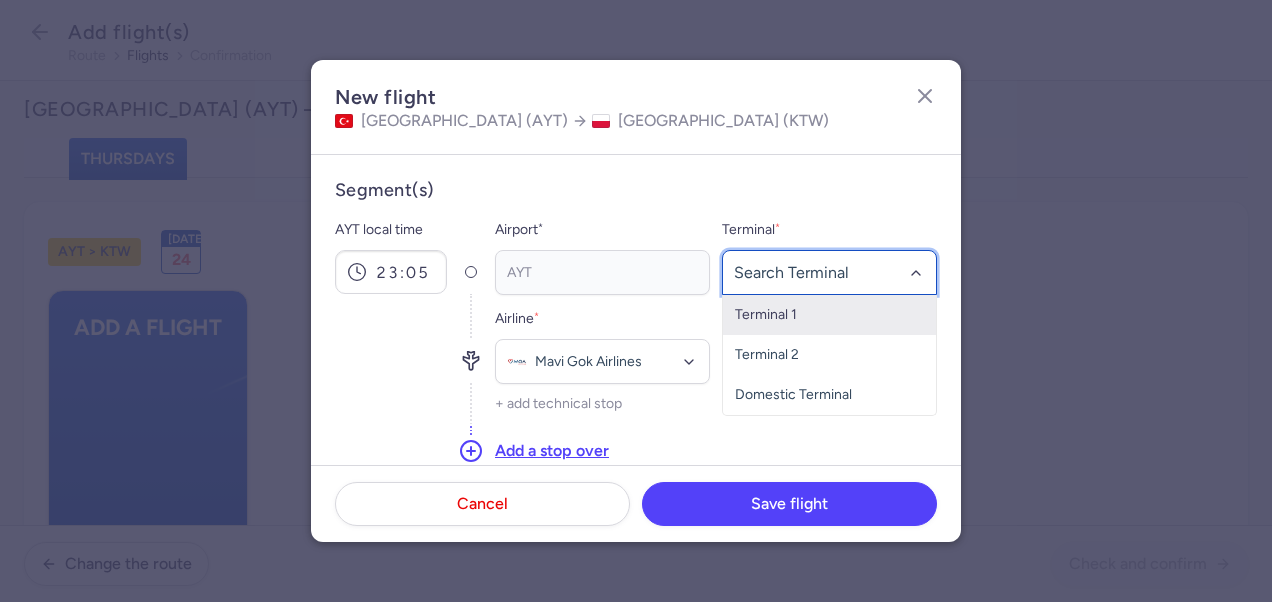 click on "Terminal 1" 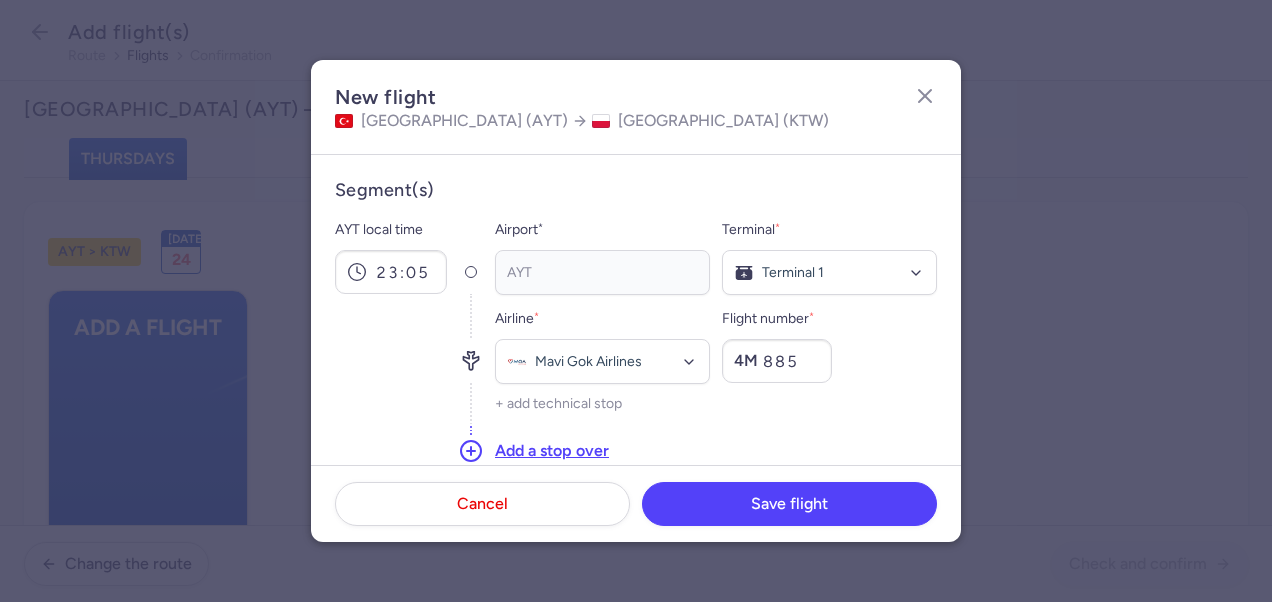 scroll, scrollTop: 200, scrollLeft: 0, axis: vertical 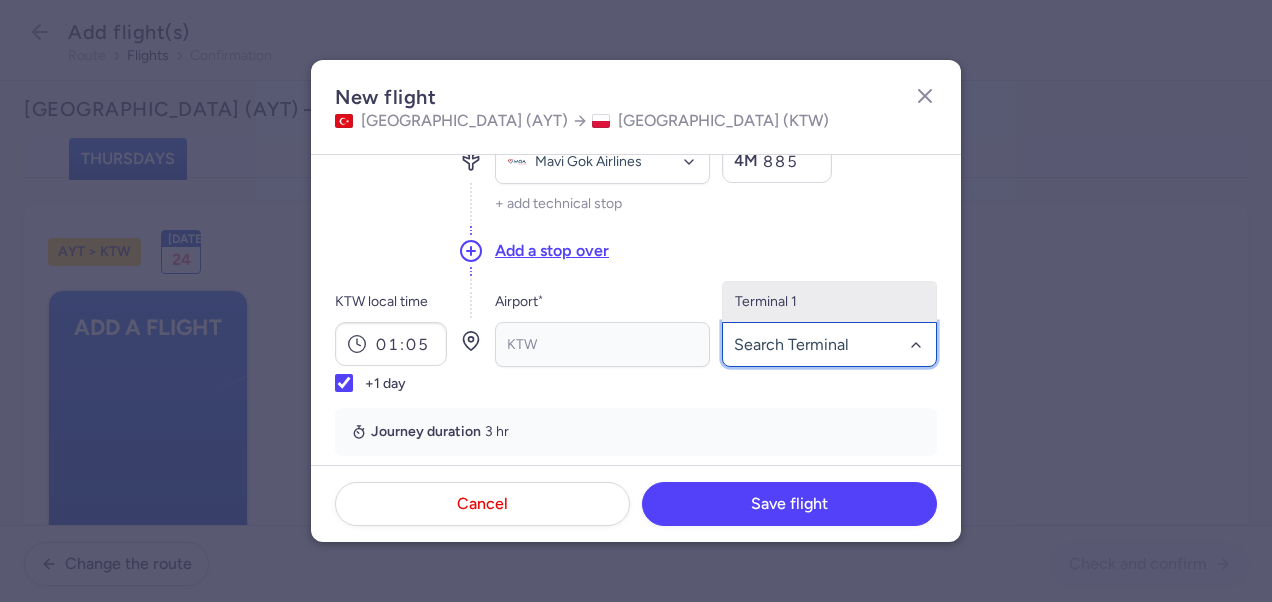 click on "Terminal 1" 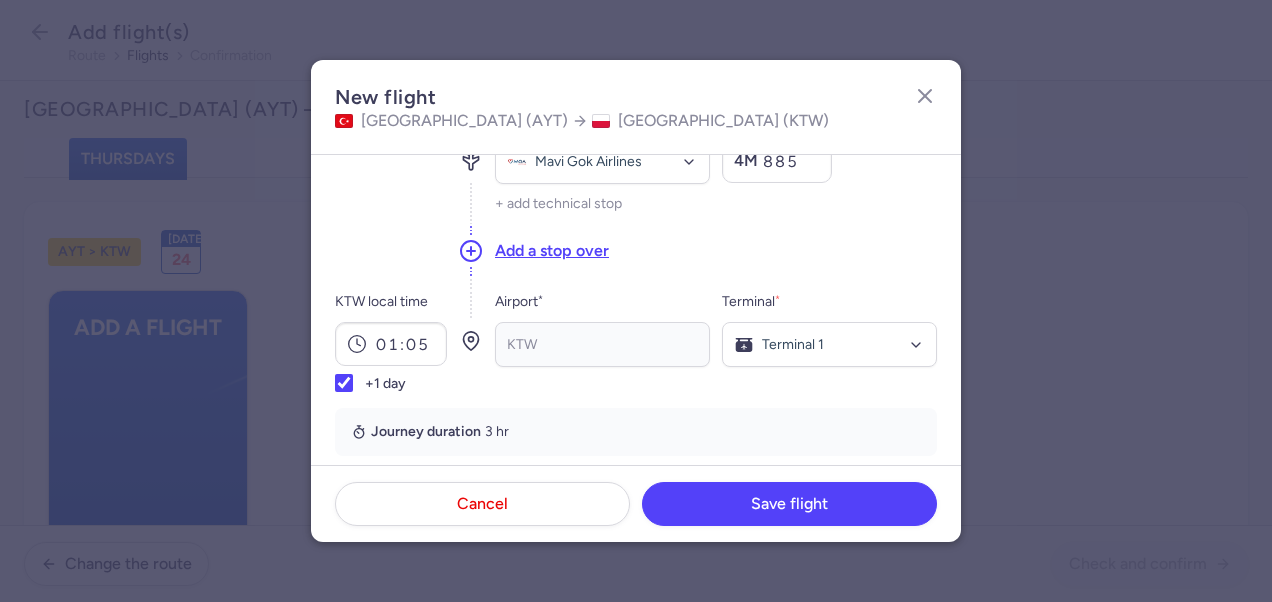 scroll, scrollTop: 400, scrollLeft: 0, axis: vertical 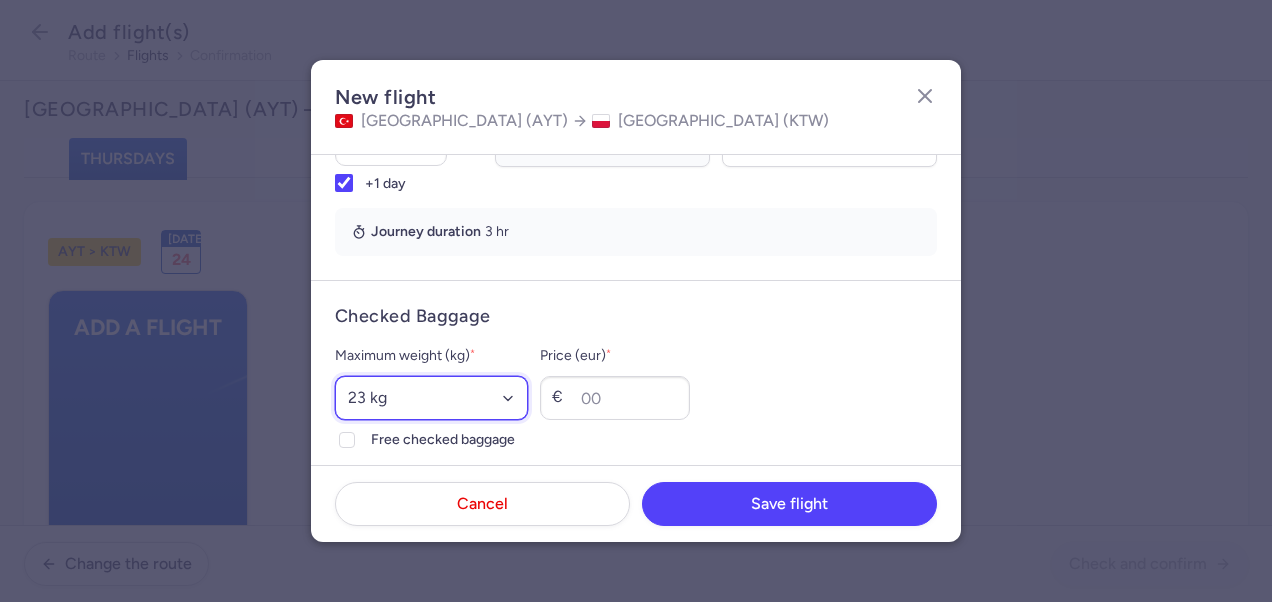 click on "Select an option 15 kg 16 kg 17 kg 18 kg 19 kg 20 kg 21 kg 22 kg 23 kg 24 kg 25 kg 26 kg 27 kg 28 kg 29 kg 30 kg 31 kg 32 kg 33 kg 34 kg 35 kg" at bounding box center (431, 398) 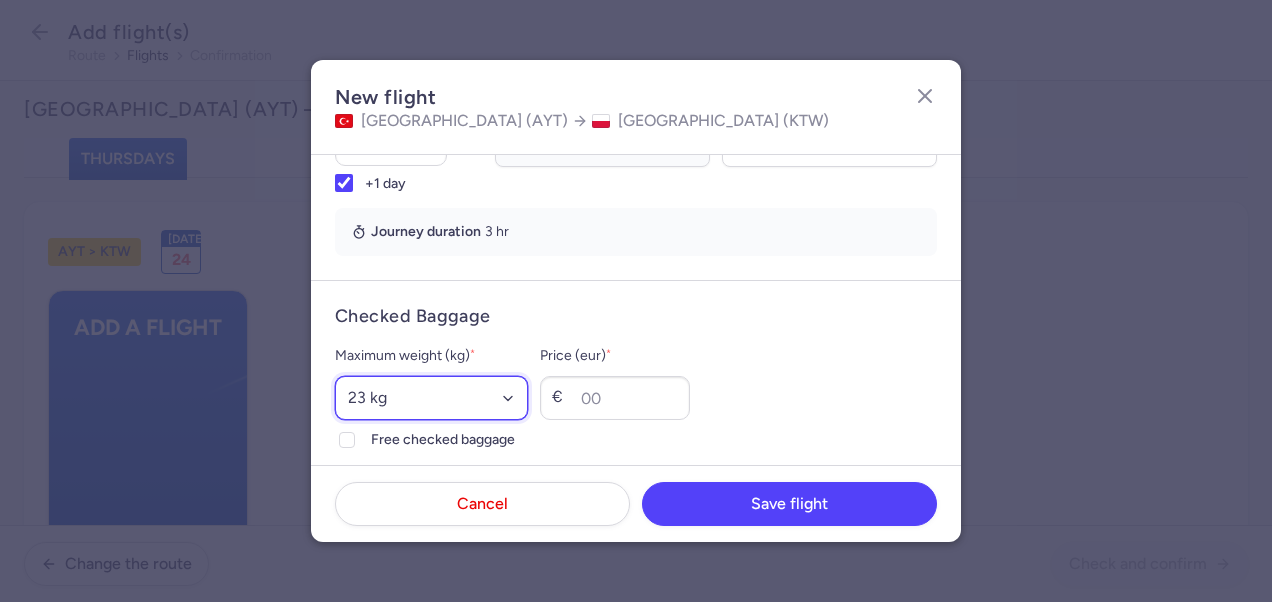 select on "20" 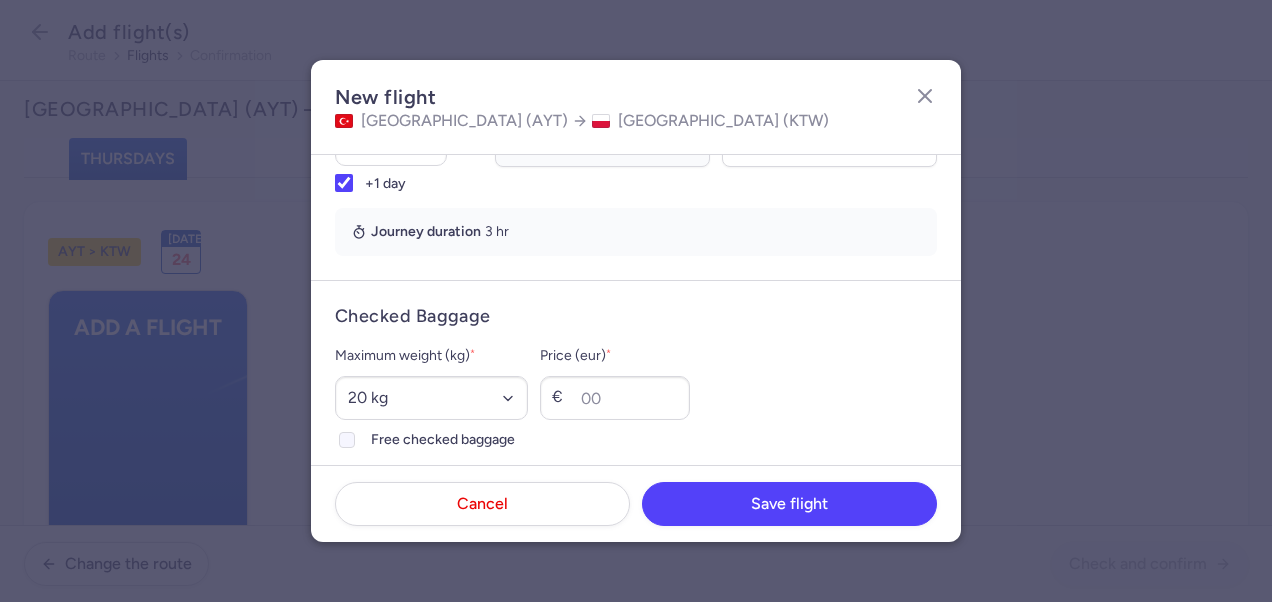 click on "Free checked baggage" 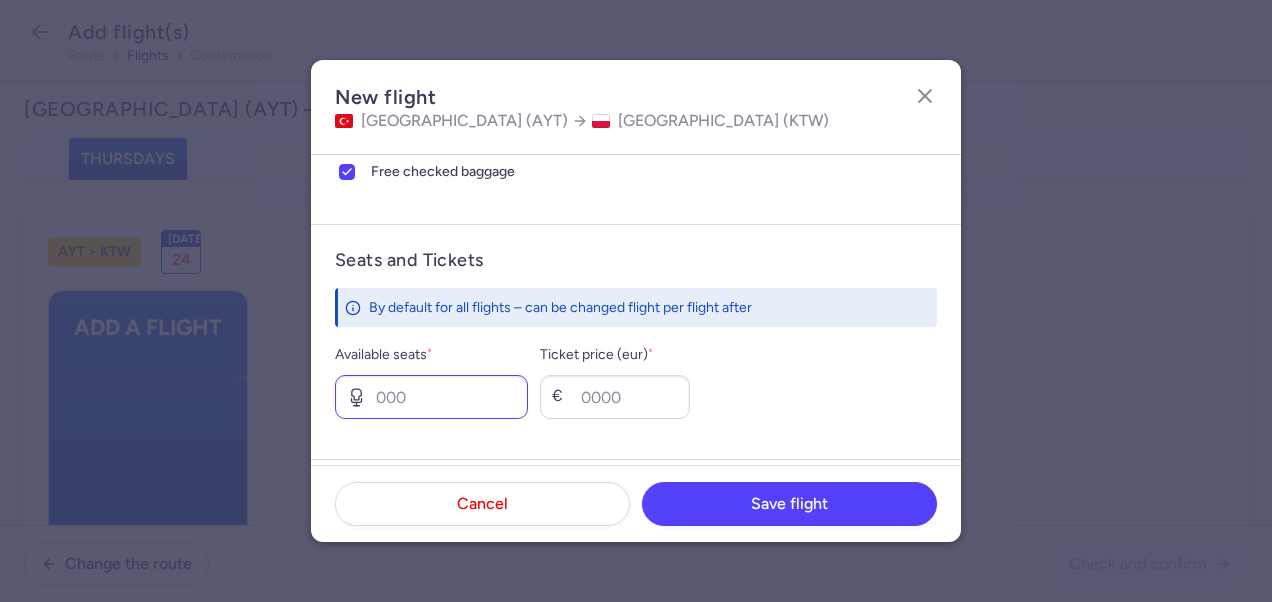 scroll, scrollTop: 700, scrollLeft: 0, axis: vertical 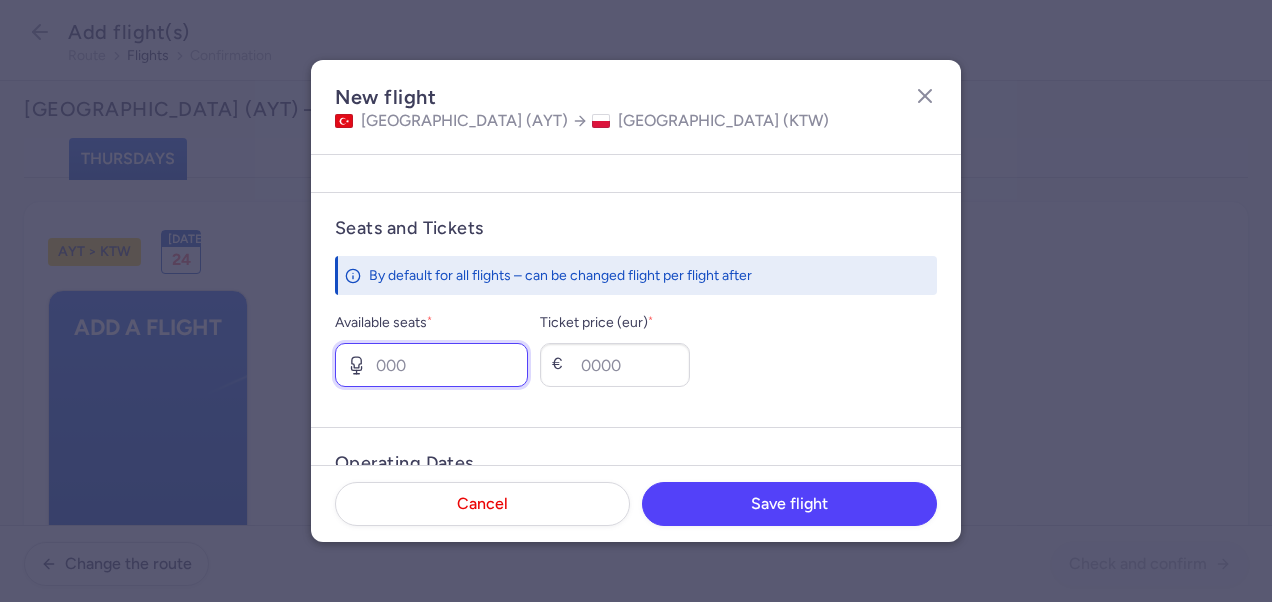 click on "Available seats  *" at bounding box center (431, 365) 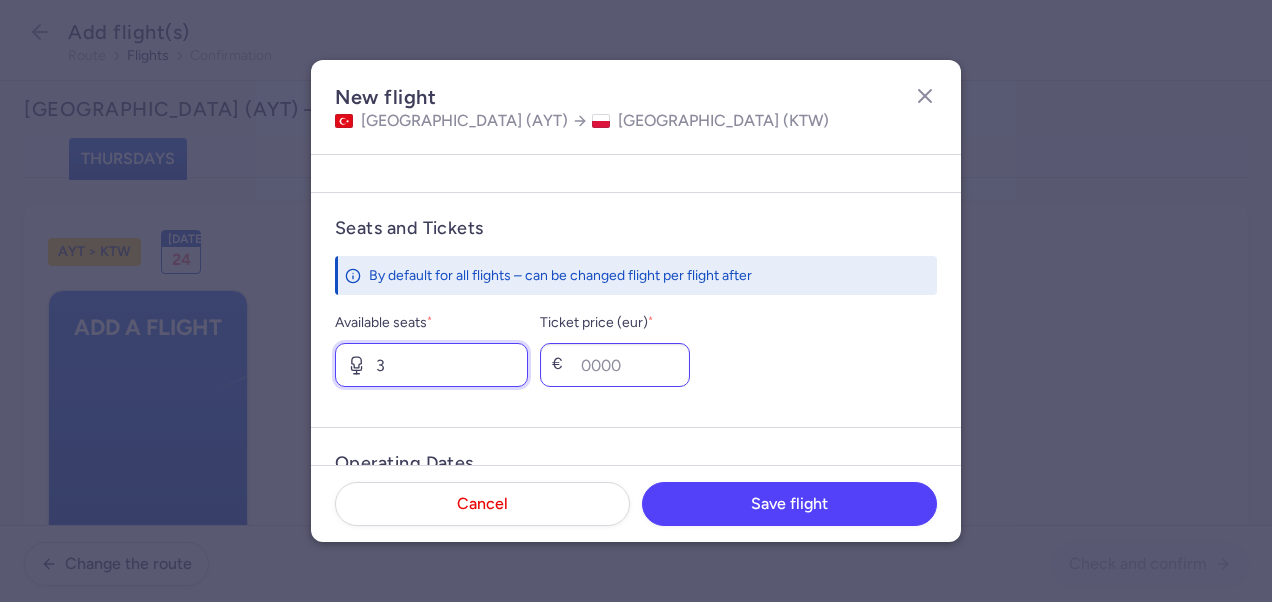 type on "3" 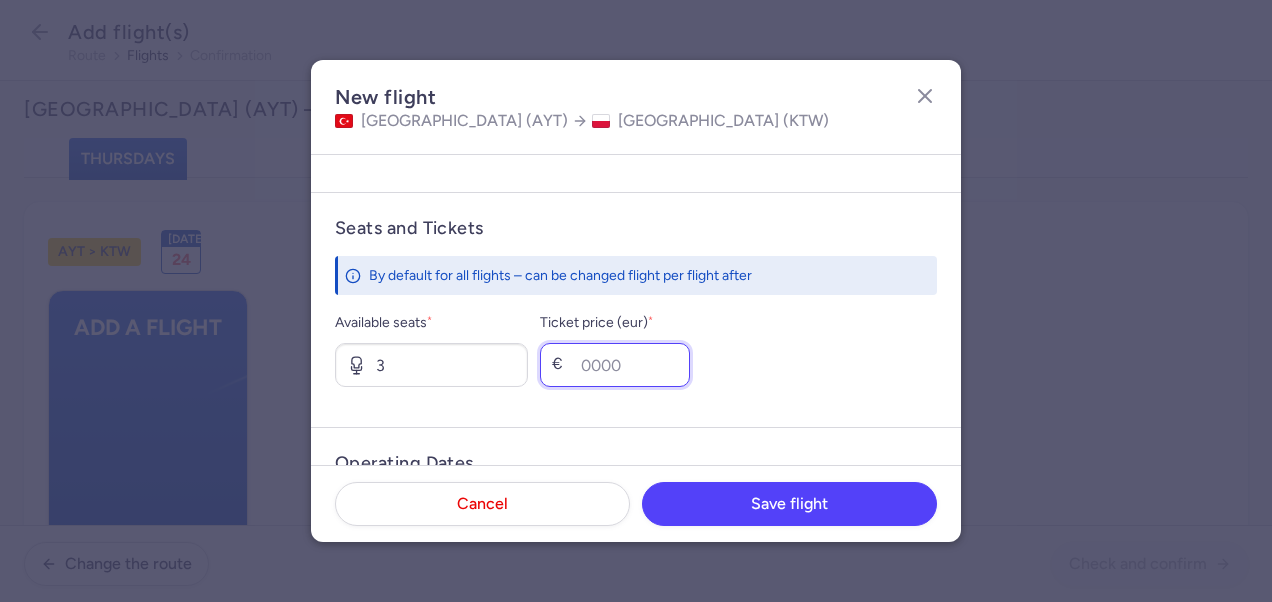 click on "Ticket price (eur)  *" at bounding box center (615, 365) 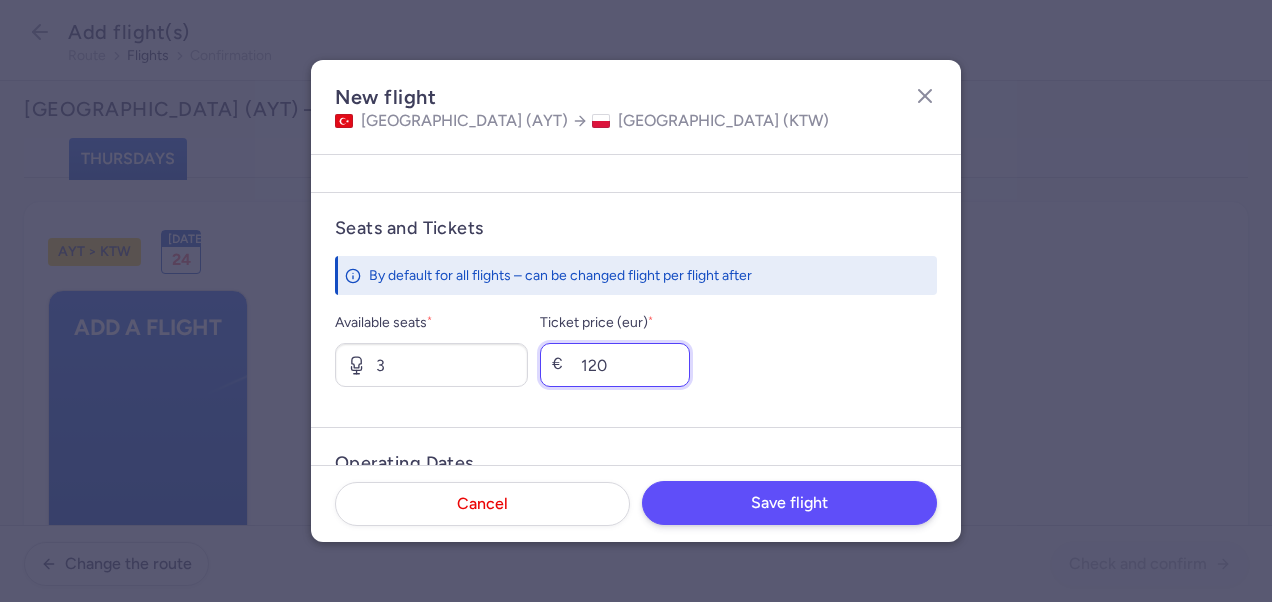 type on "120" 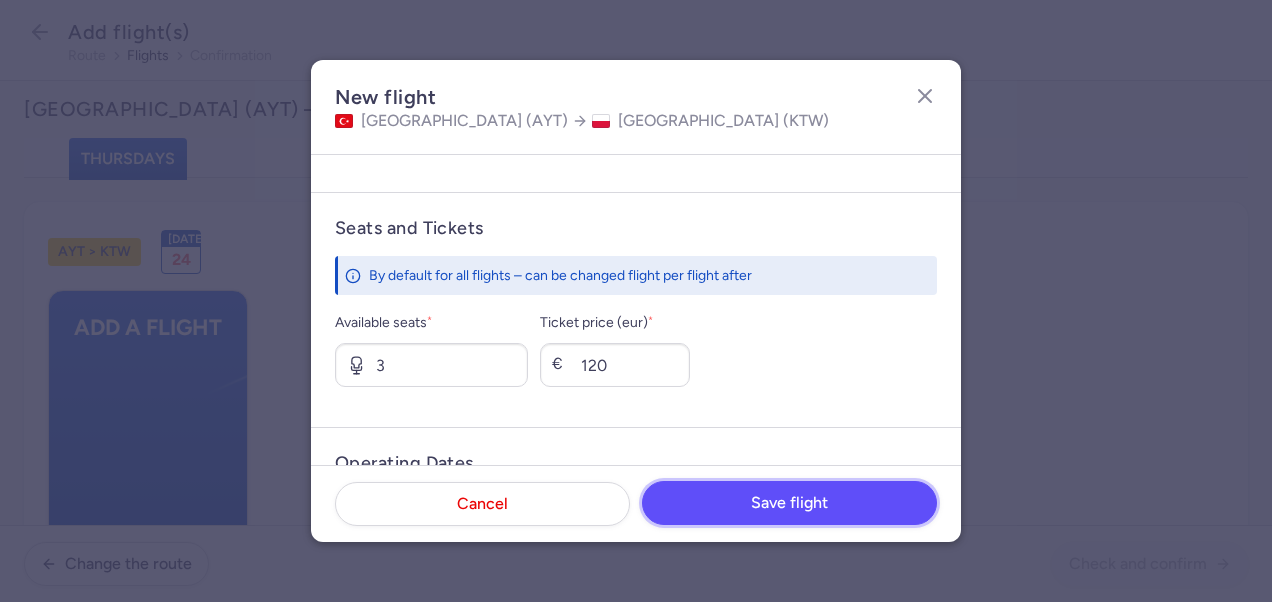 click on "Save flight" at bounding box center (789, 503) 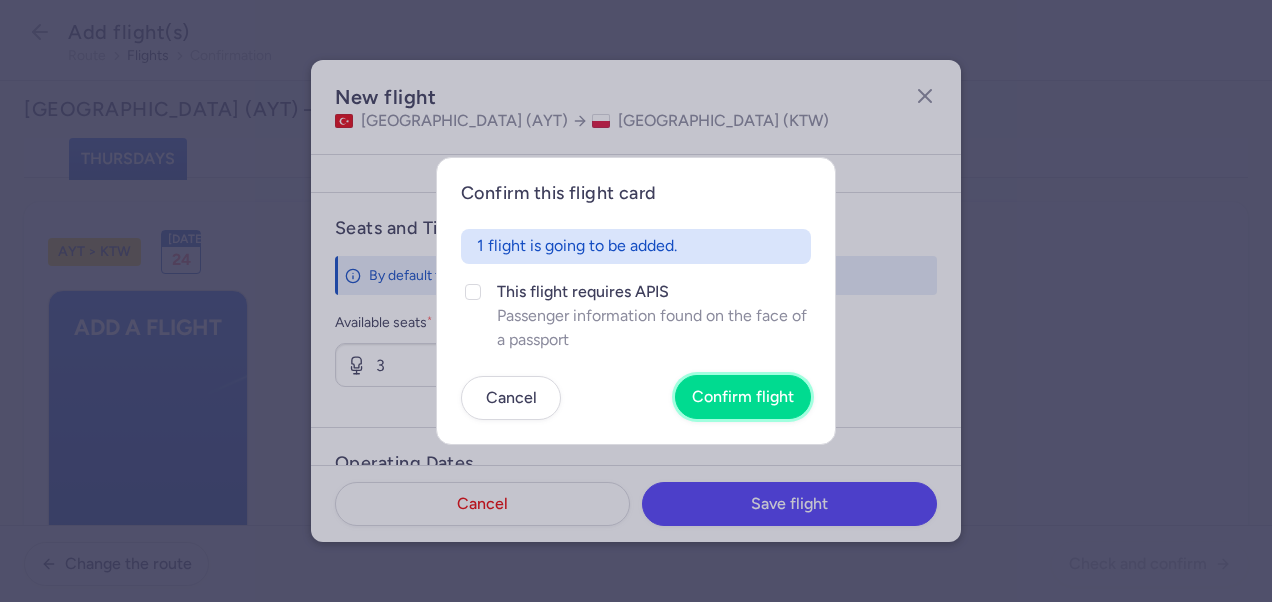 click on "Confirm flight" at bounding box center (743, 397) 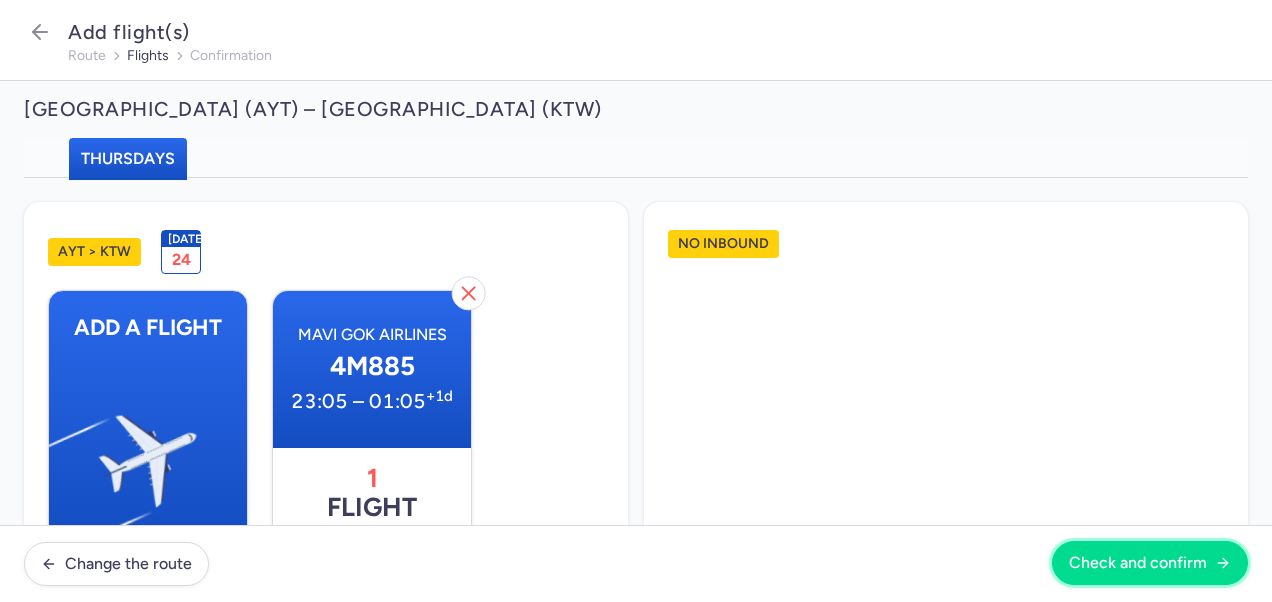 click on "Check and confirm" at bounding box center (1150, 563) 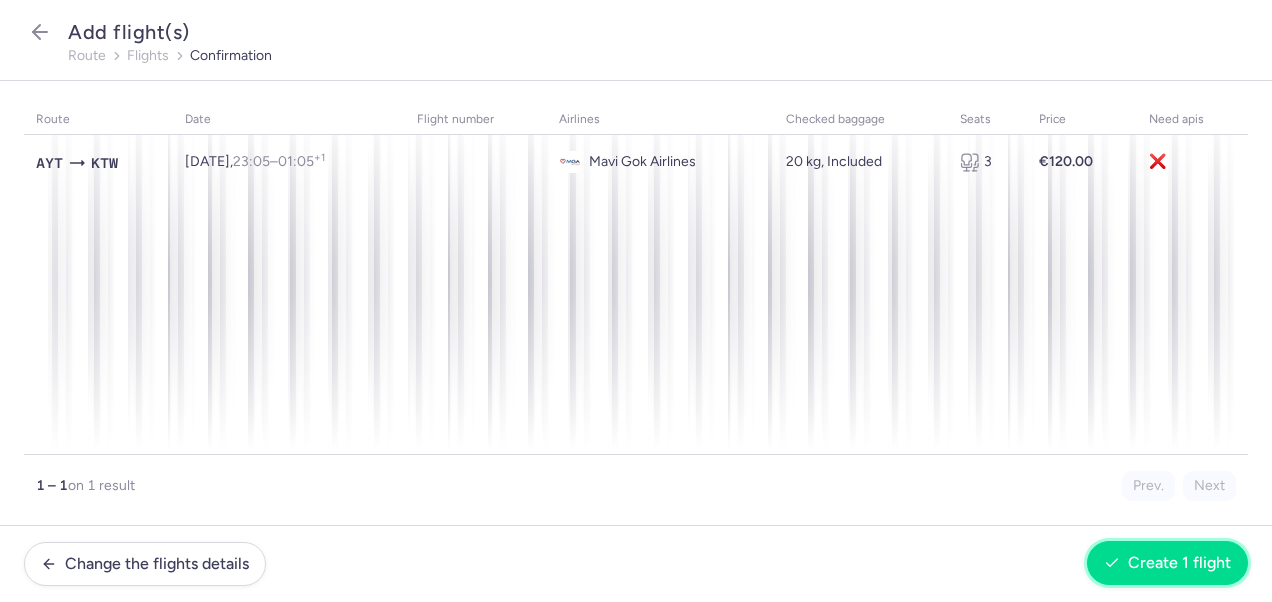 click on "Create 1 flight" at bounding box center [1179, 563] 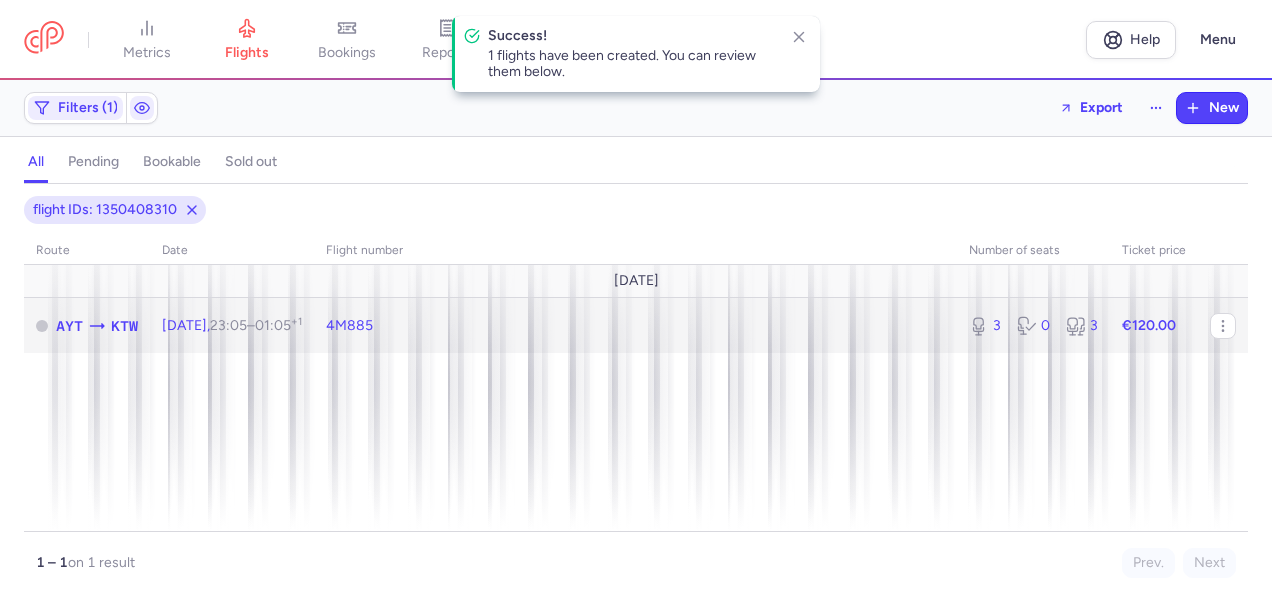 click on "€120.00" 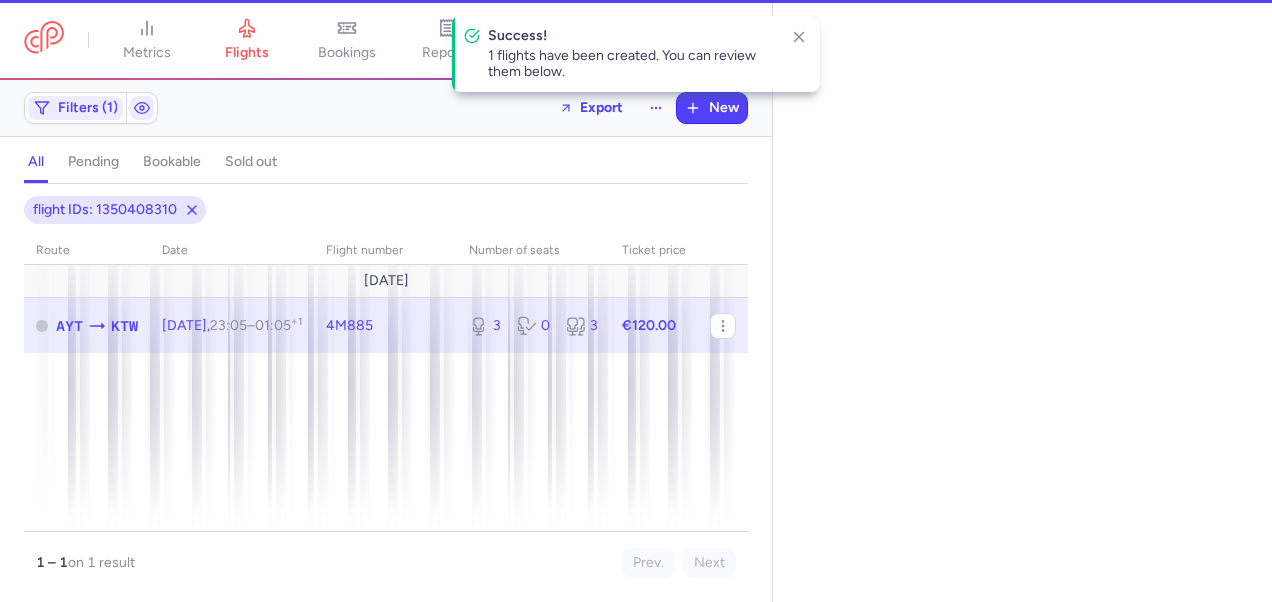 select on "days" 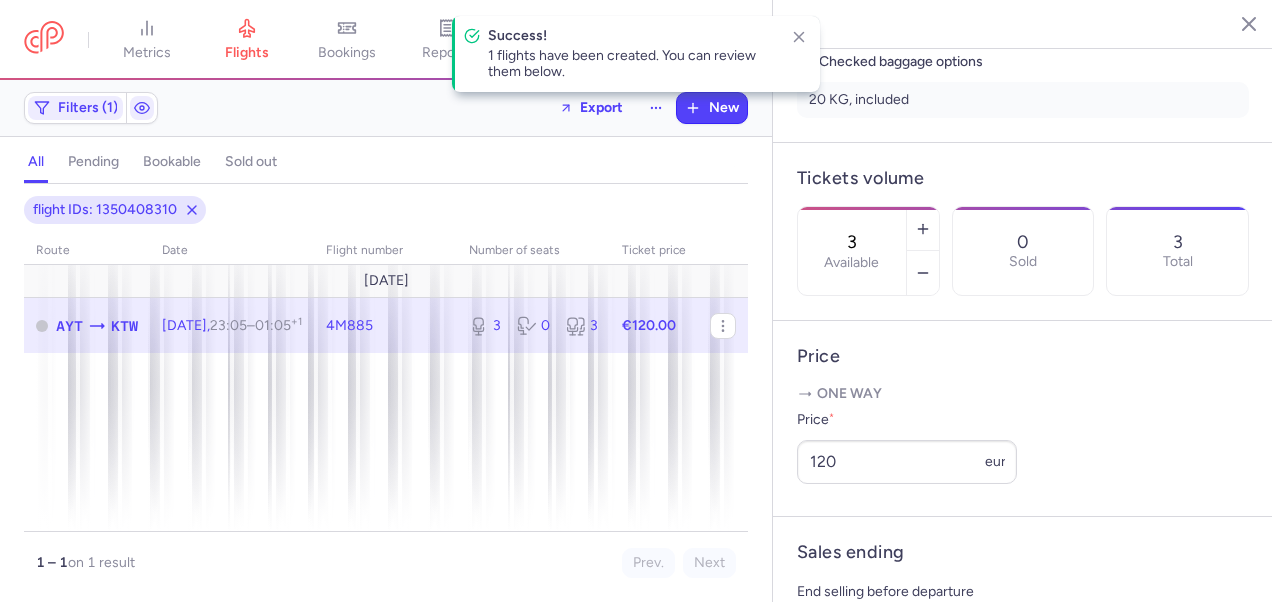scroll, scrollTop: 775, scrollLeft: 0, axis: vertical 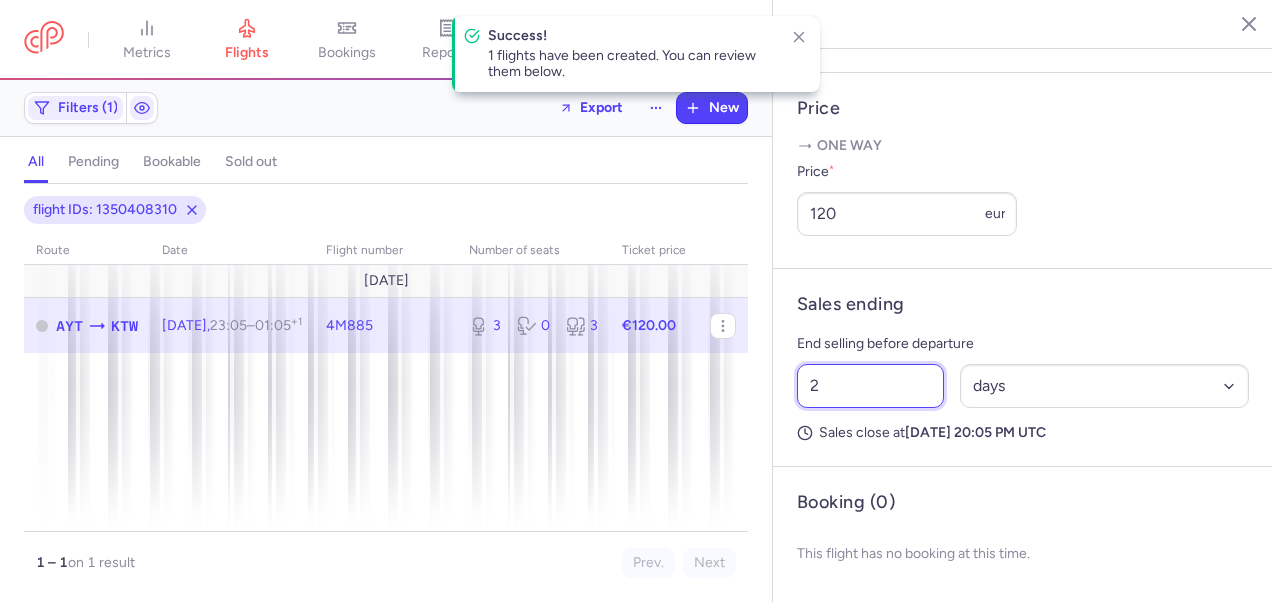 click on "2" at bounding box center (870, 386) 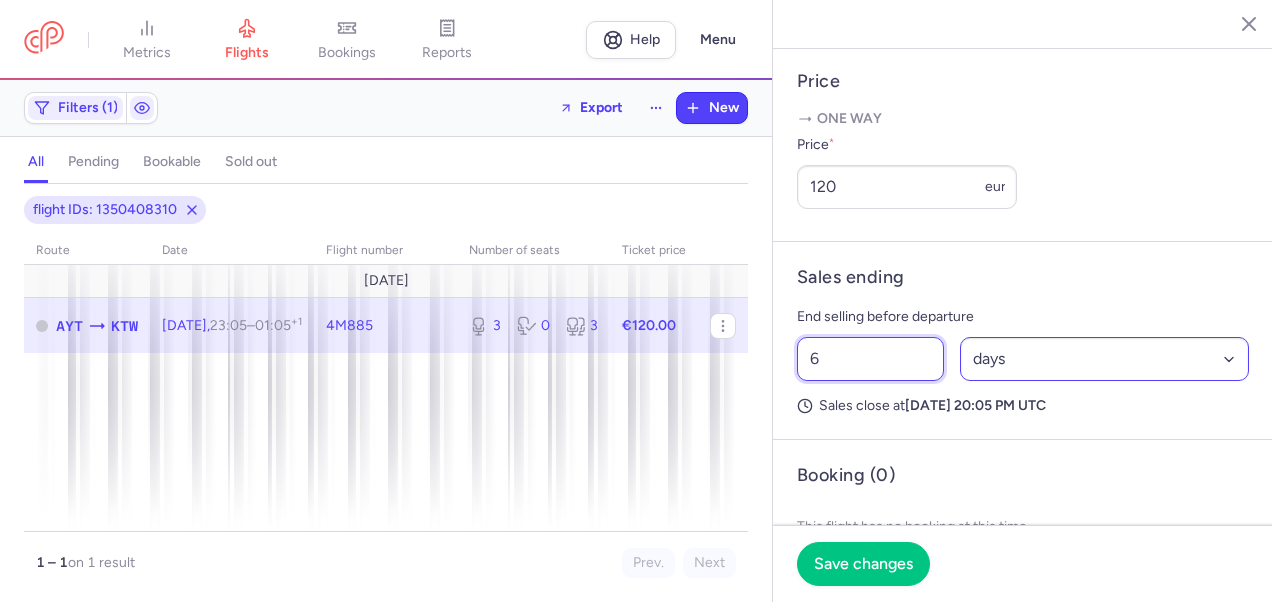 type on "6" 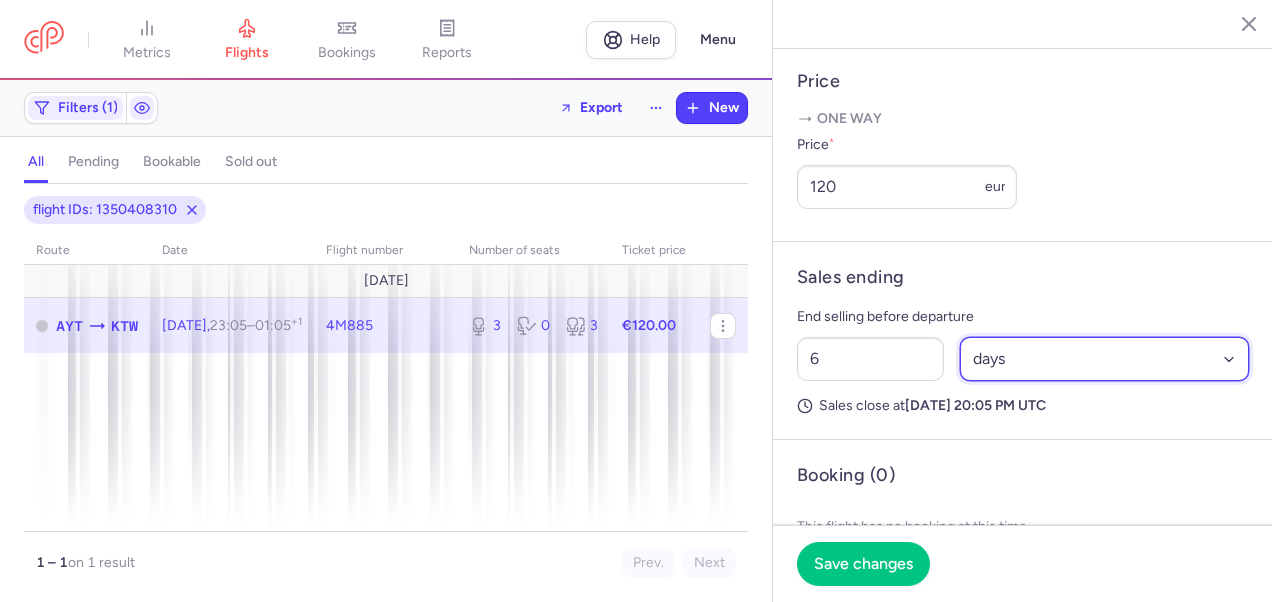 click on "Select an option hours days" at bounding box center (1105, 359) 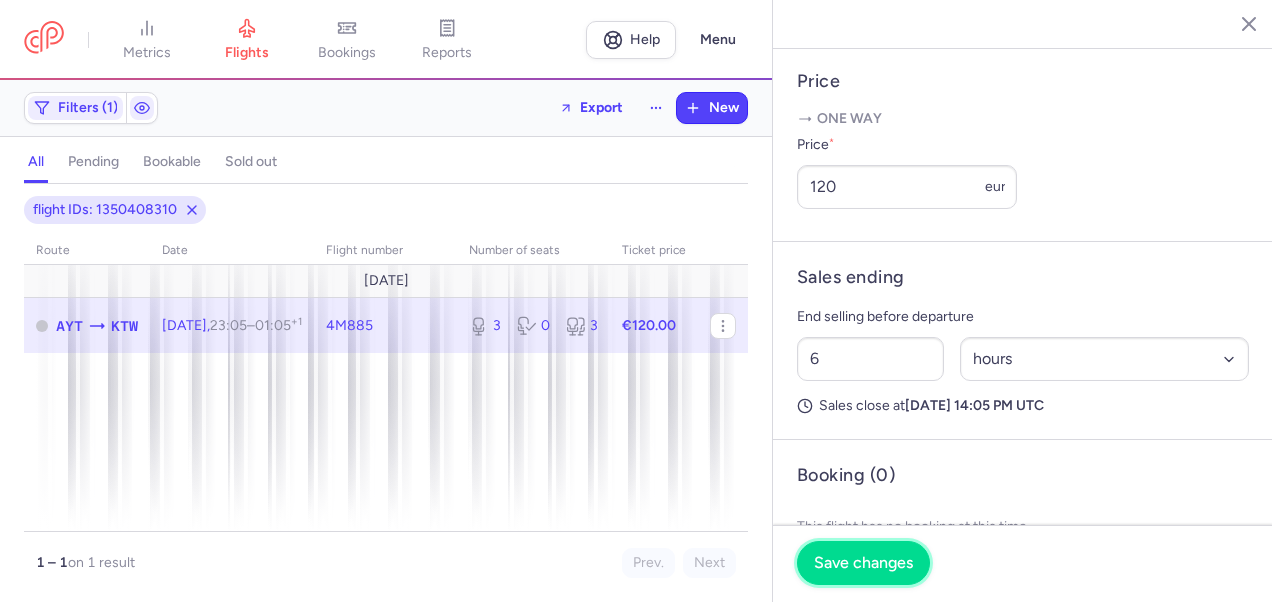 click on "Save changes" at bounding box center [863, 563] 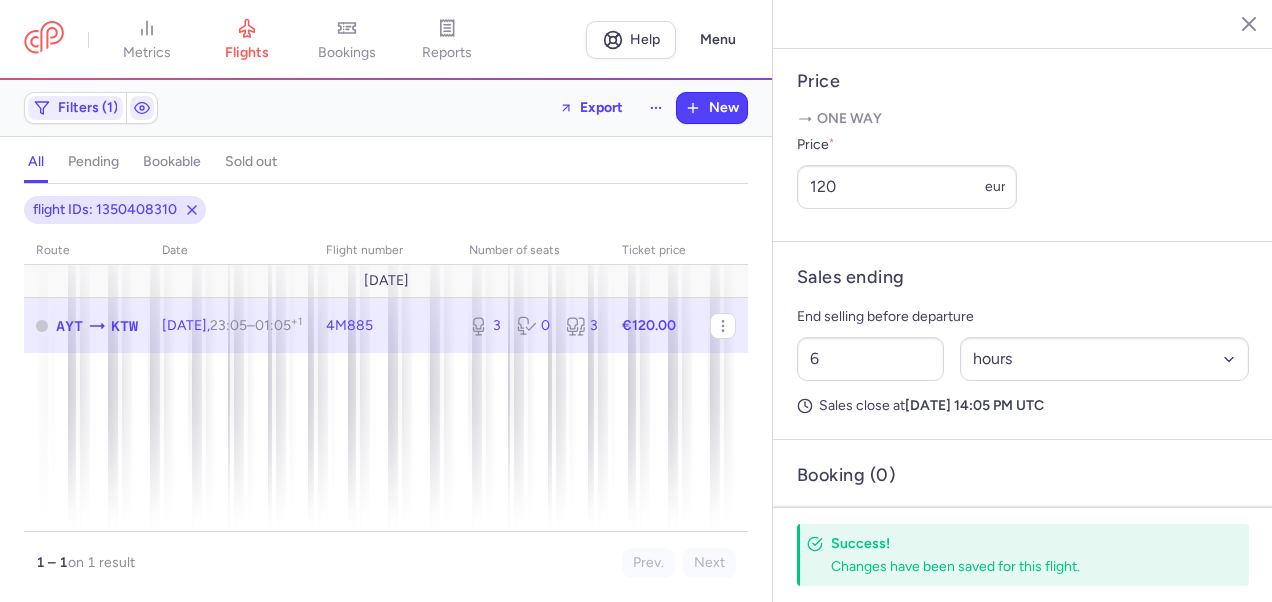 click 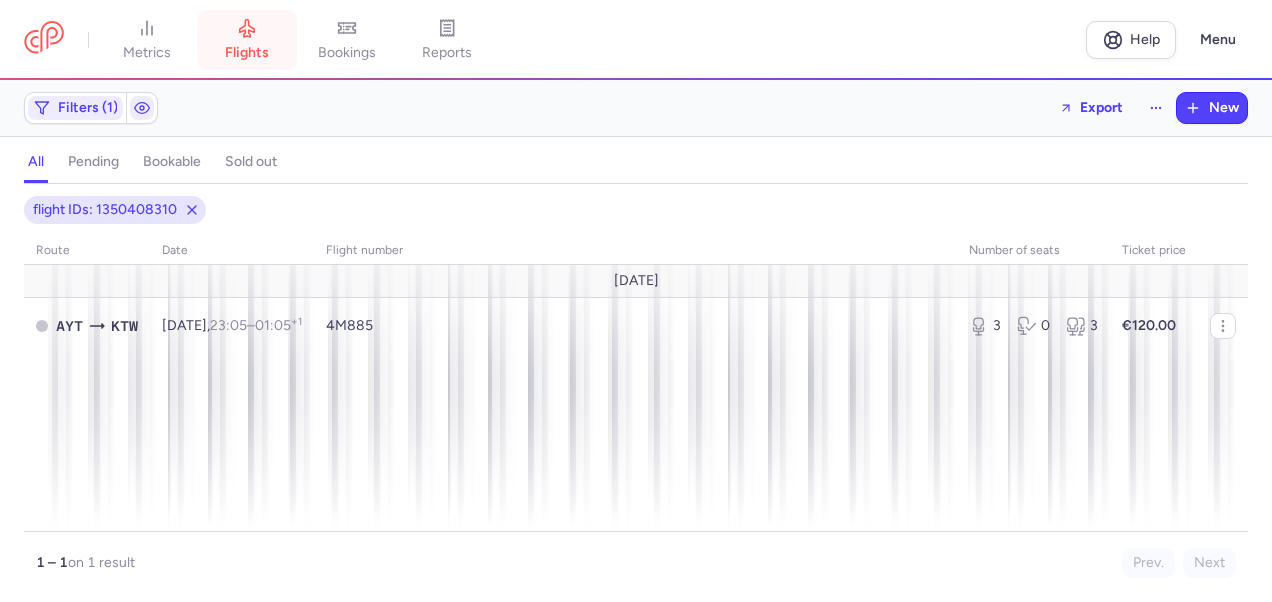 click on "flights" at bounding box center [247, 40] 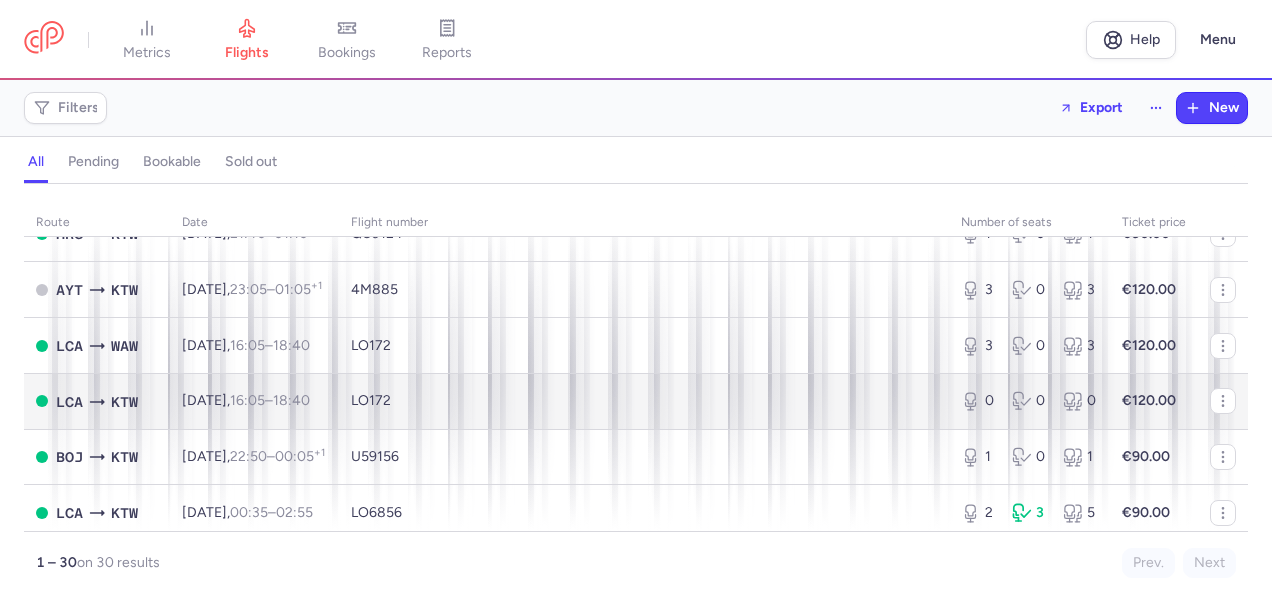 scroll, scrollTop: 1000, scrollLeft: 0, axis: vertical 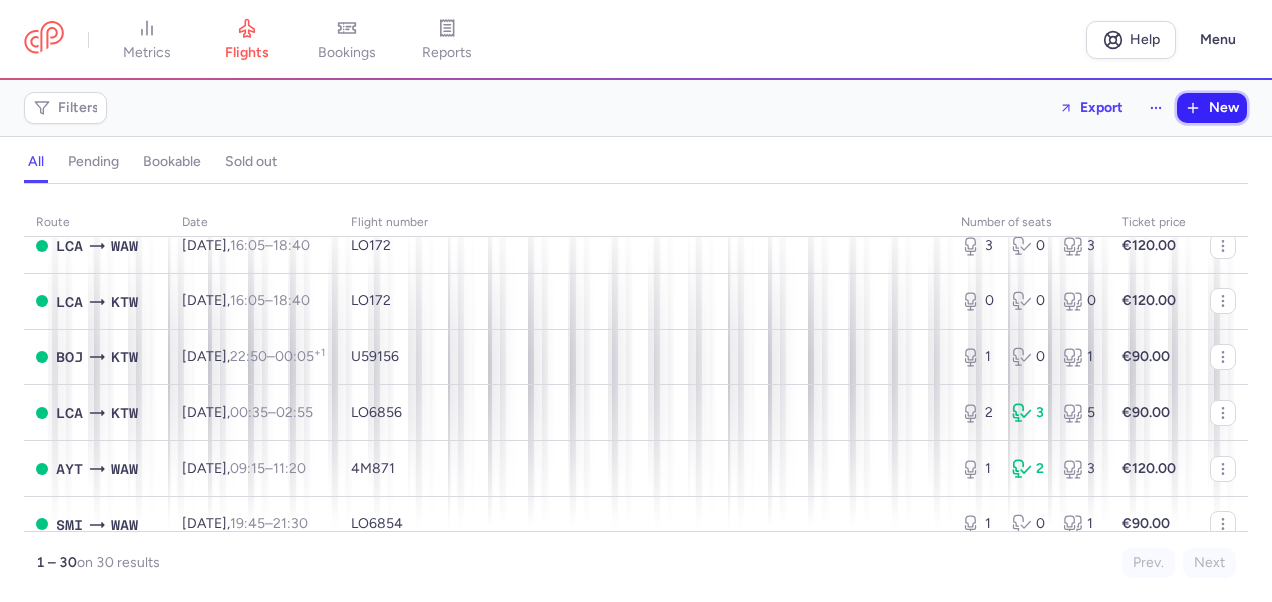 click on "New" at bounding box center [1224, 108] 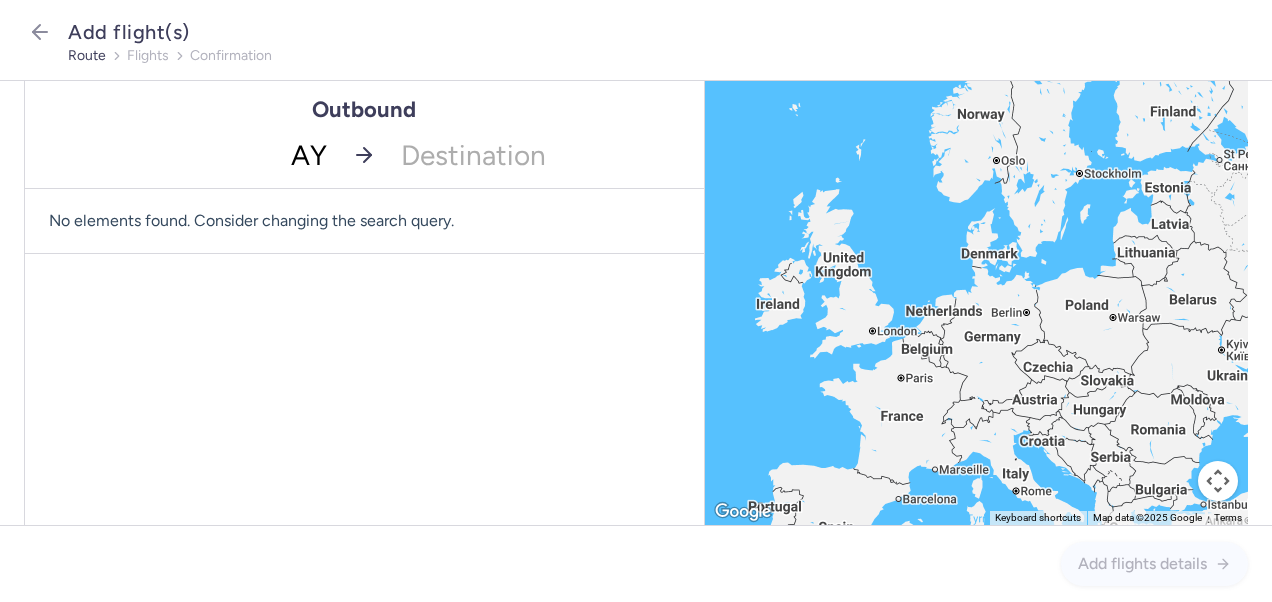 type on "AYT" 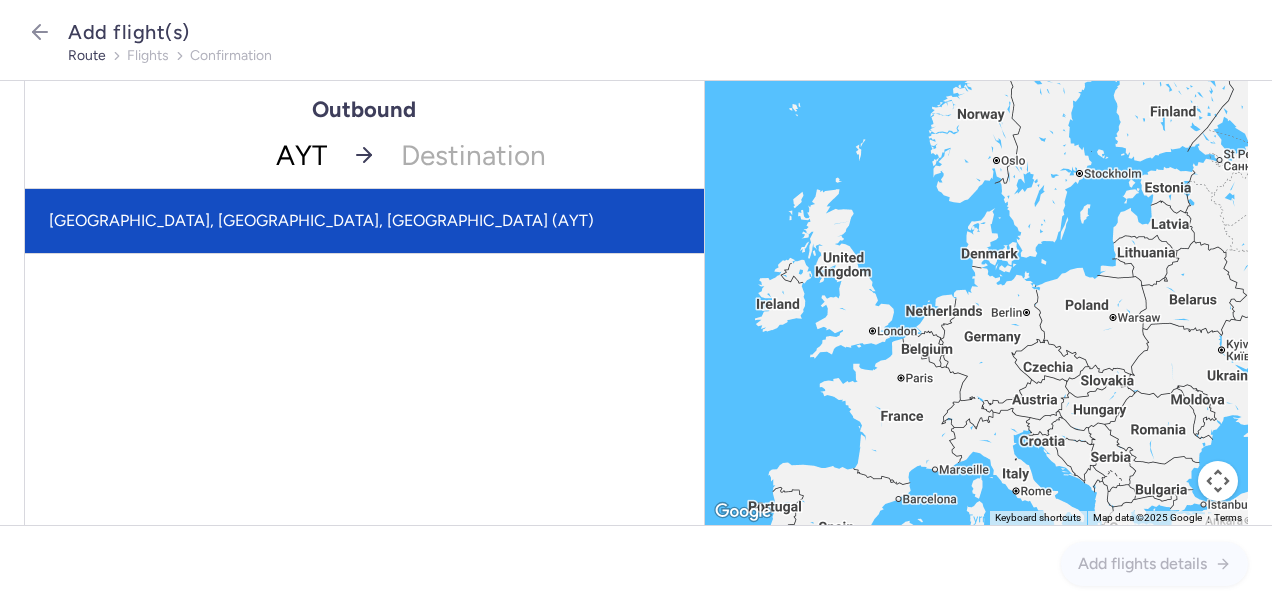 click on "Antalya, Antalya, Turkey (AYT)" at bounding box center (364, 221) 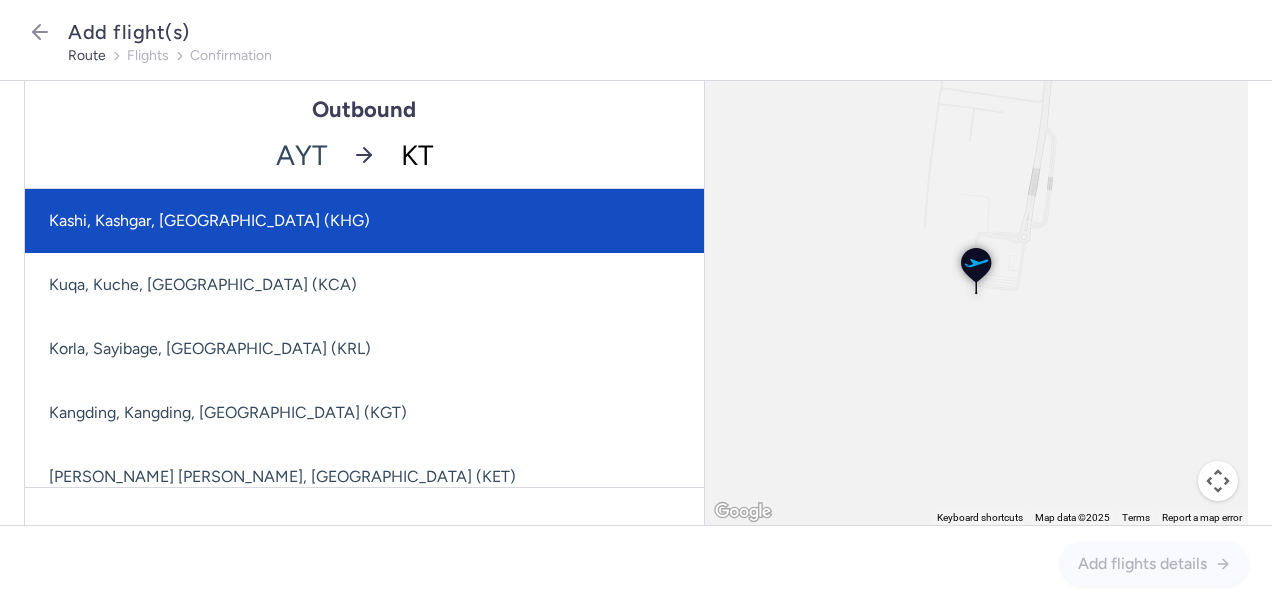 type on "KTW" 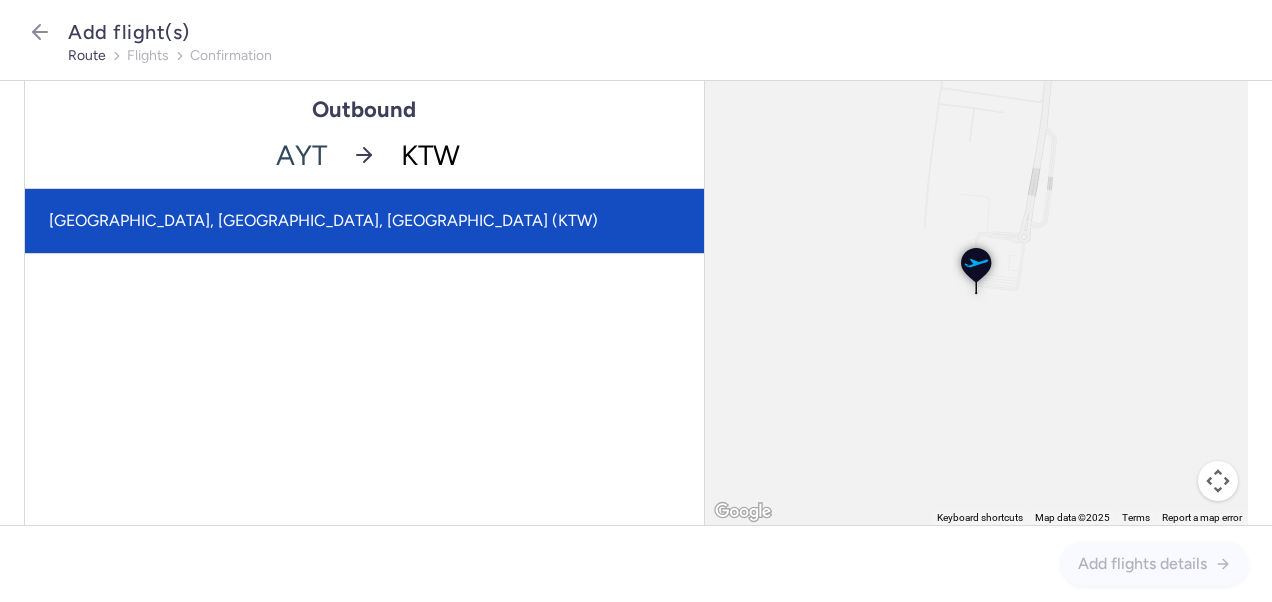 click on "[GEOGRAPHIC_DATA], [GEOGRAPHIC_DATA], [GEOGRAPHIC_DATA] (KTW)" at bounding box center (364, 221) 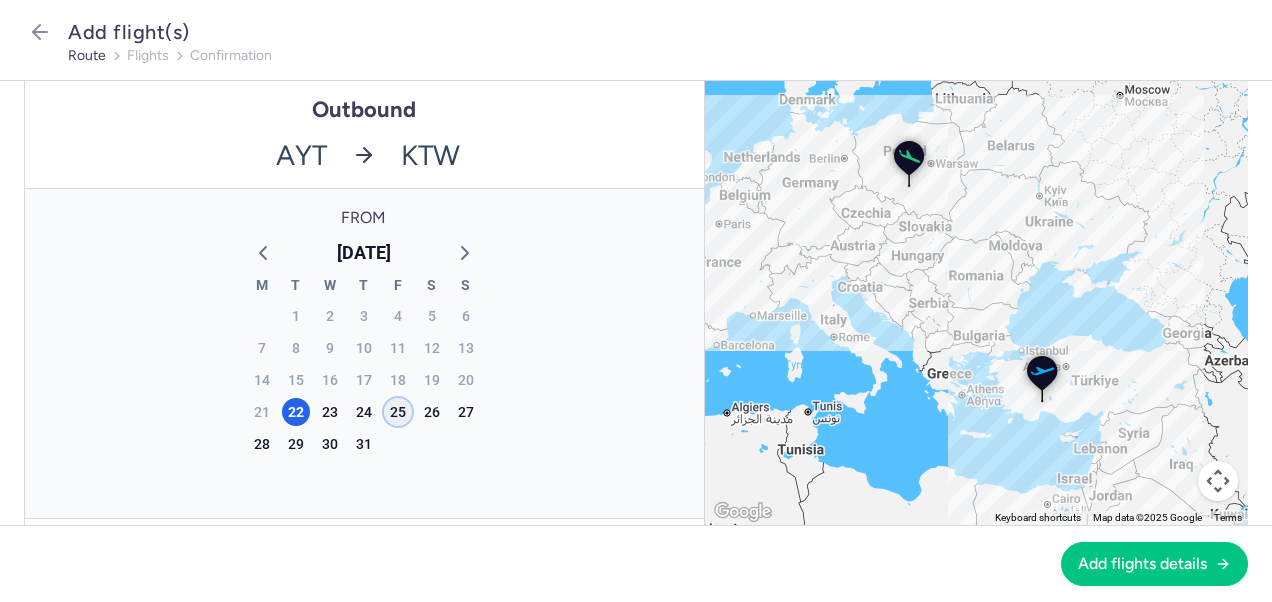 click on "25" 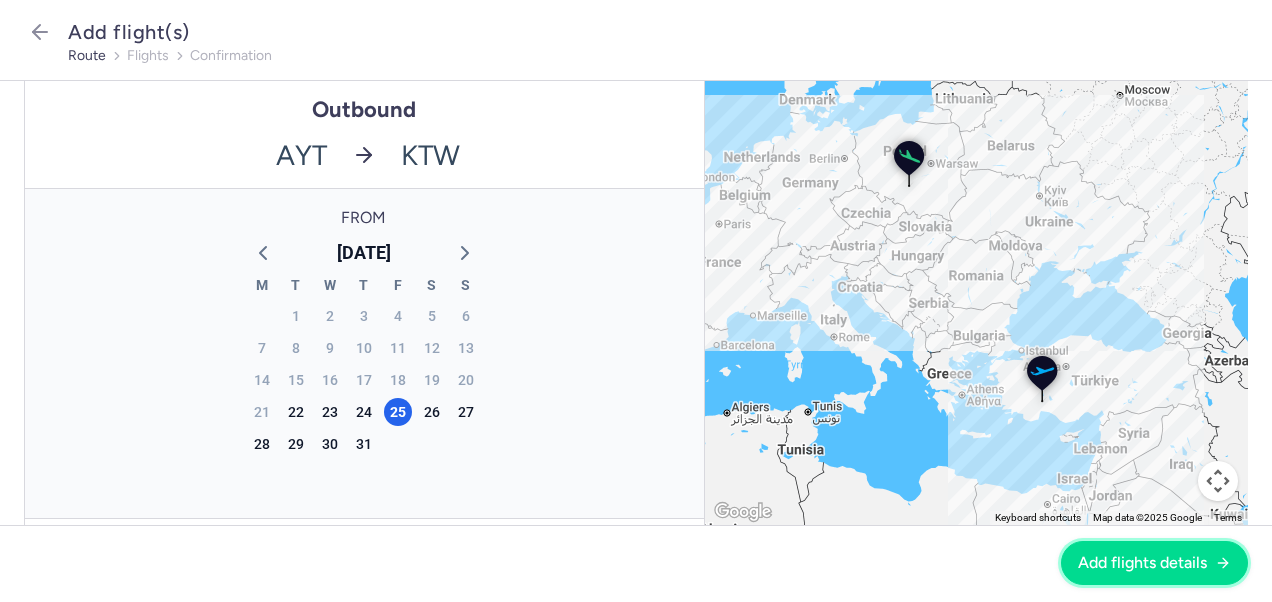 click on "Add flights details" at bounding box center (1142, 563) 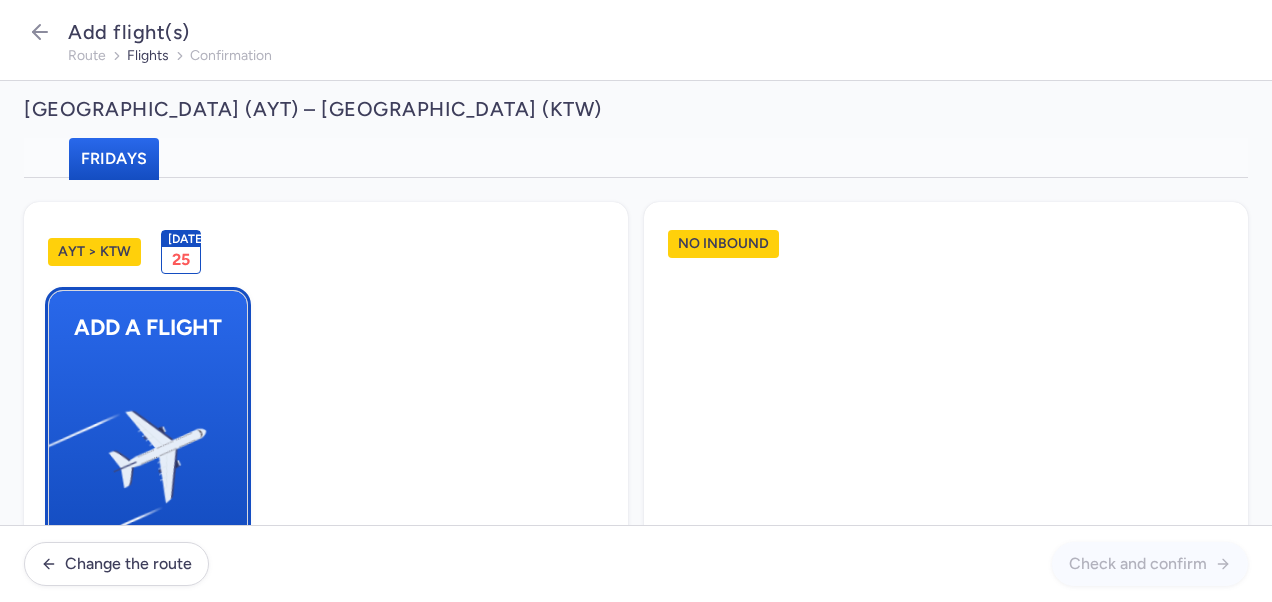 click at bounding box center [59, 448] 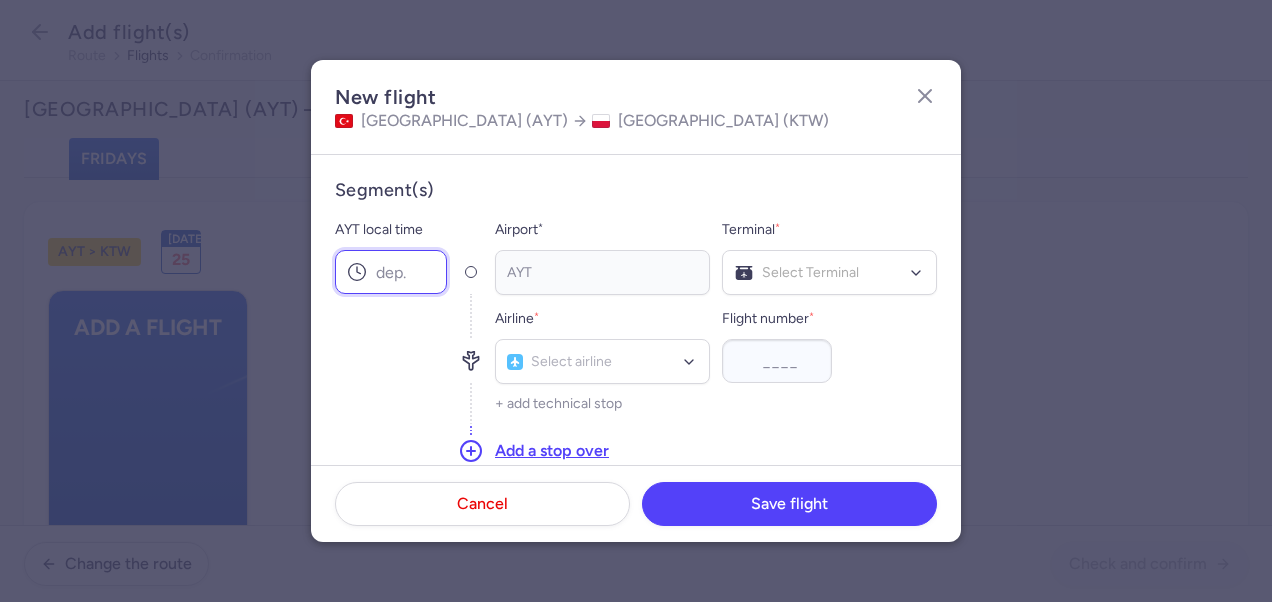 click on "AYT local time" at bounding box center (391, 272) 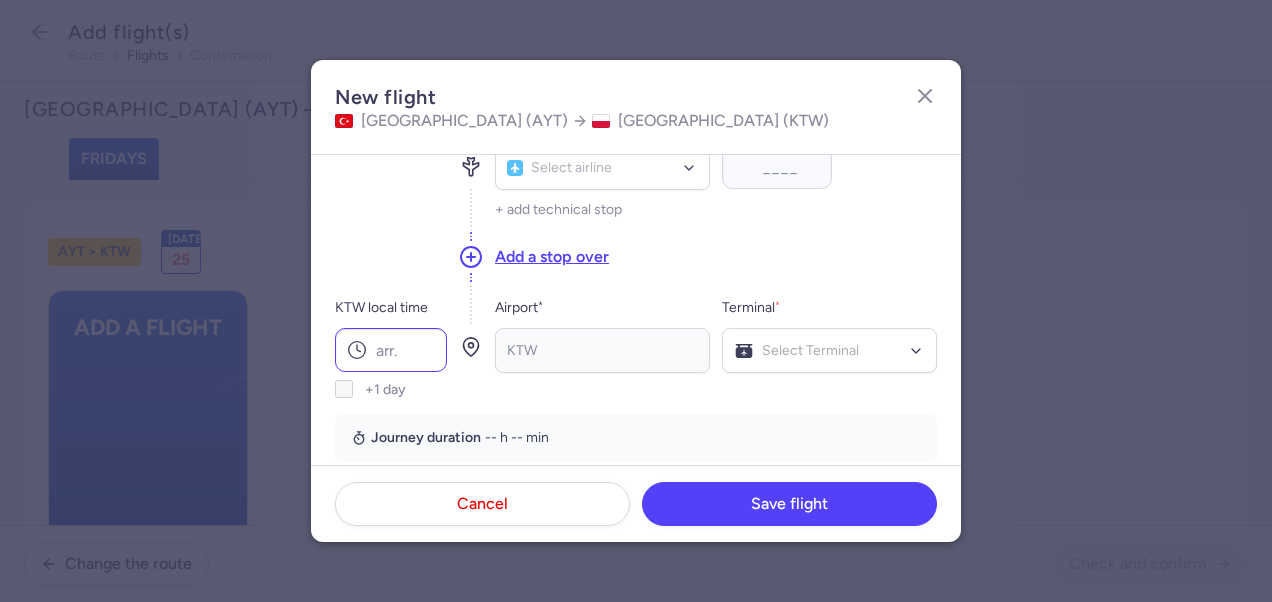 scroll, scrollTop: 200, scrollLeft: 0, axis: vertical 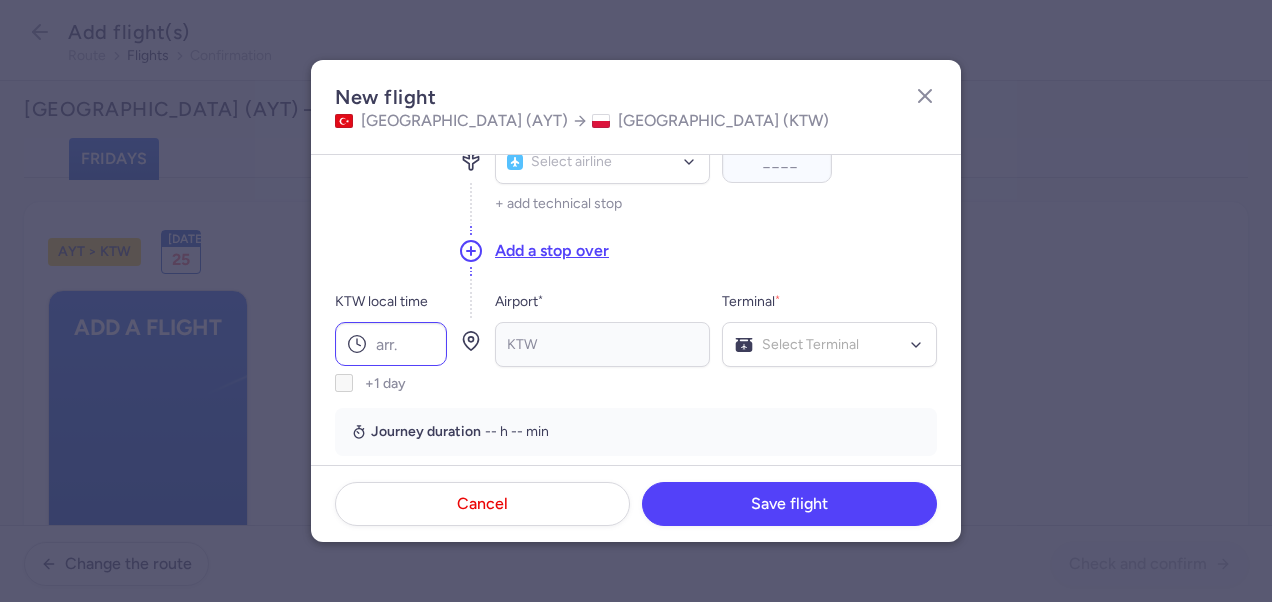 type on "23:05" 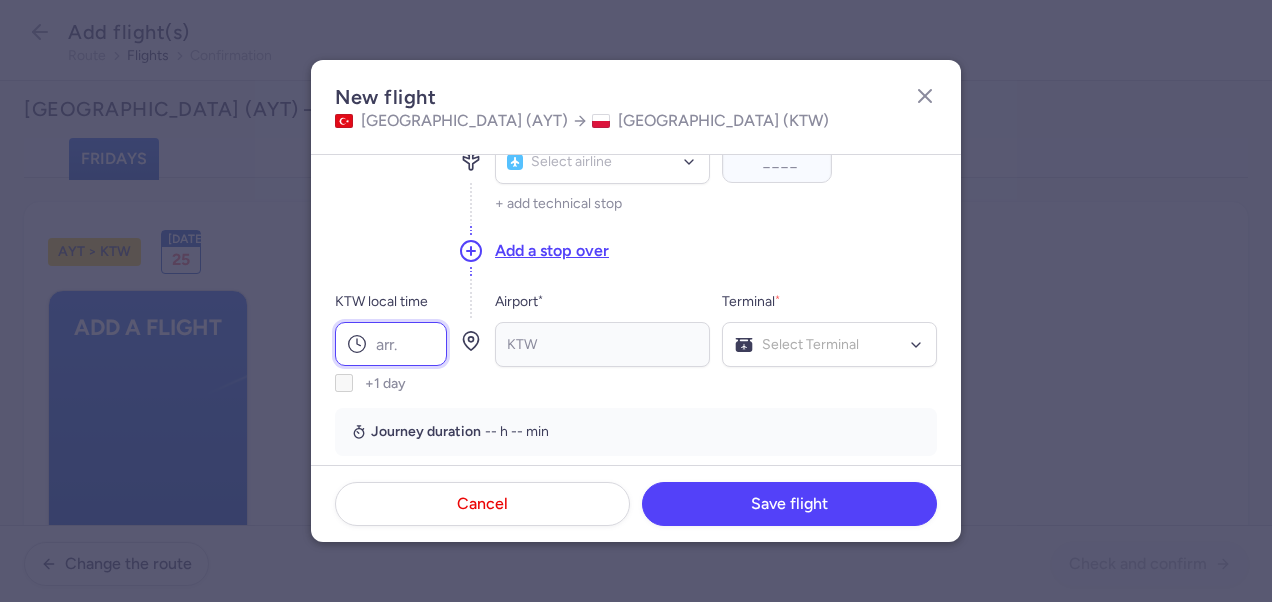 click on "KTW local time" at bounding box center (391, 344) 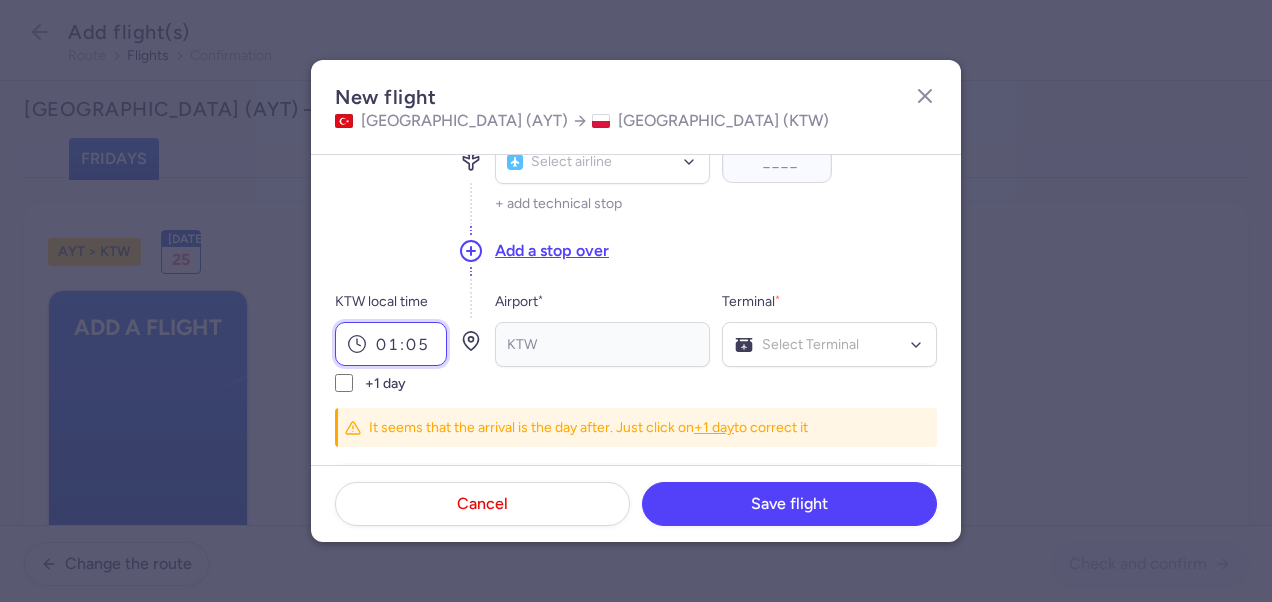 type on "01:05" 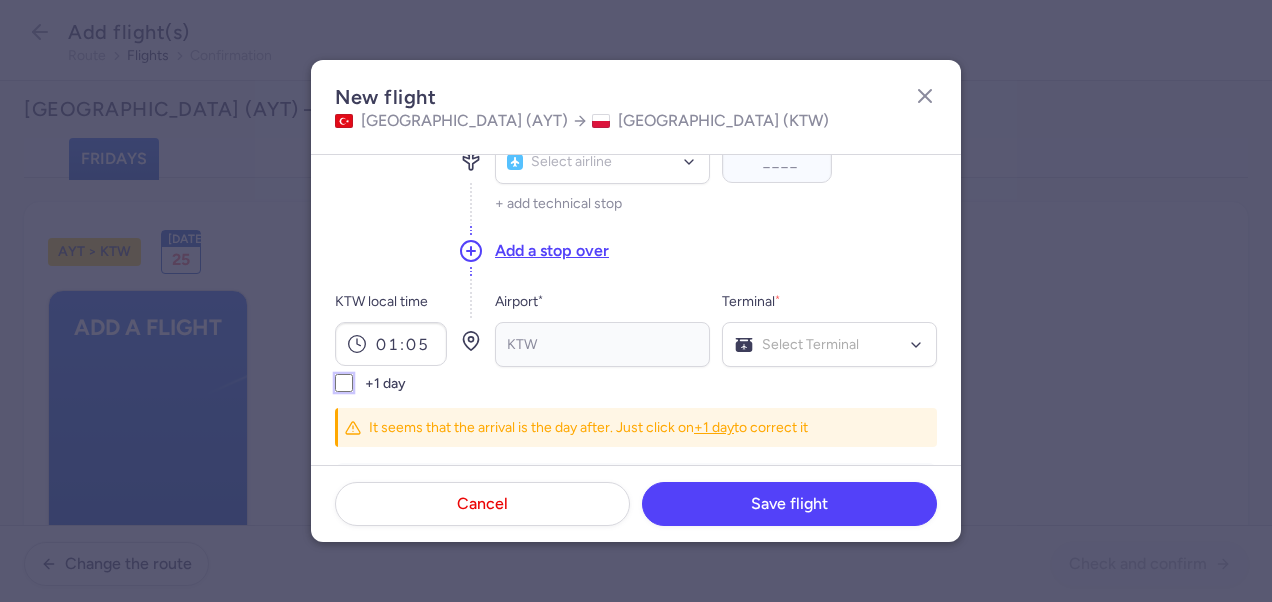 click on "+1 day" at bounding box center [344, 383] 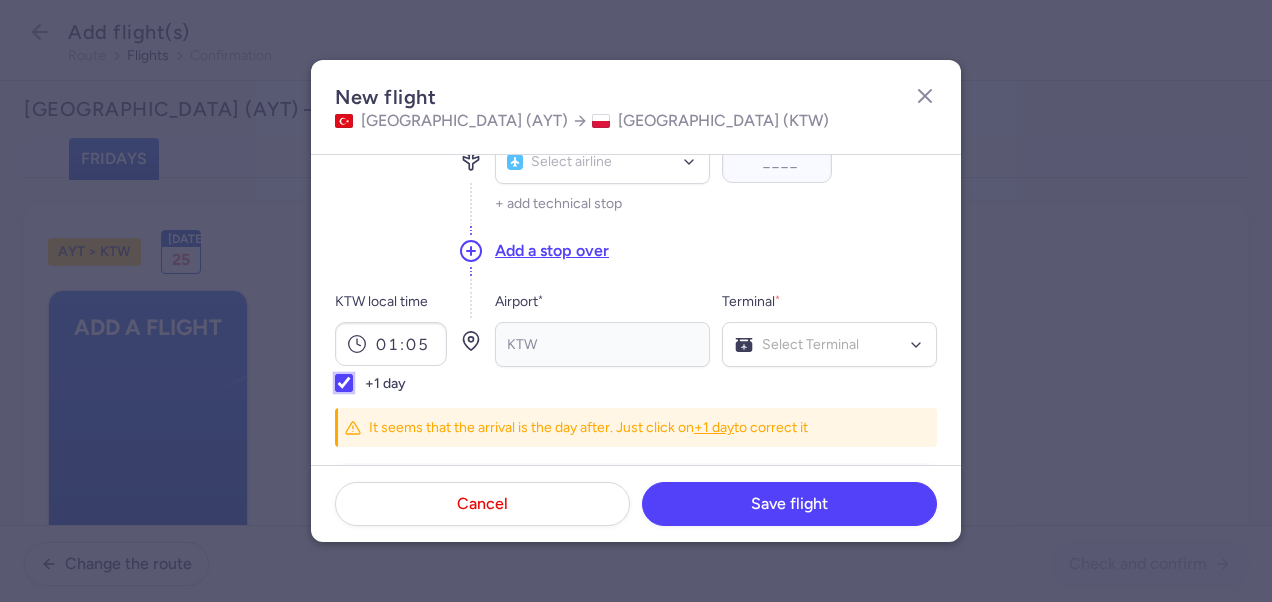 checkbox on "true" 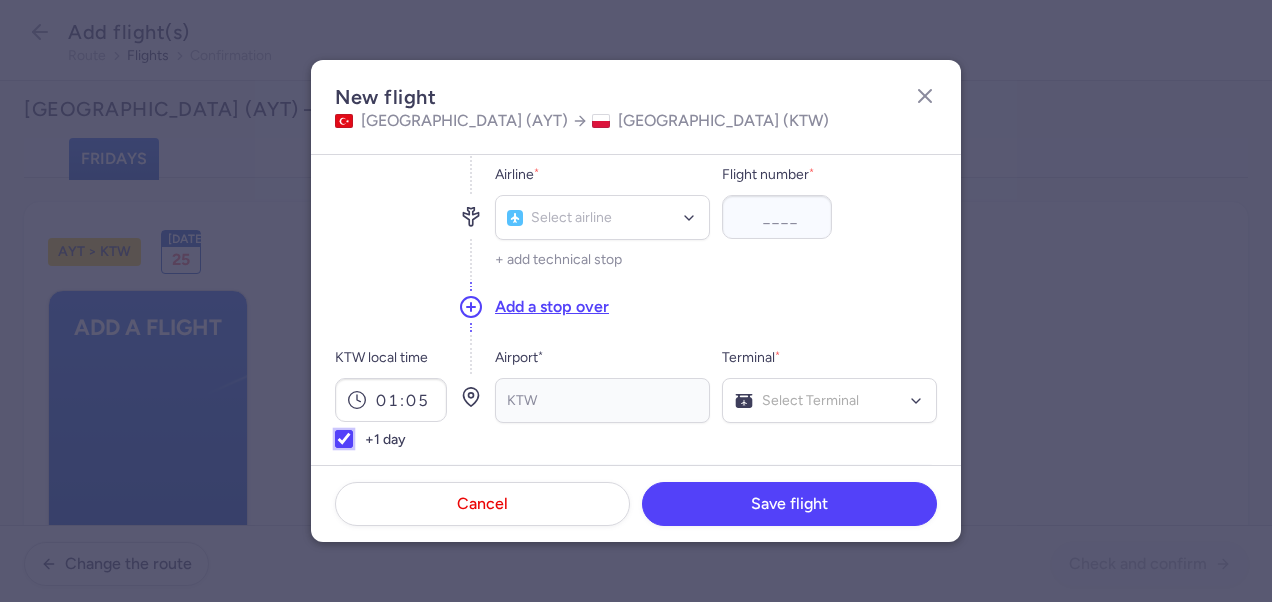 scroll, scrollTop: 100, scrollLeft: 0, axis: vertical 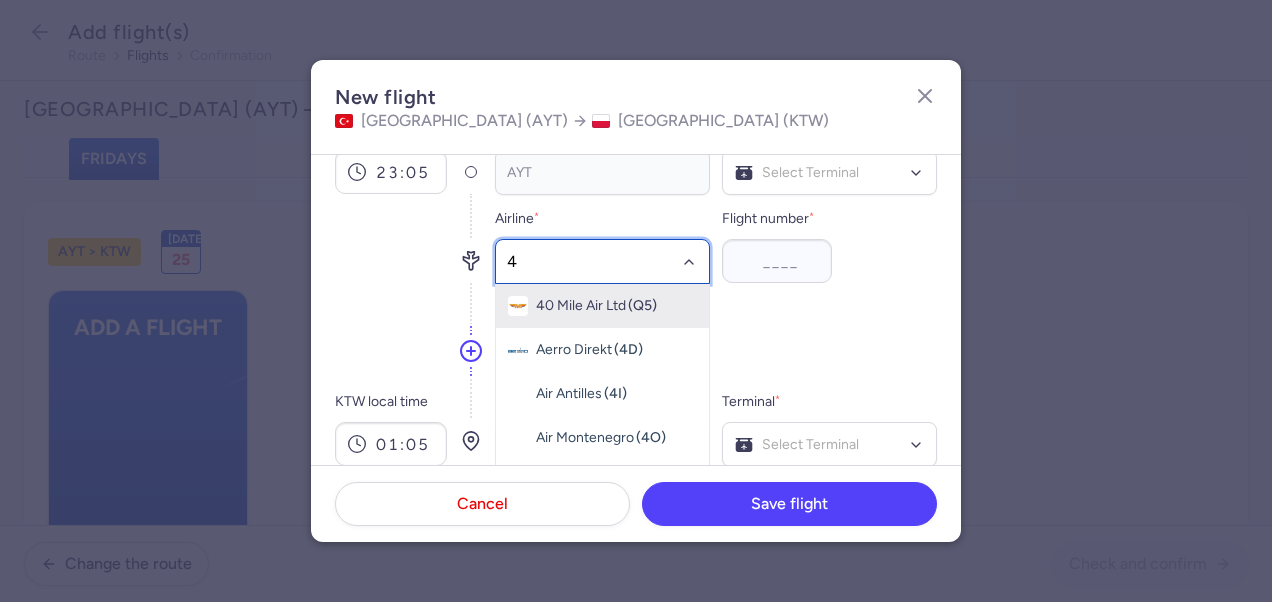 type on "4M" 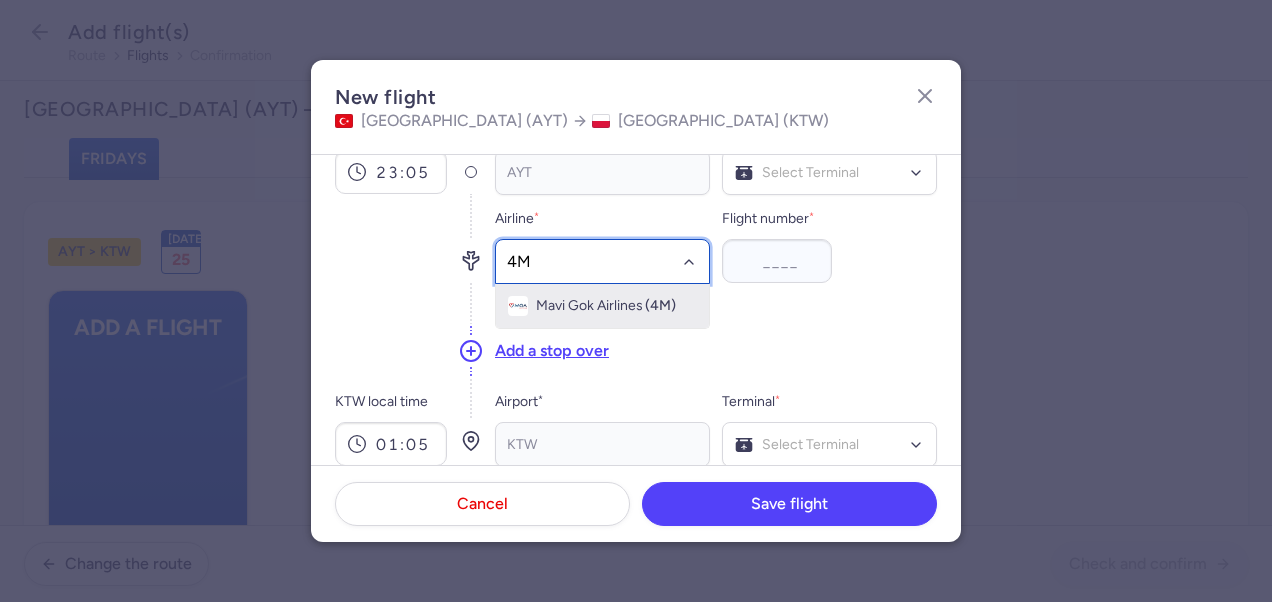 click on "Mavi Gok Airlines" at bounding box center (589, 306) 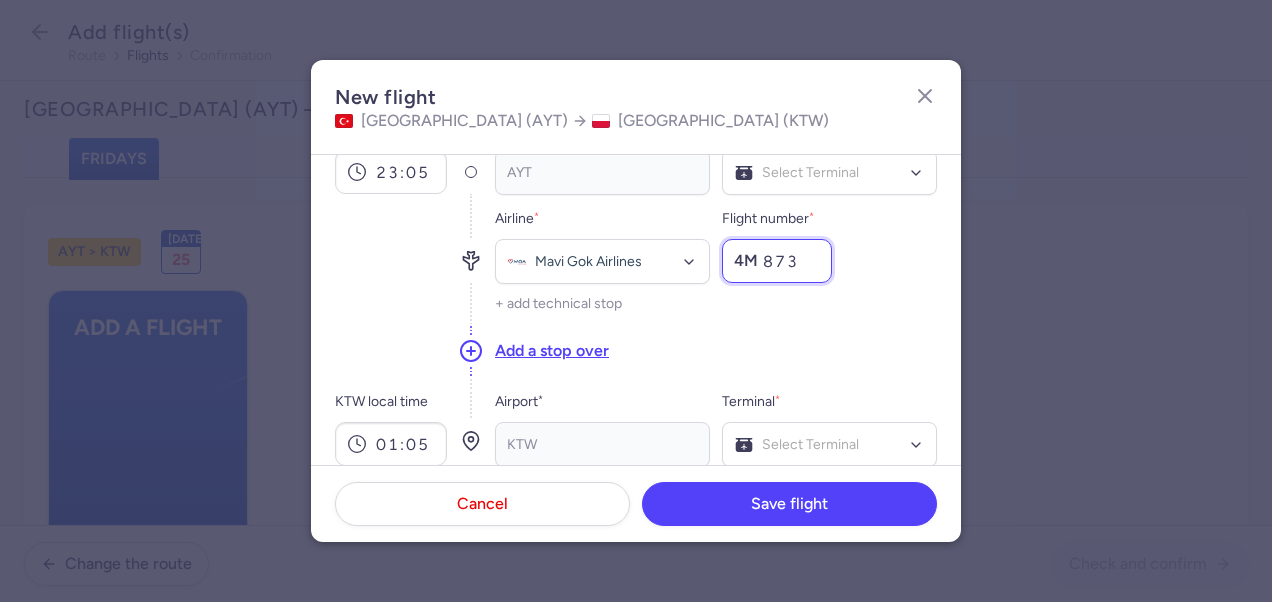 type on "873" 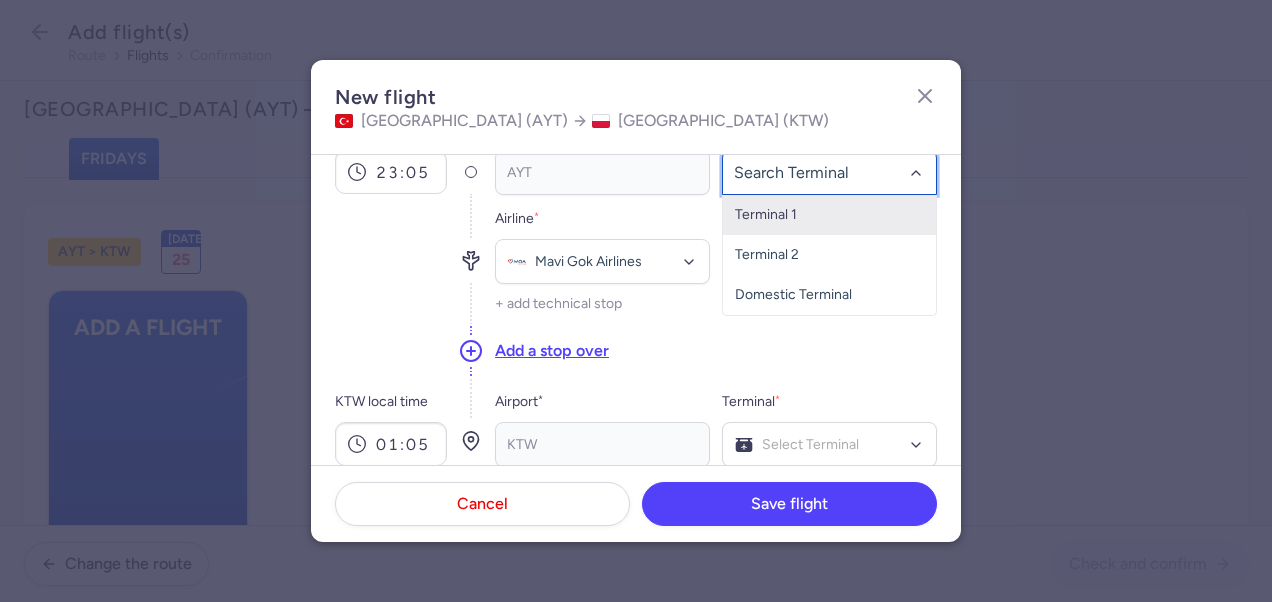click on "Terminal 1" at bounding box center (829, 215) 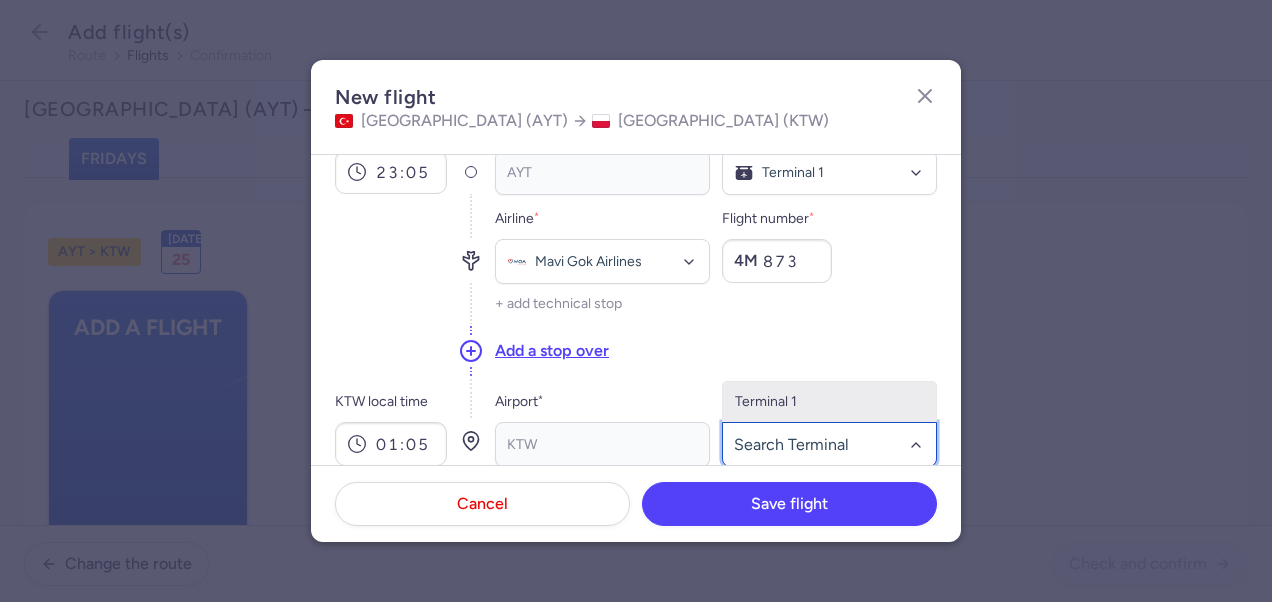 click on "Terminal 1" at bounding box center (829, 402) 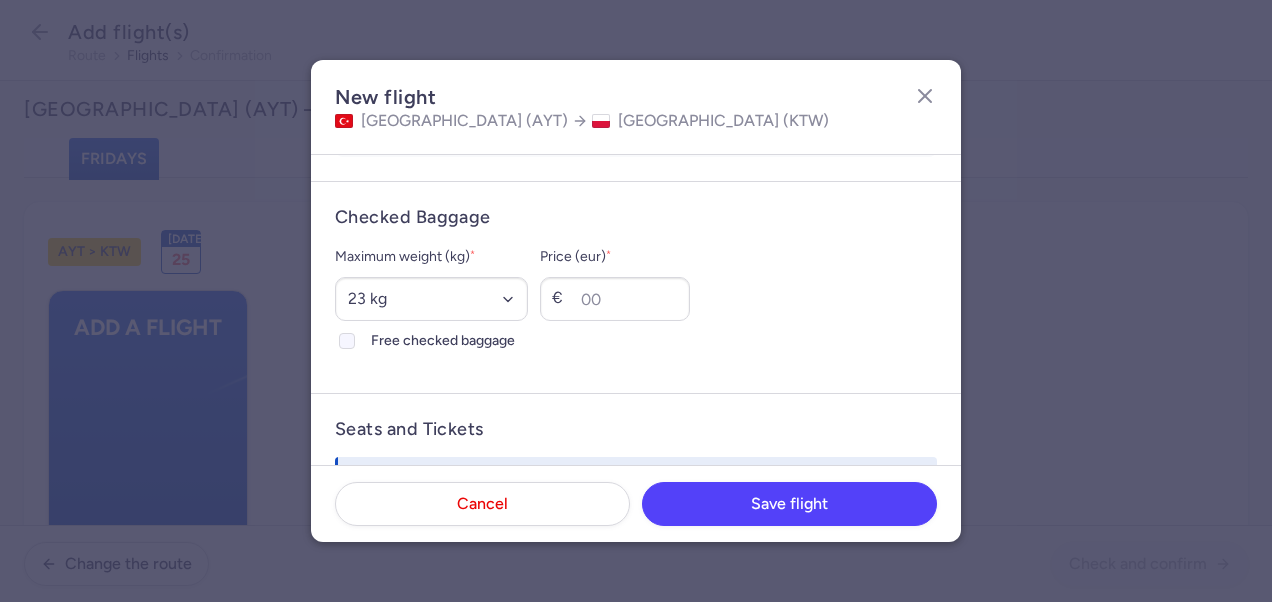 scroll, scrollTop: 500, scrollLeft: 0, axis: vertical 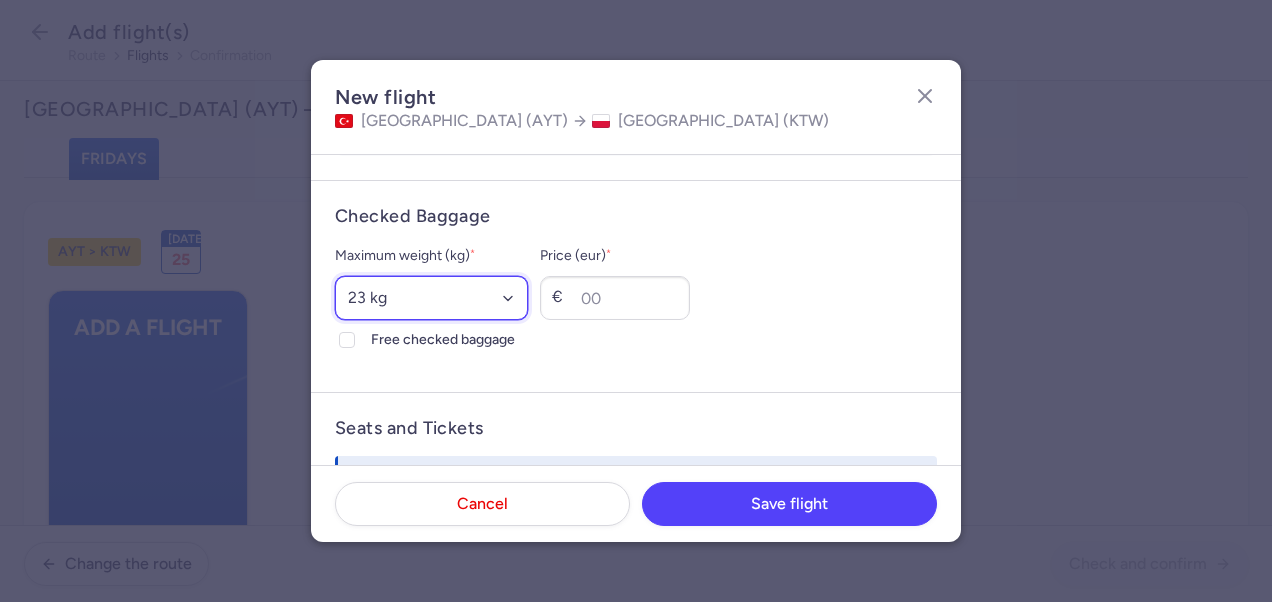 click on "Select an option 15 kg 16 kg 17 kg 18 kg 19 kg 20 kg 21 kg 22 kg 23 kg 24 kg 25 kg 26 kg 27 kg 28 kg 29 kg 30 kg 31 kg 32 kg 33 kg 34 kg 35 kg" at bounding box center [431, 298] 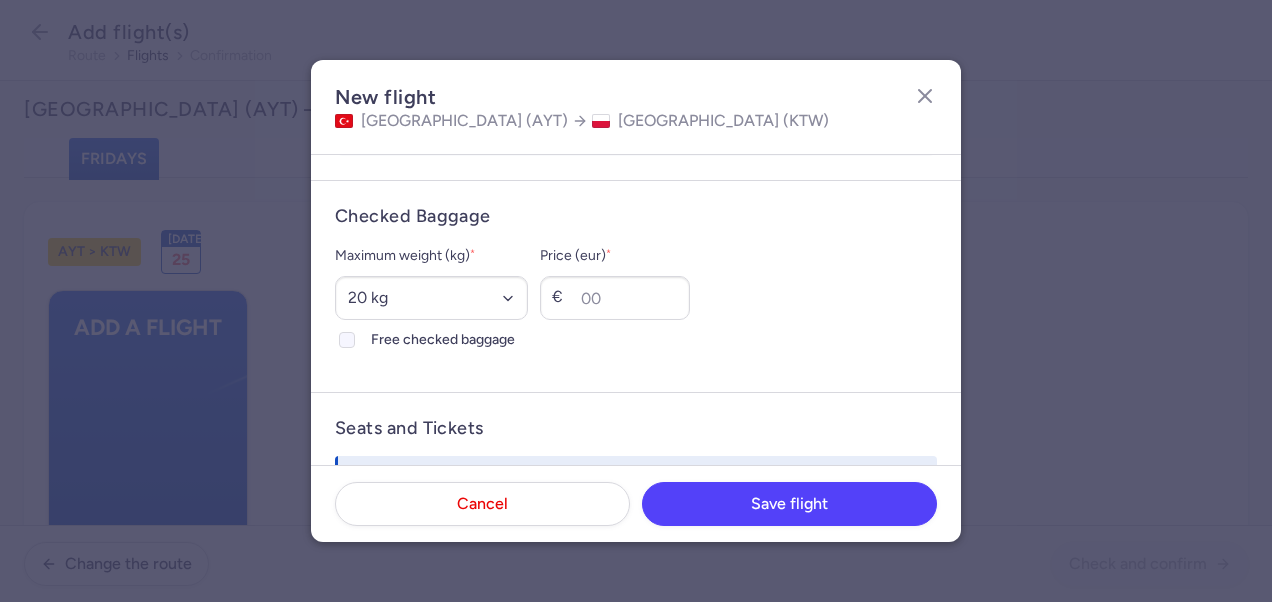 click on "Free checked baggage" 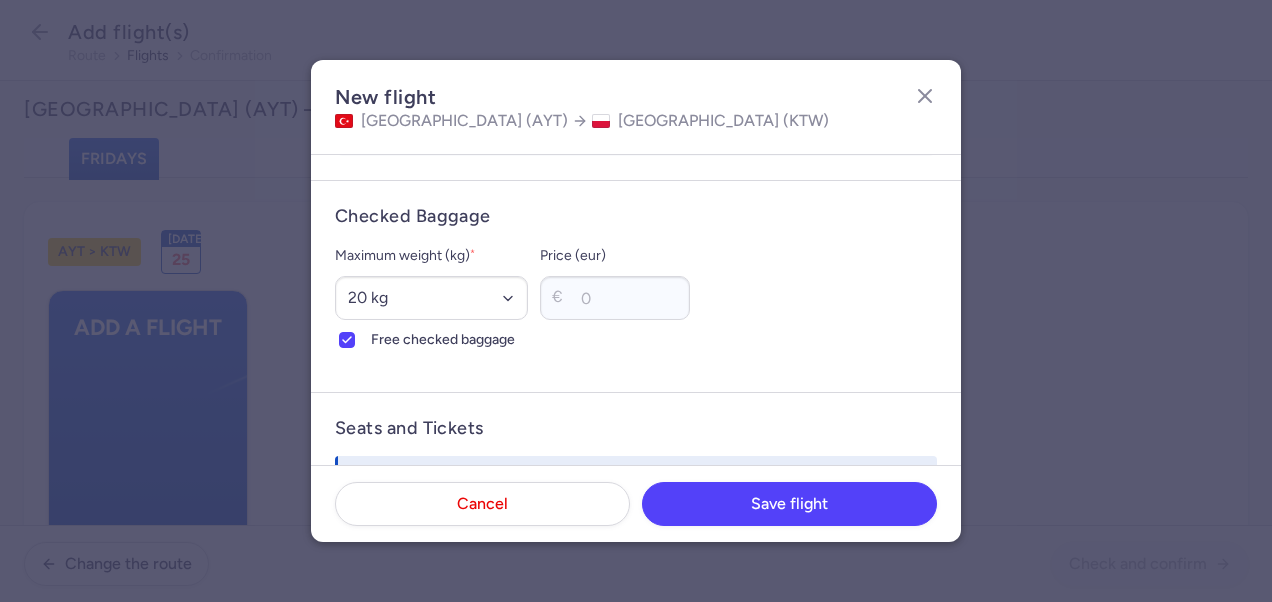 scroll, scrollTop: 700, scrollLeft: 0, axis: vertical 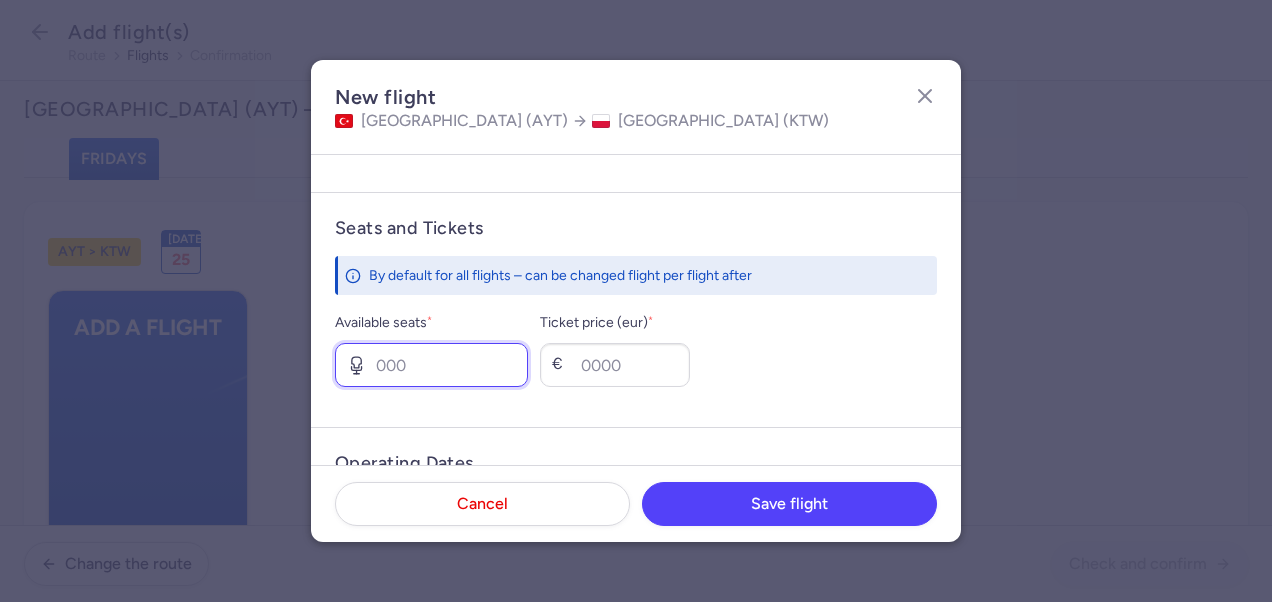 click on "Available seats  *" at bounding box center [431, 365] 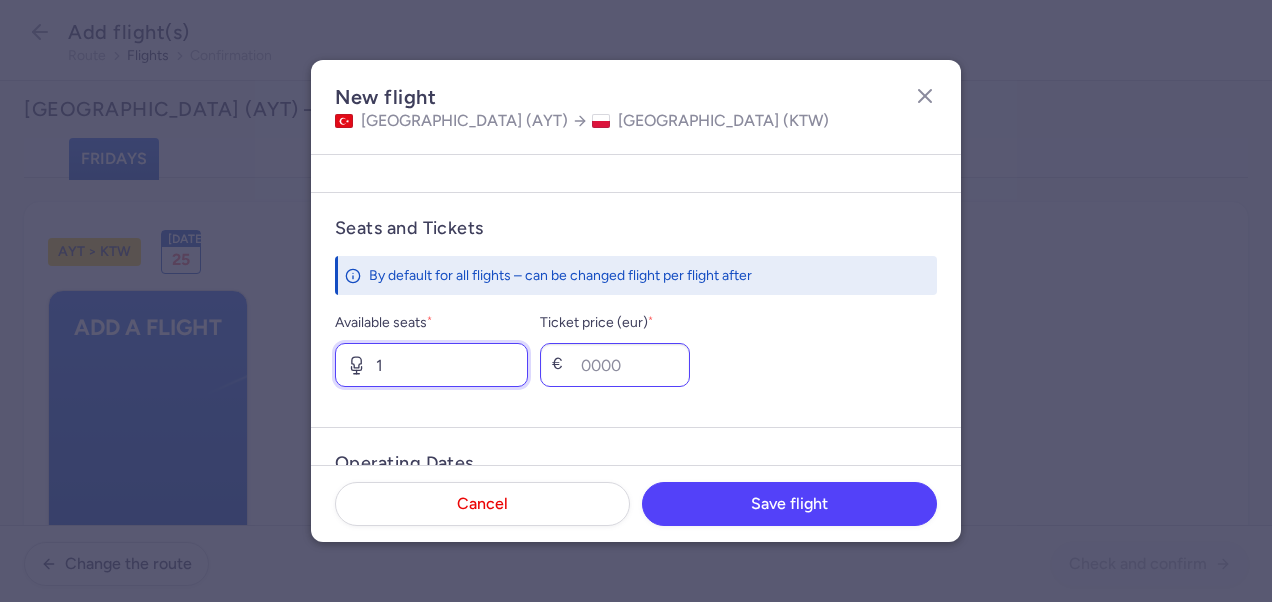 type on "1" 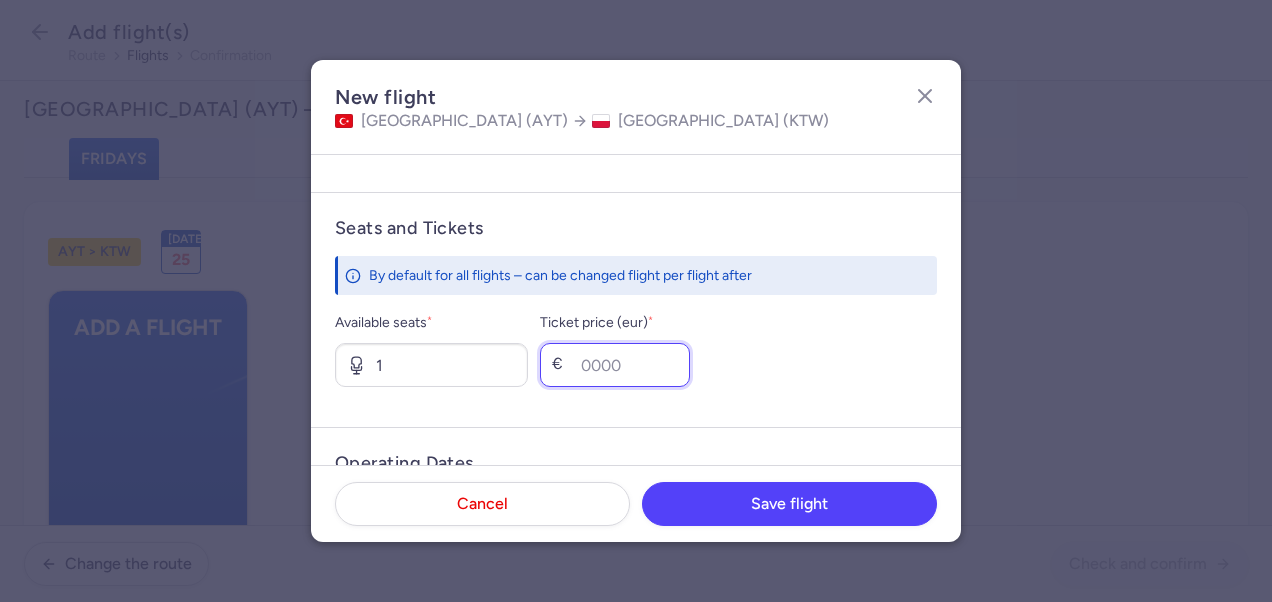 click on "Ticket price (eur)  *" at bounding box center [615, 365] 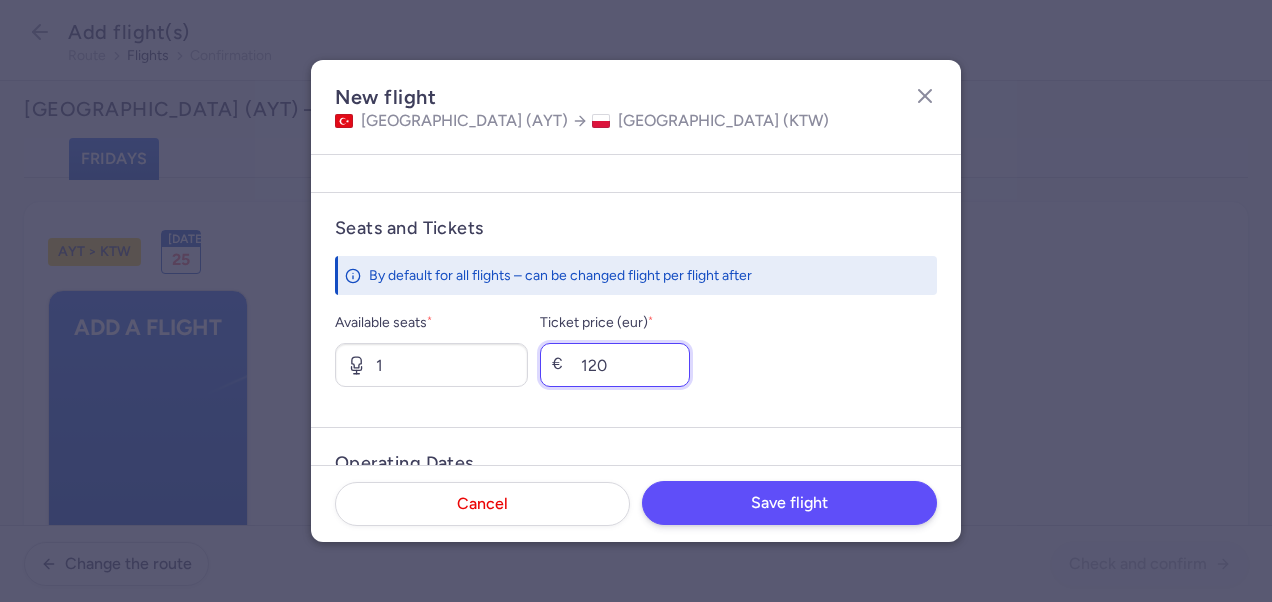 type on "120" 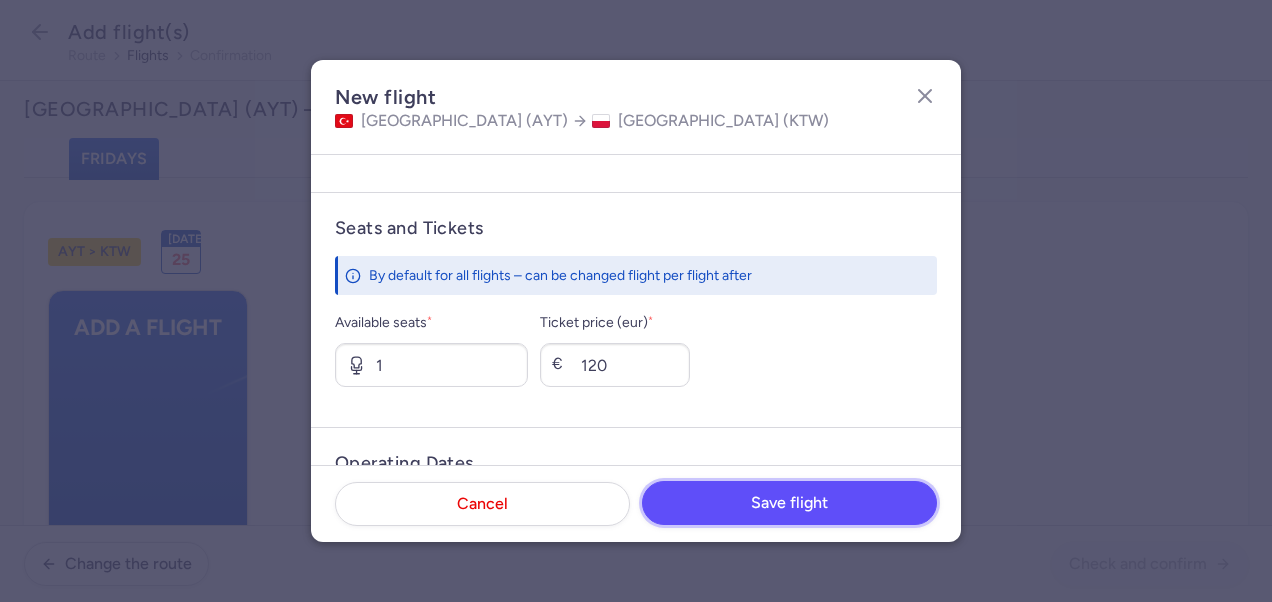 click on "Save flight" at bounding box center (789, 503) 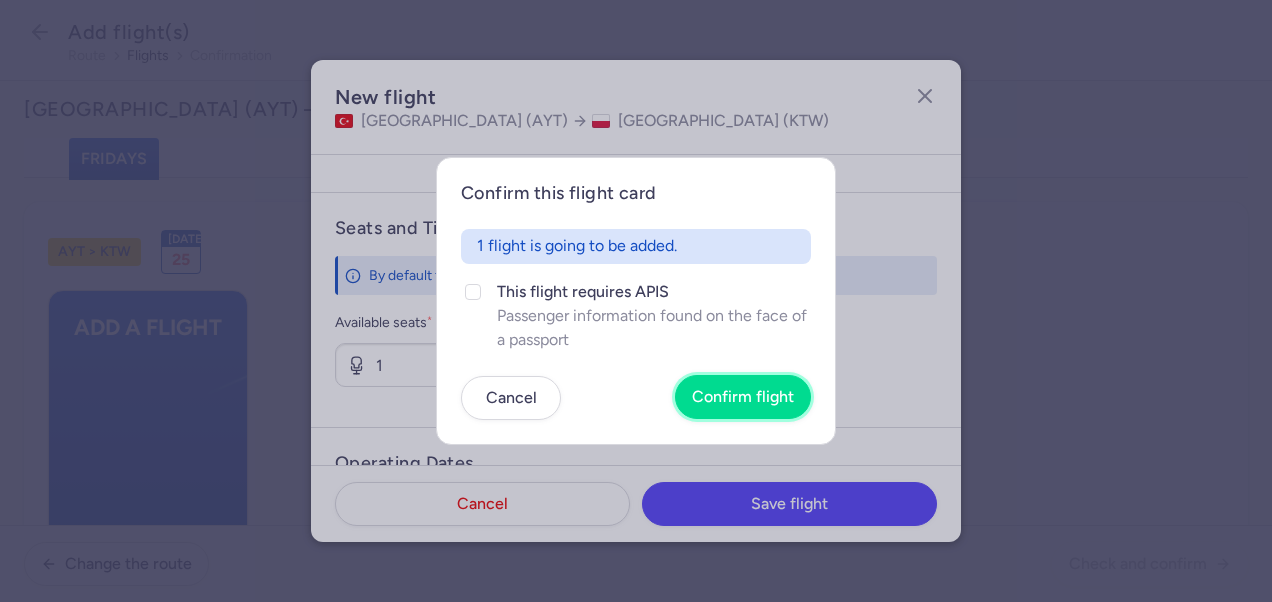 click on "Confirm flight" at bounding box center [743, 397] 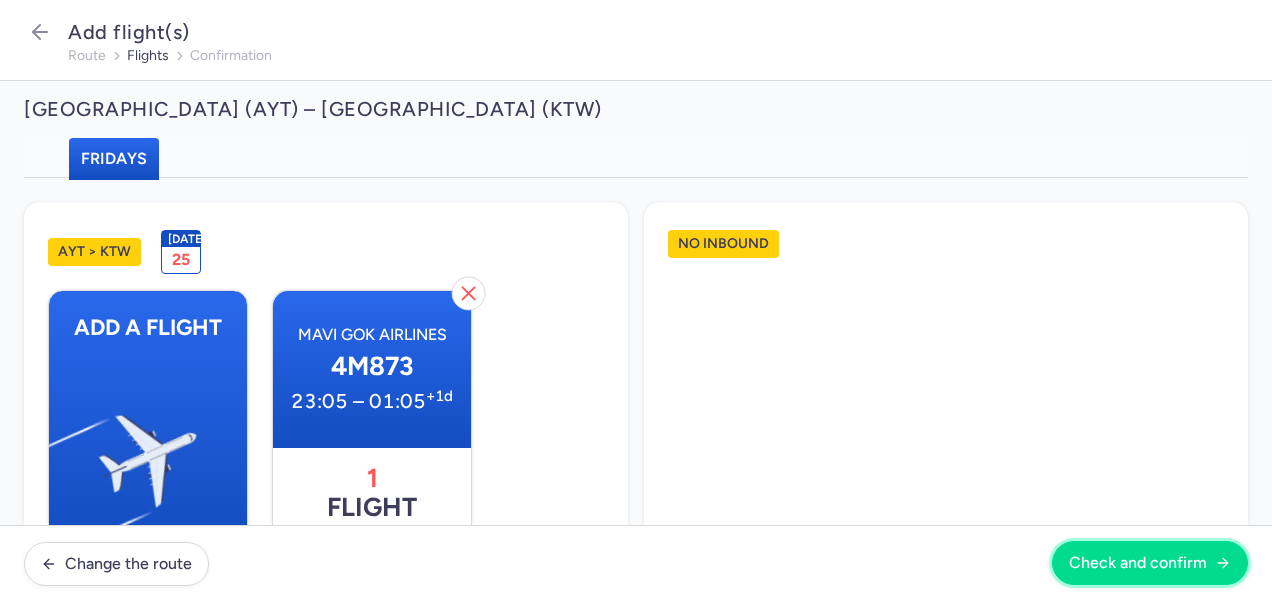 click on "Check and confirm" at bounding box center [1138, 563] 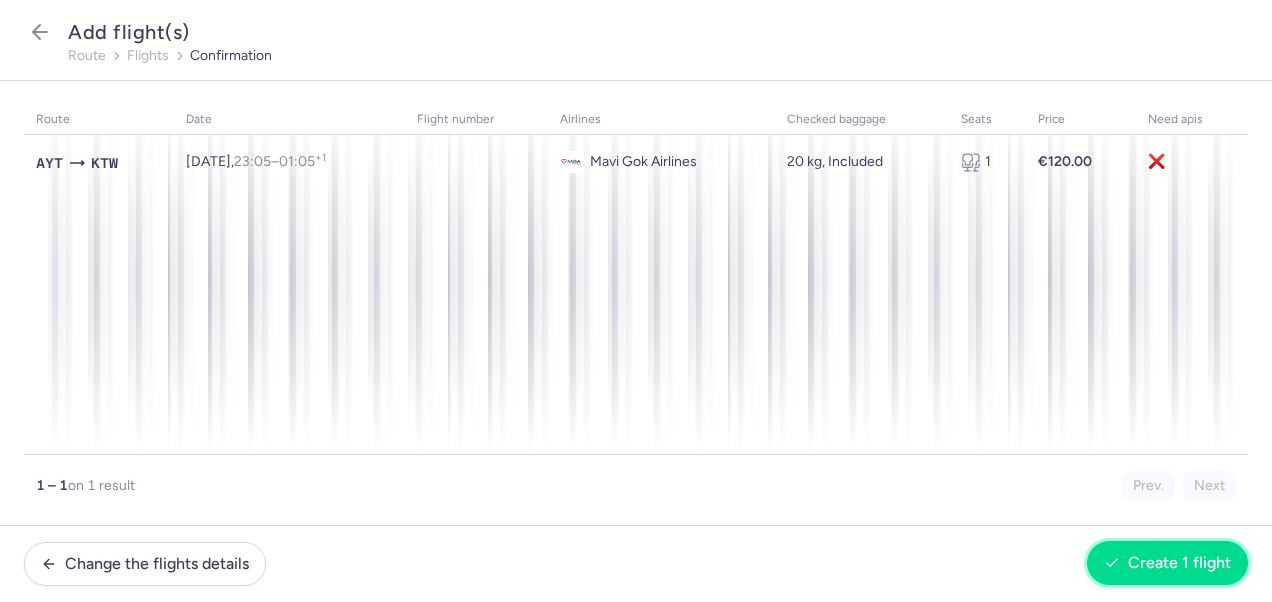 click on "Create 1 flight" at bounding box center (1179, 563) 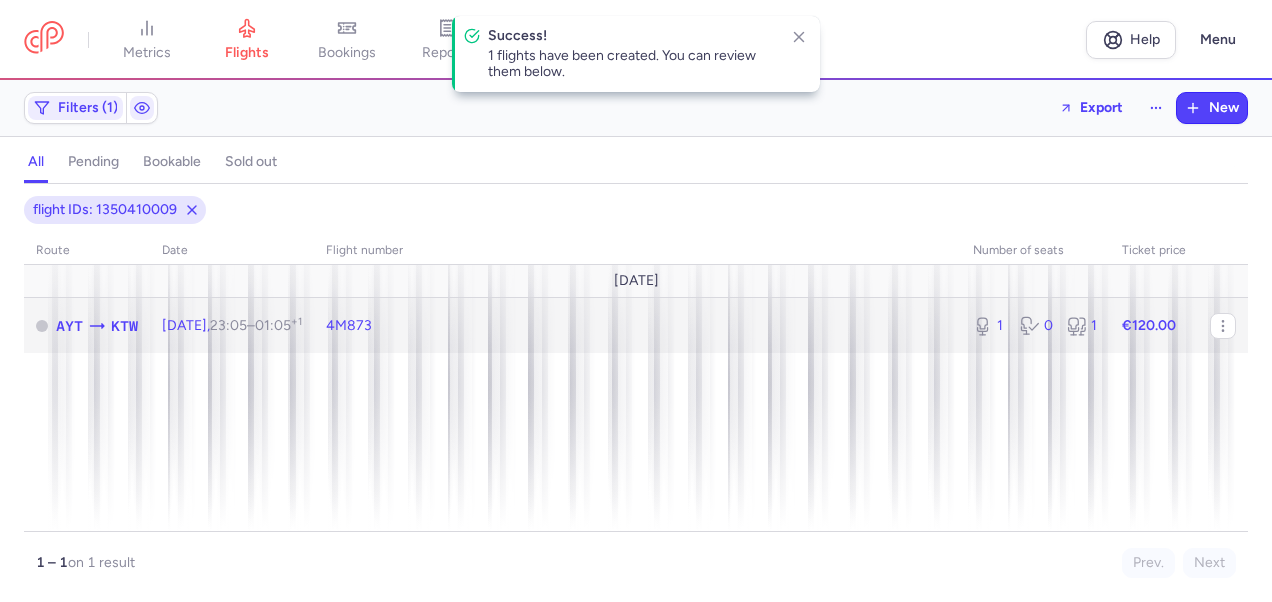 click on "€120.00" 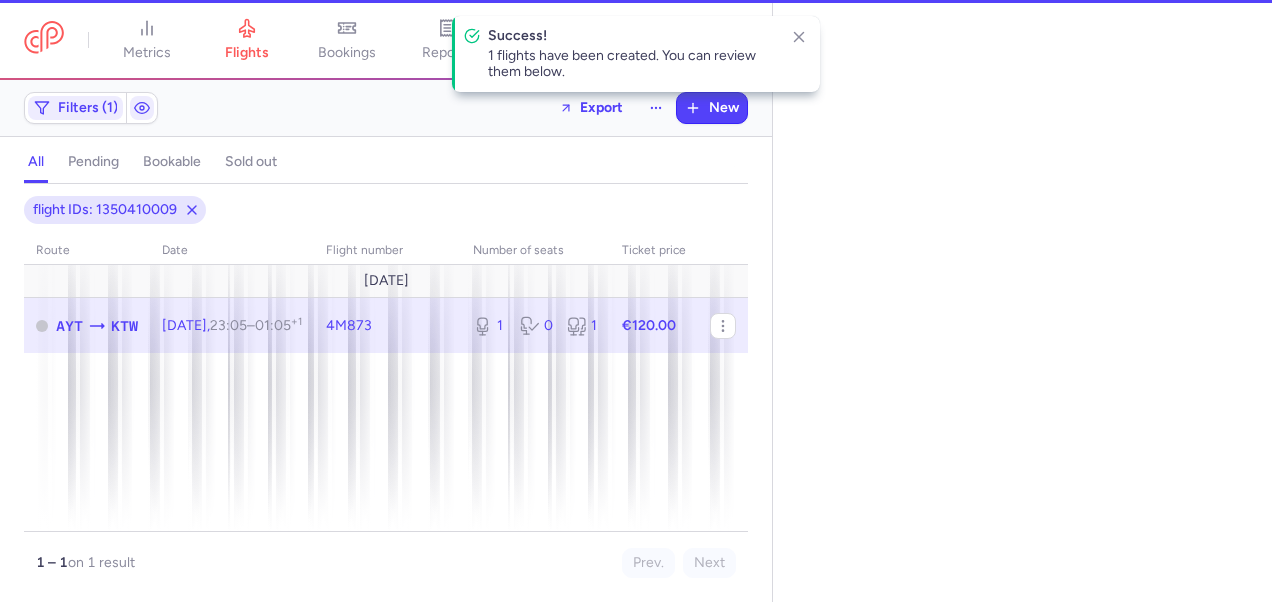 select on "days" 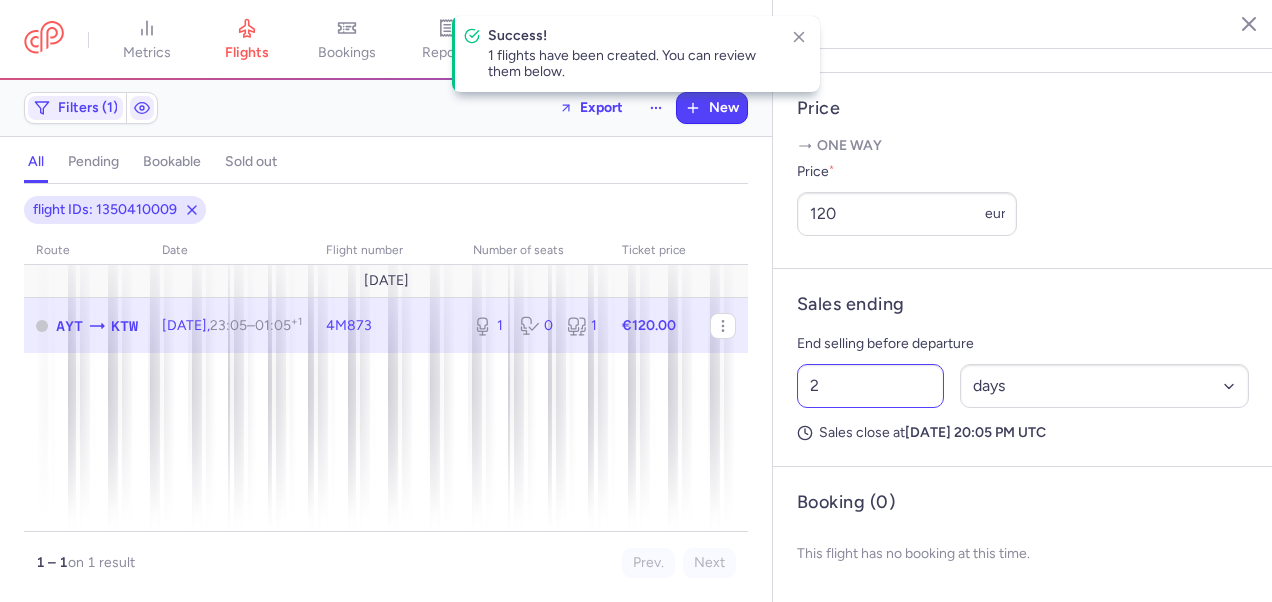 scroll, scrollTop: 775, scrollLeft: 0, axis: vertical 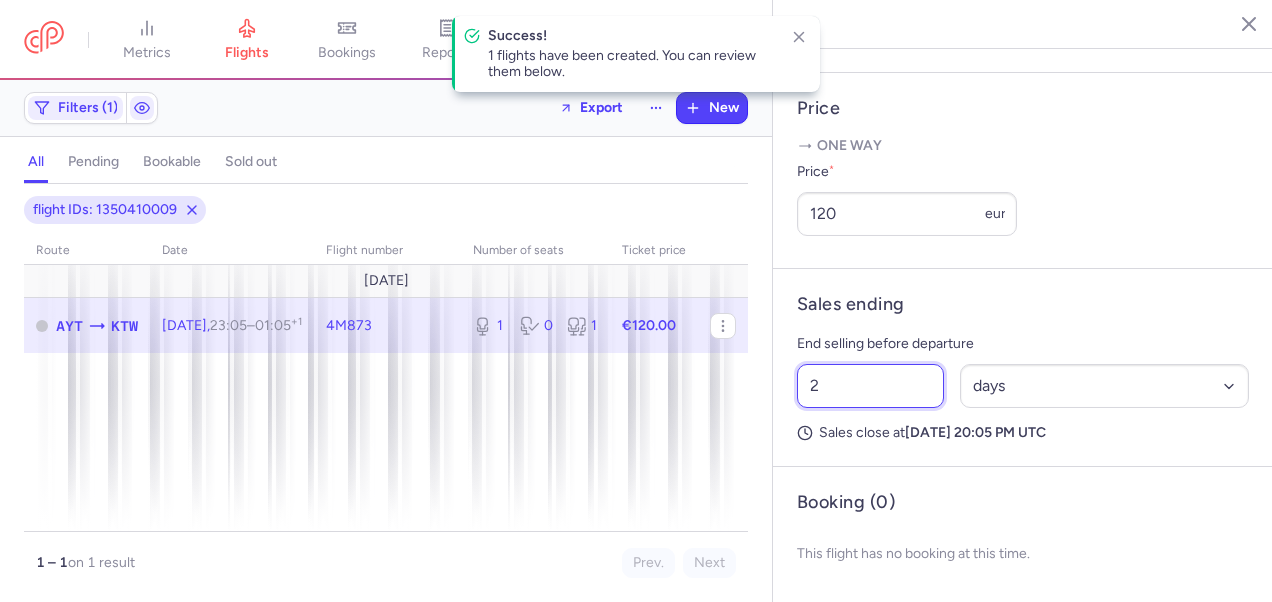 drag, startPoint x: 807, startPoint y: 388, endPoint x: 817, endPoint y: 400, distance: 15.6205 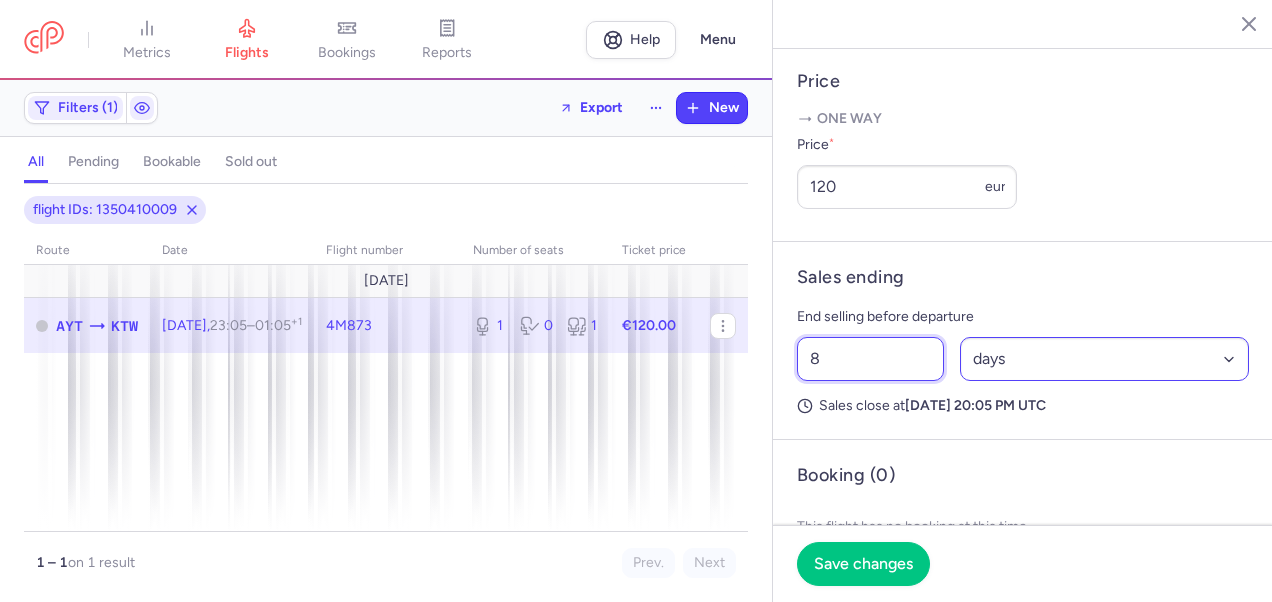 type on "8" 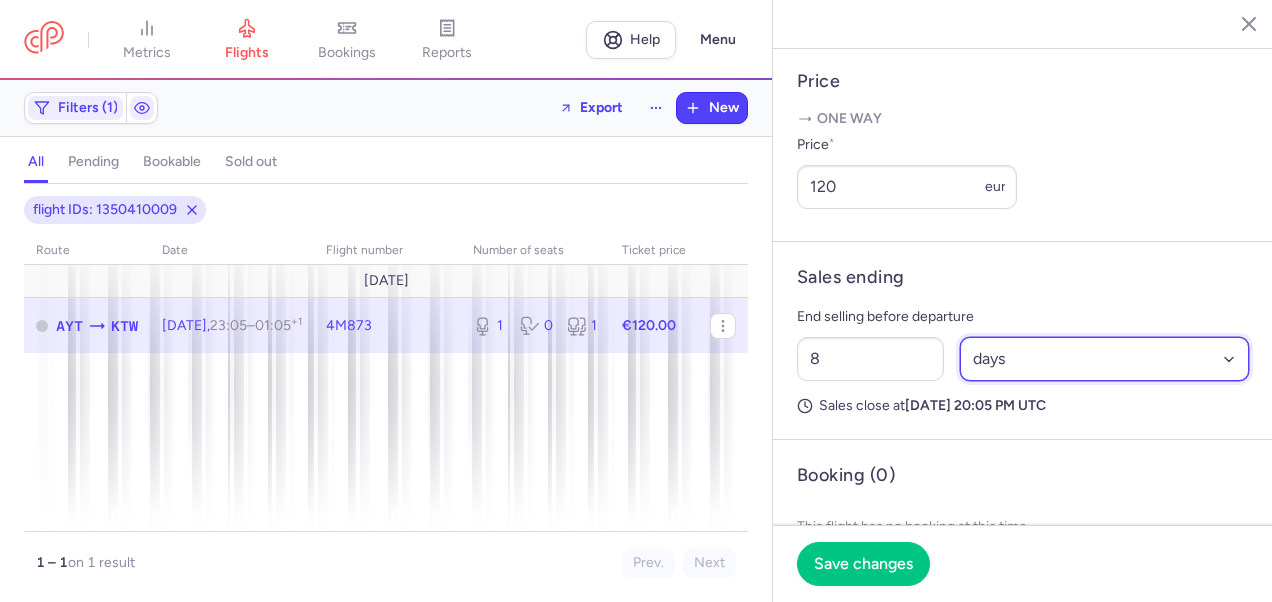 click on "Select an option hours days" at bounding box center (1105, 359) 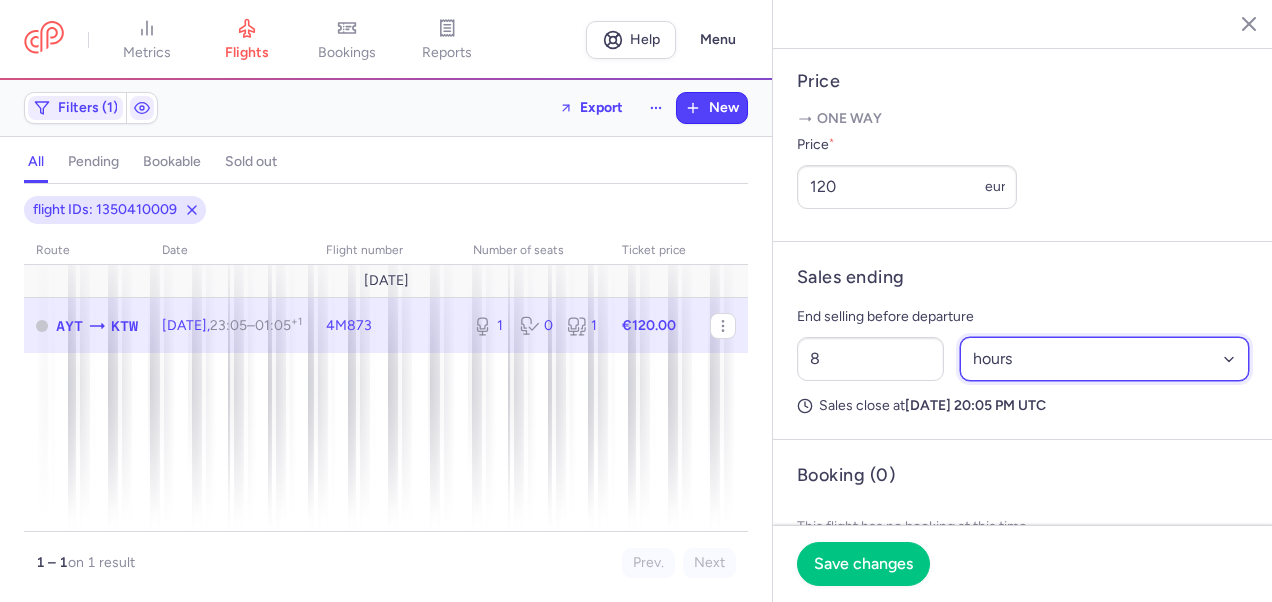 click on "Select an option hours days" at bounding box center [1105, 359] 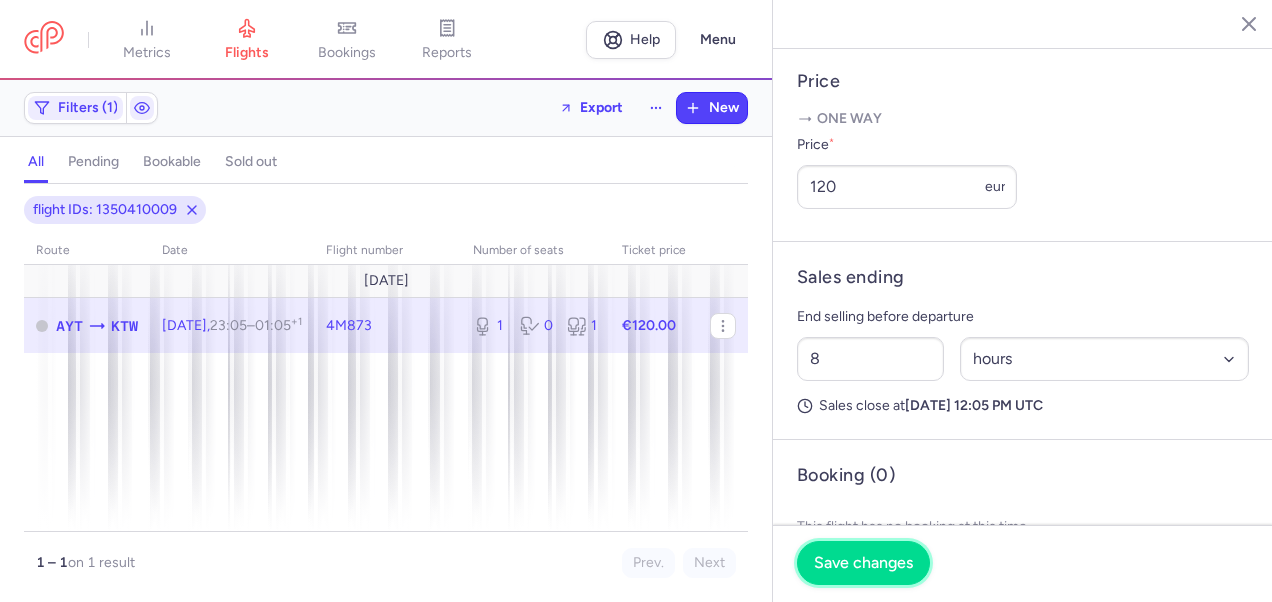click on "Save changes" at bounding box center [863, 563] 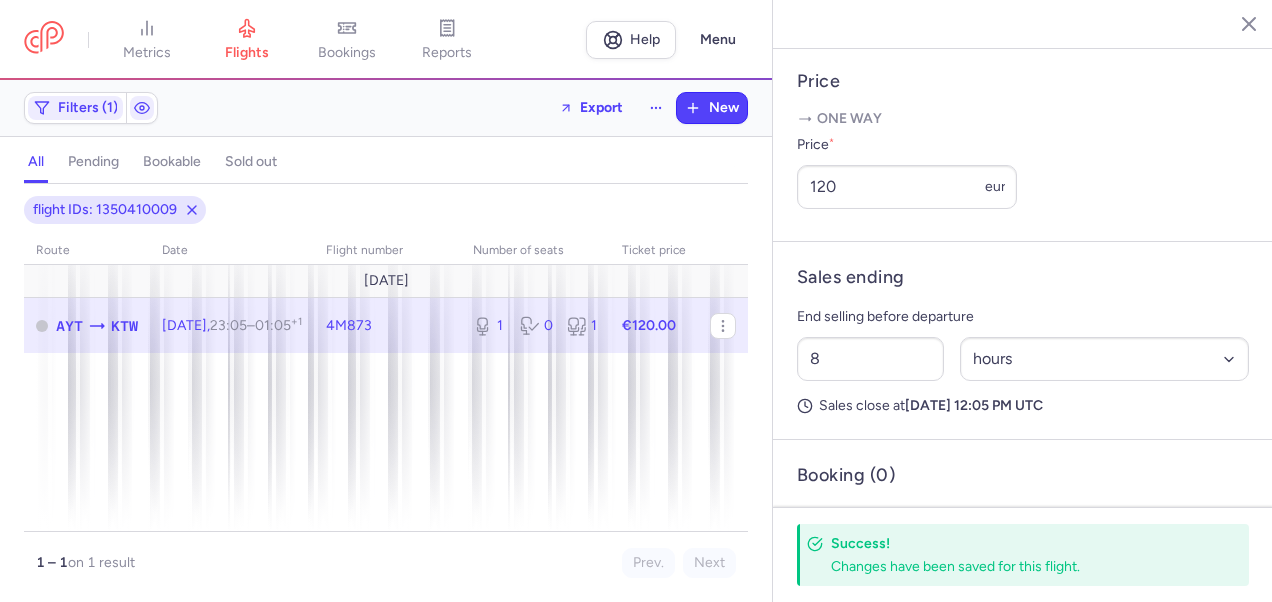click 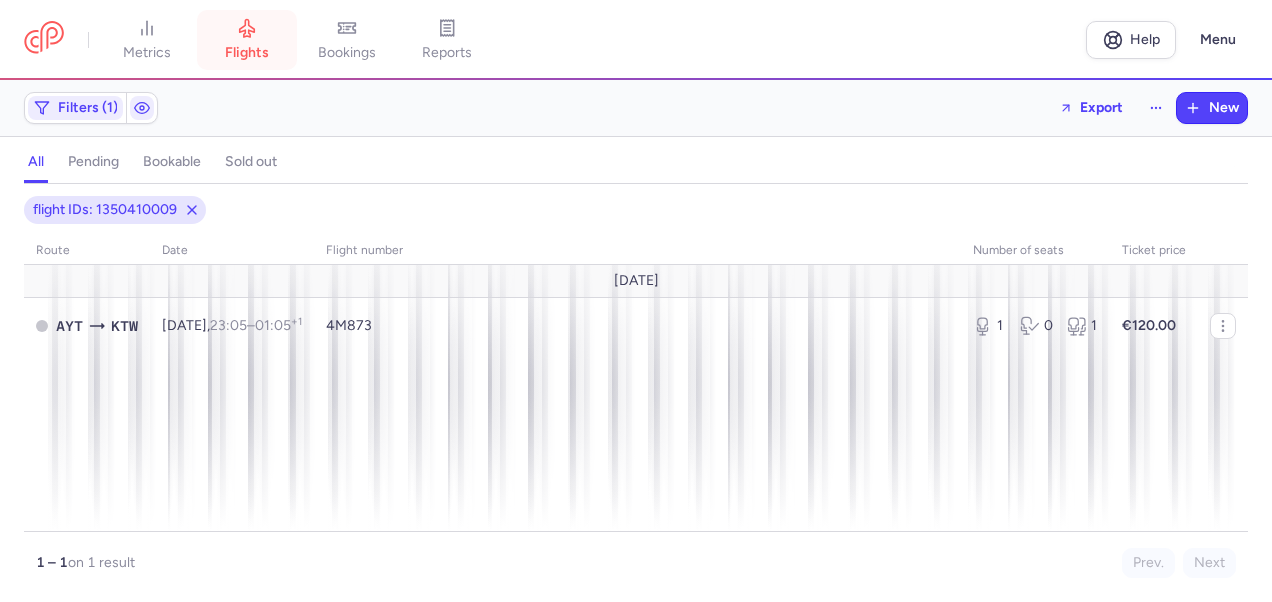 click on "flights" at bounding box center [247, 53] 